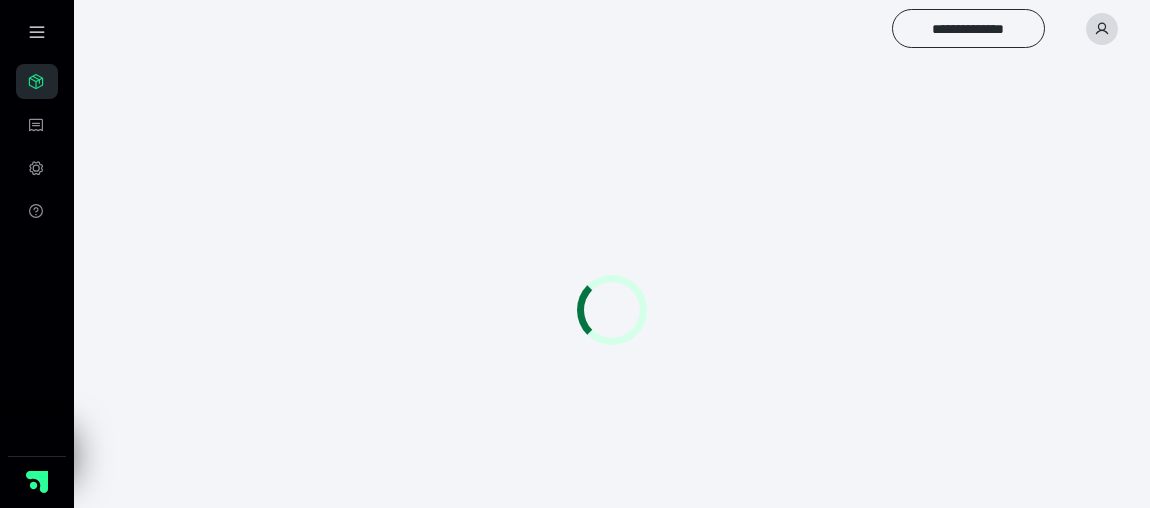 scroll, scrollTop: 0, scrollLeft: 0, axis: both 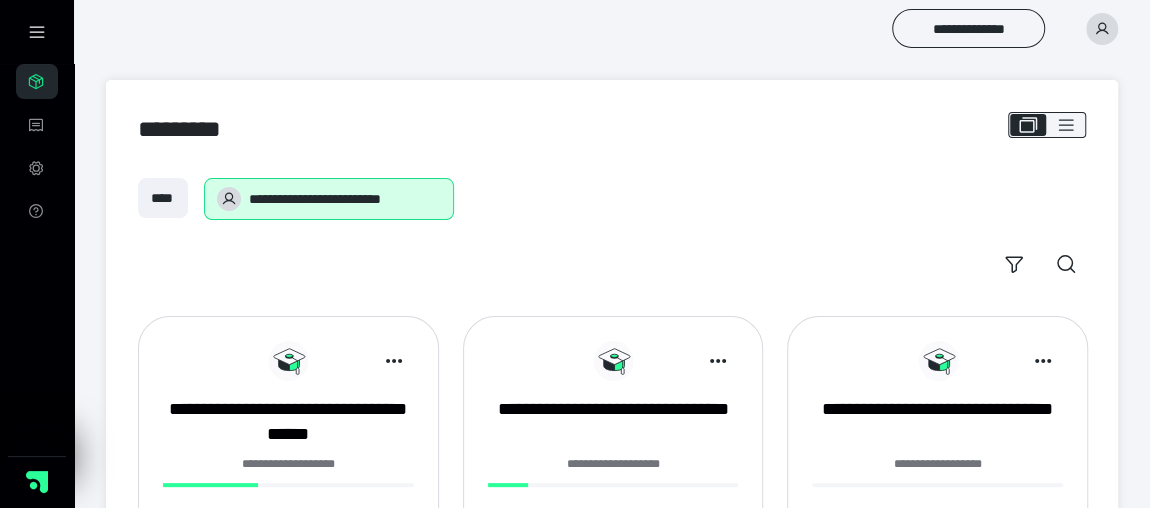 click 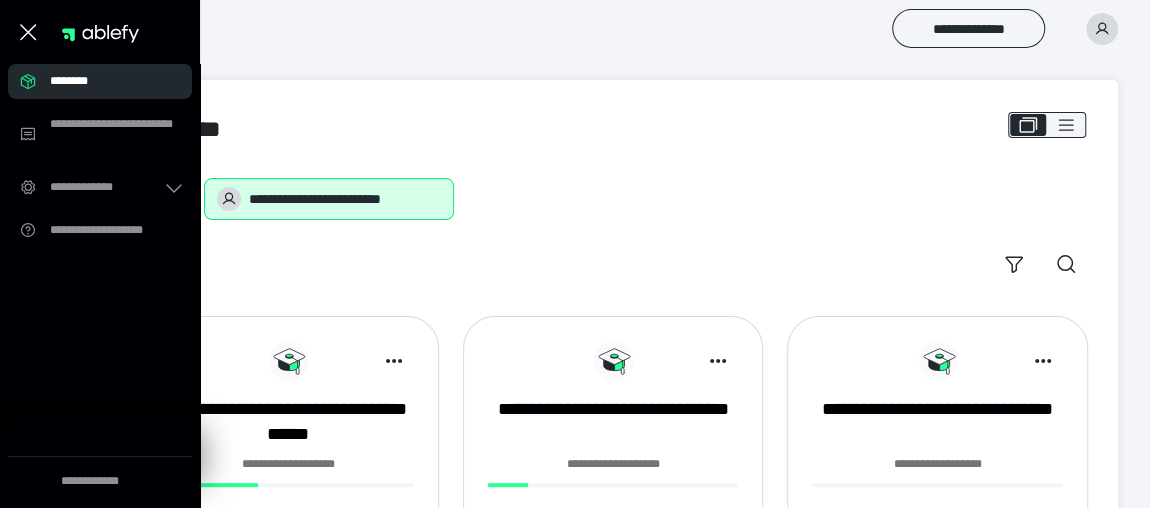click on "**********" at bounding box center (612, 231) 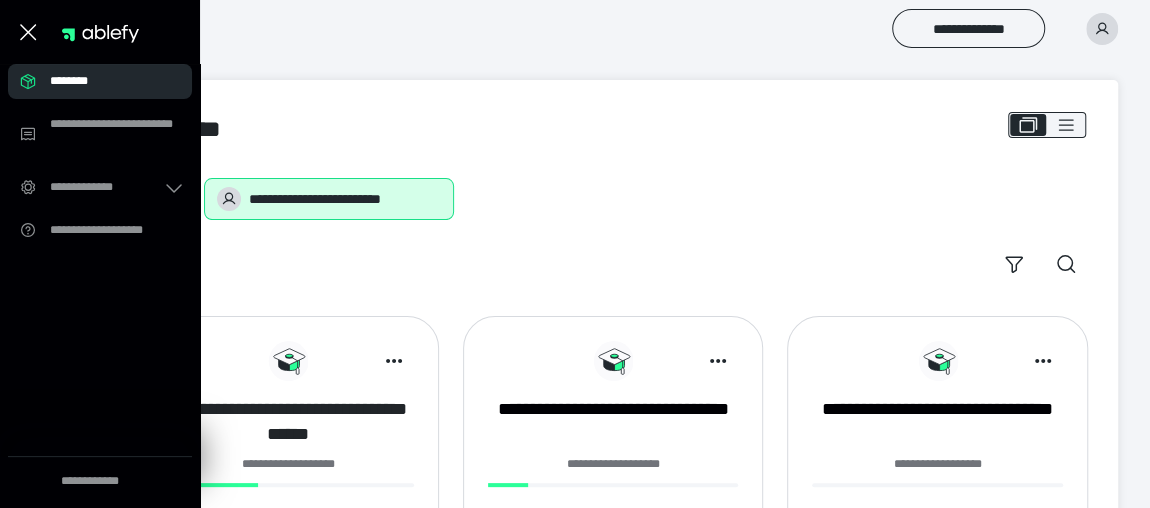 click on "**********" at bounding box center (288, 422) 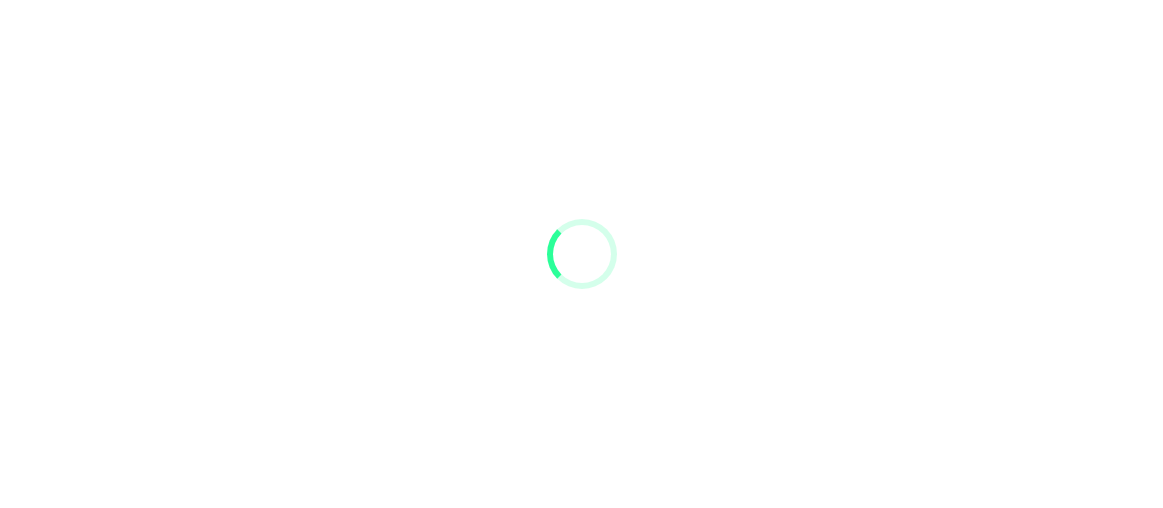 scroll, scrollTop: 0, scrollLeft: 0, axis: both 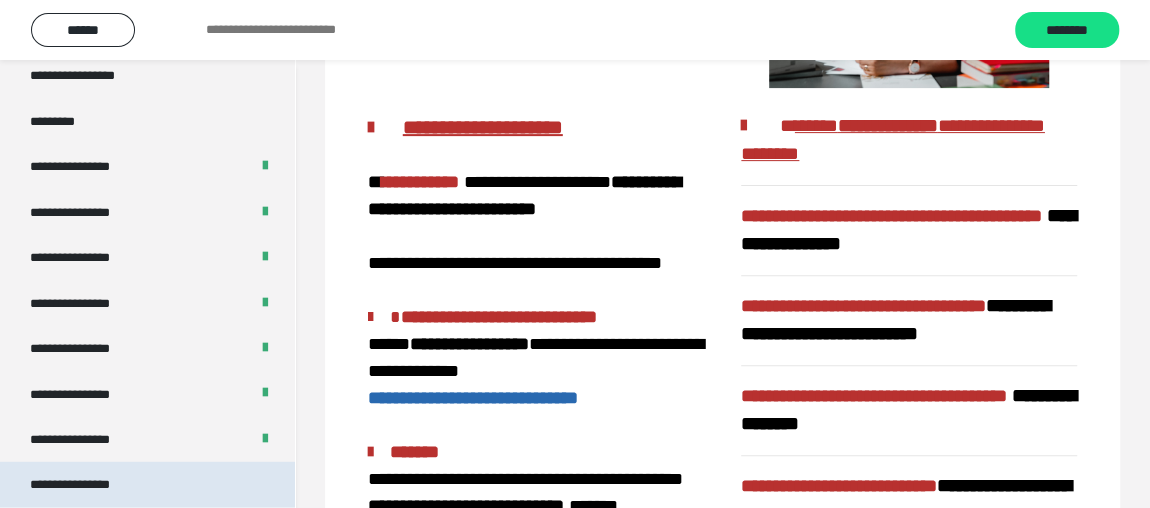 click on "**********" at bounding box center [87, 484] 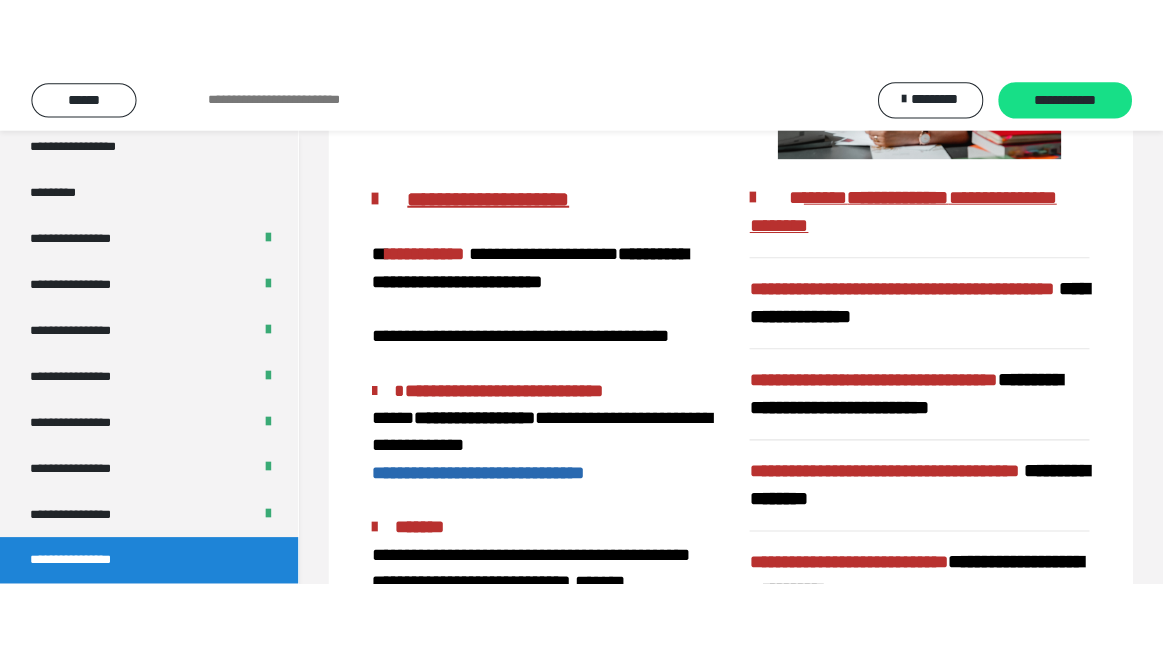 scroll, scrollTop: 59, scrollLeft: 0, axis: vertical 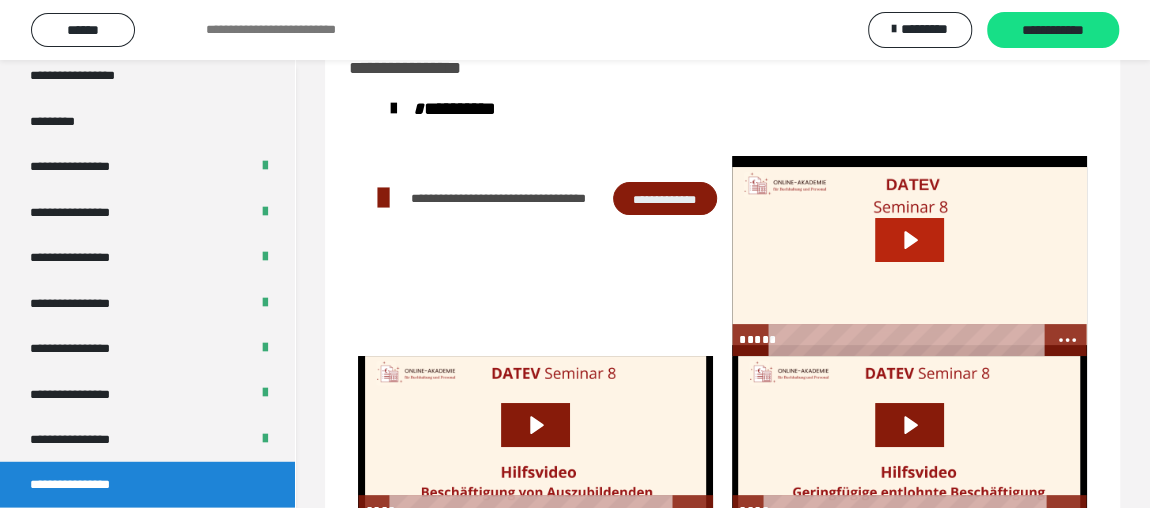 click 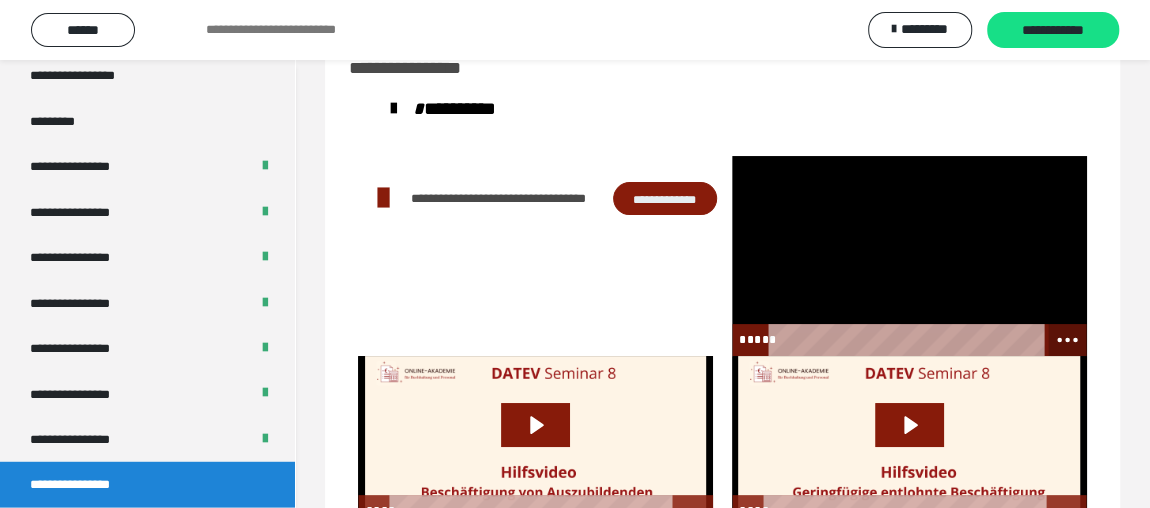click 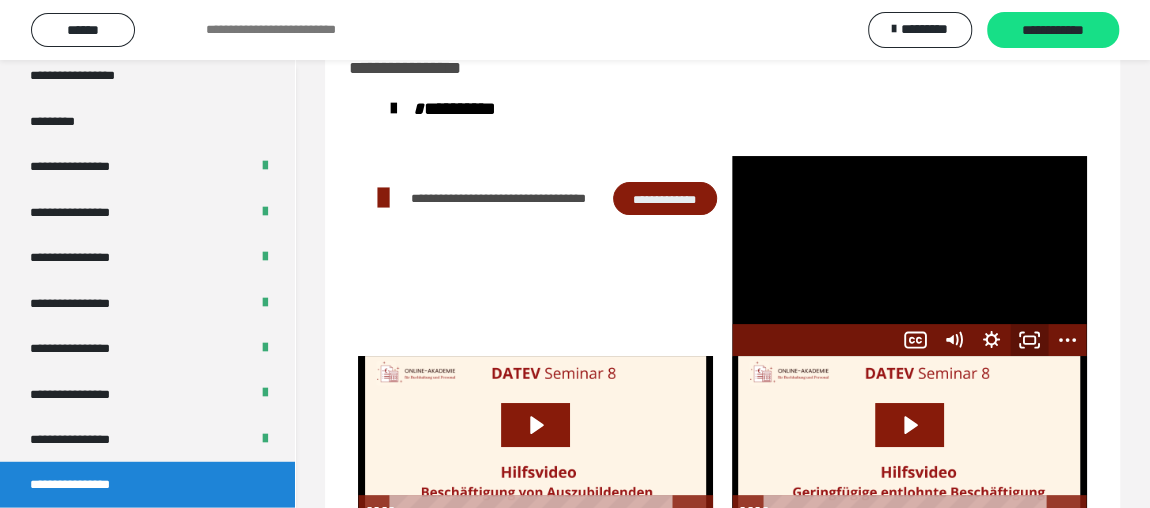 click 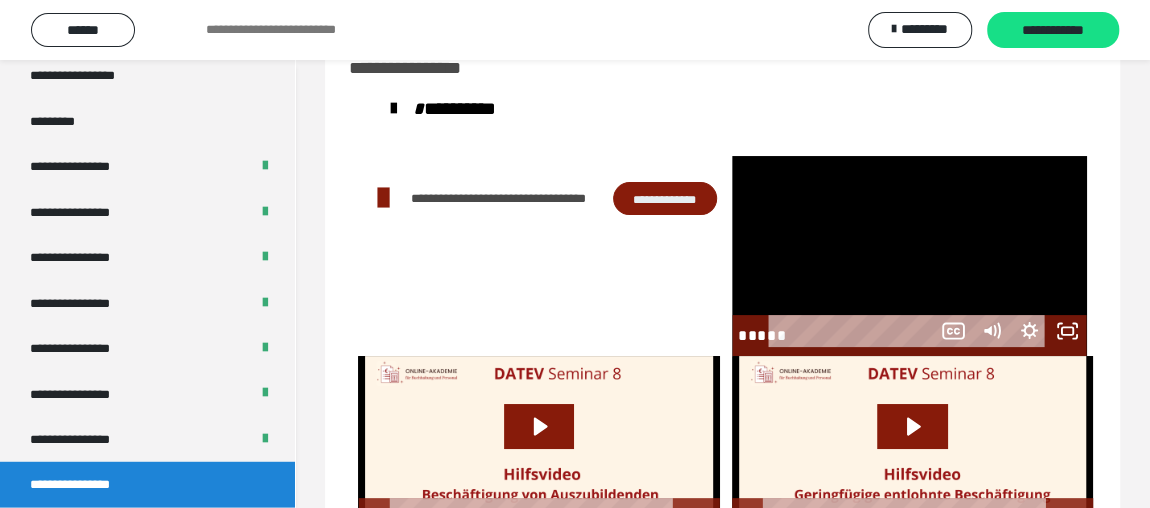 scroll, scrollTop: 2399, scrollLeft: 0, axis: vertical 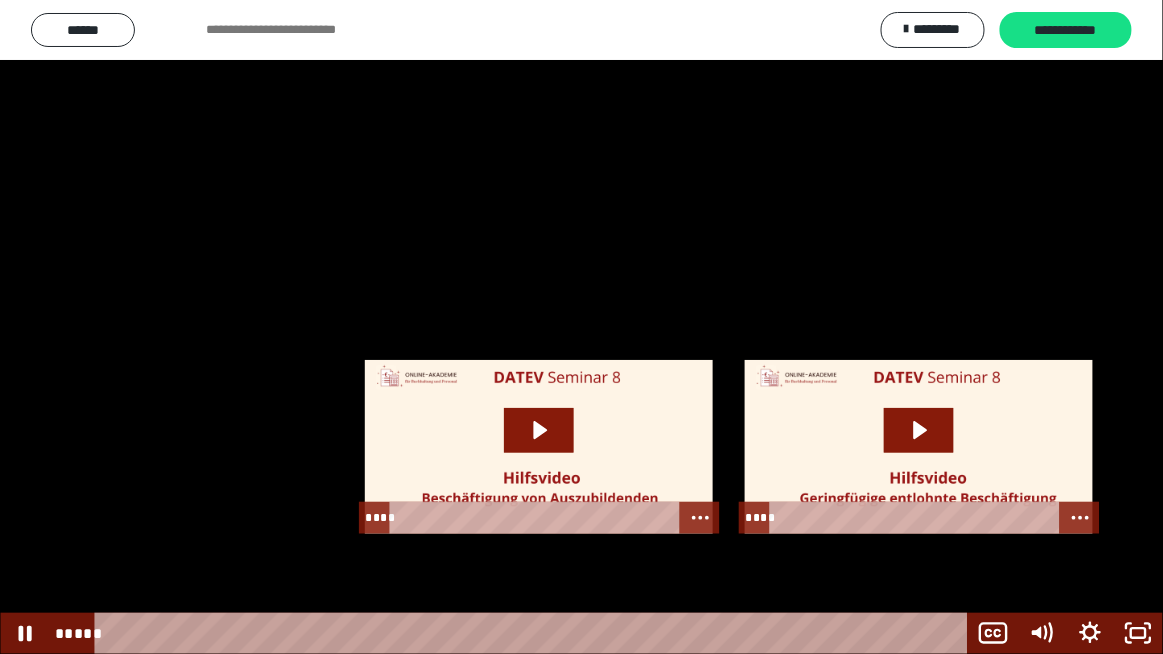click at bounding box center [581, 327] 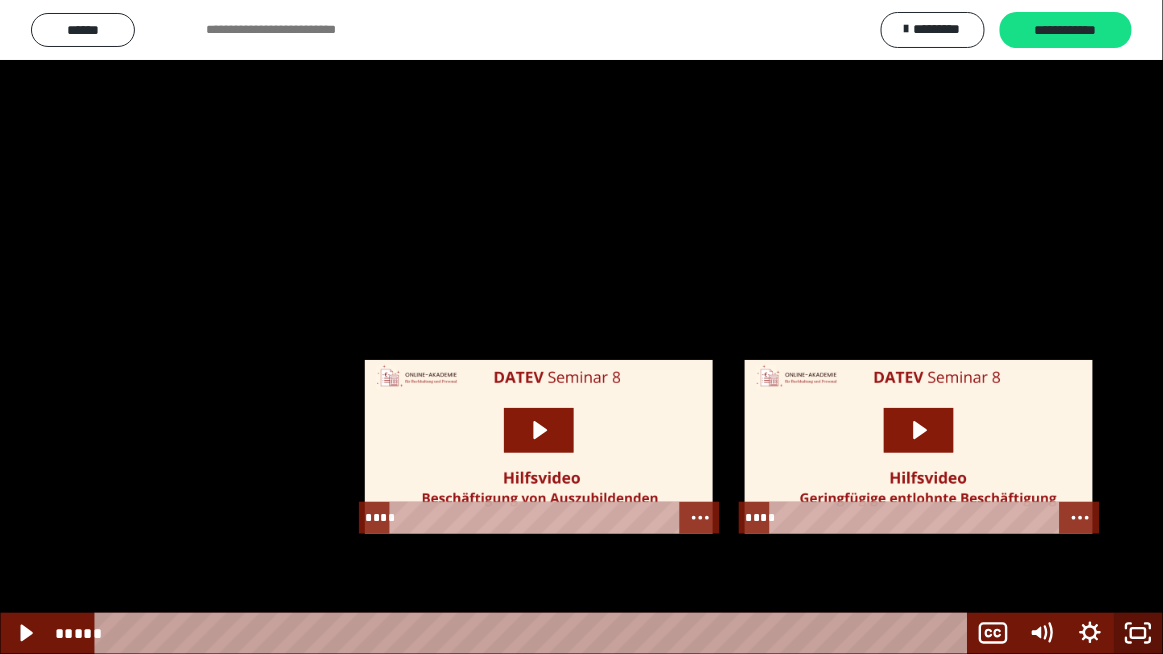 click 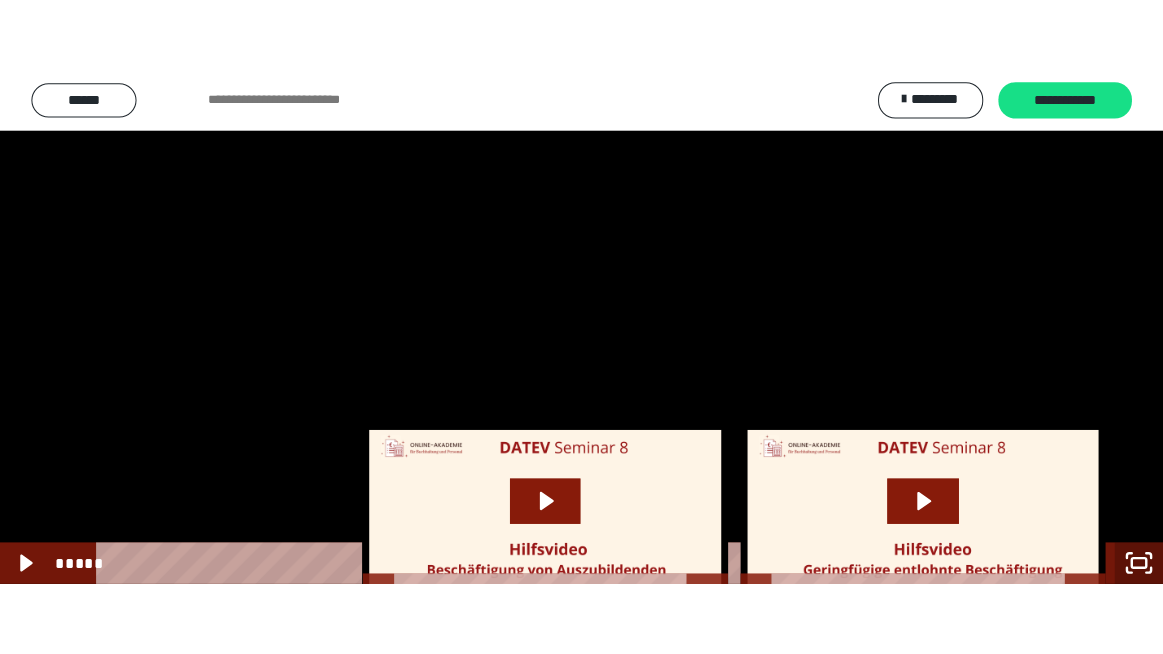 scroll, scrollTop: 2545, scrollLeft: 0, axis: vertical 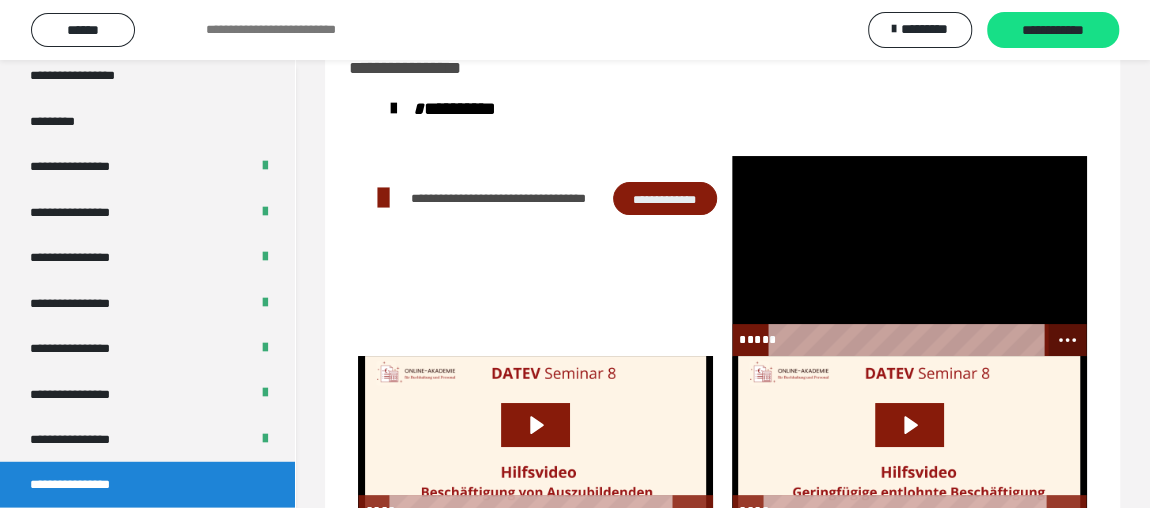 click 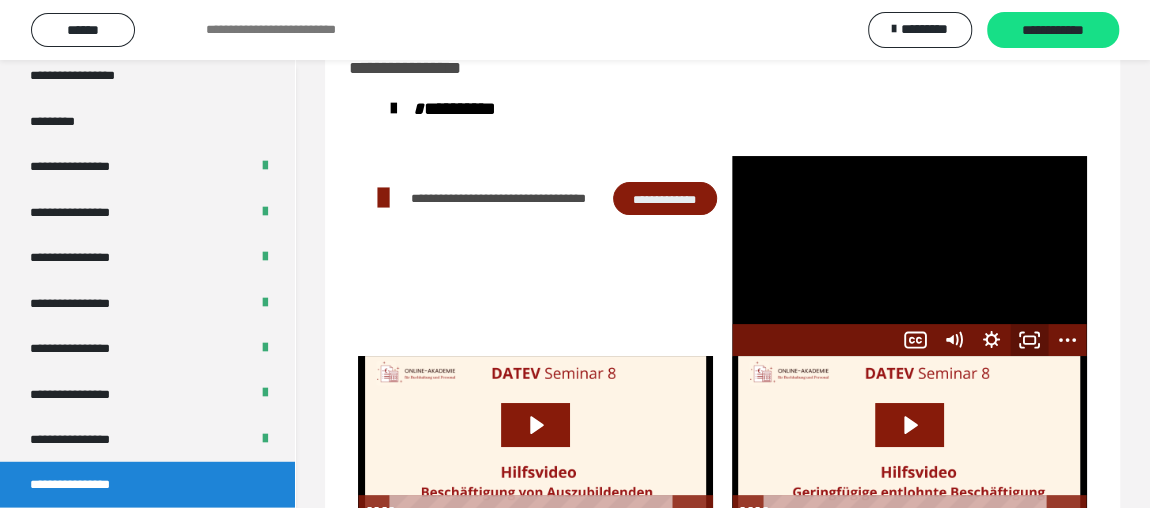 click 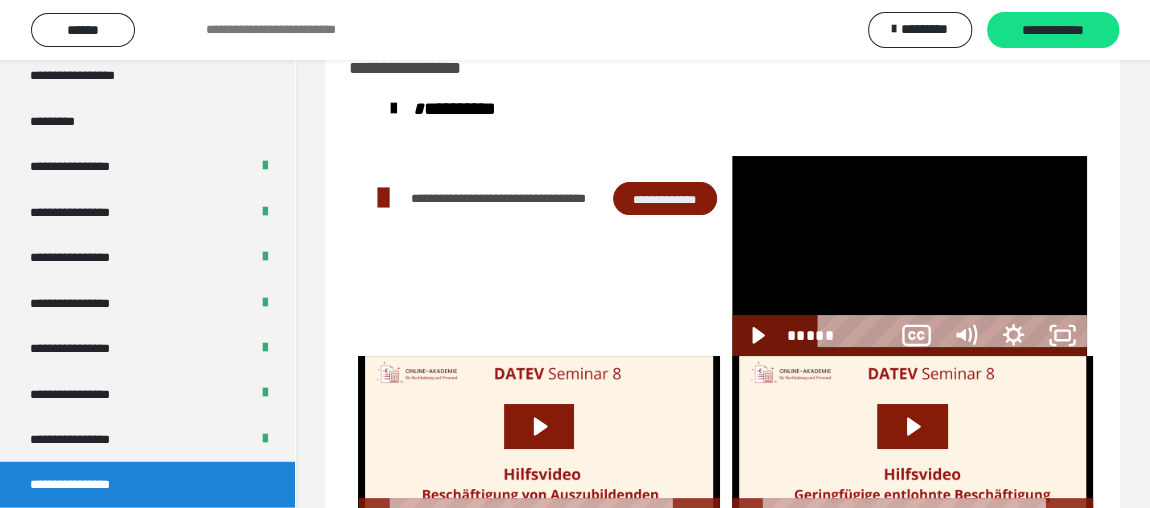 scroll, scrollTop: 2399, scrollLeft: 0, axis: vertical 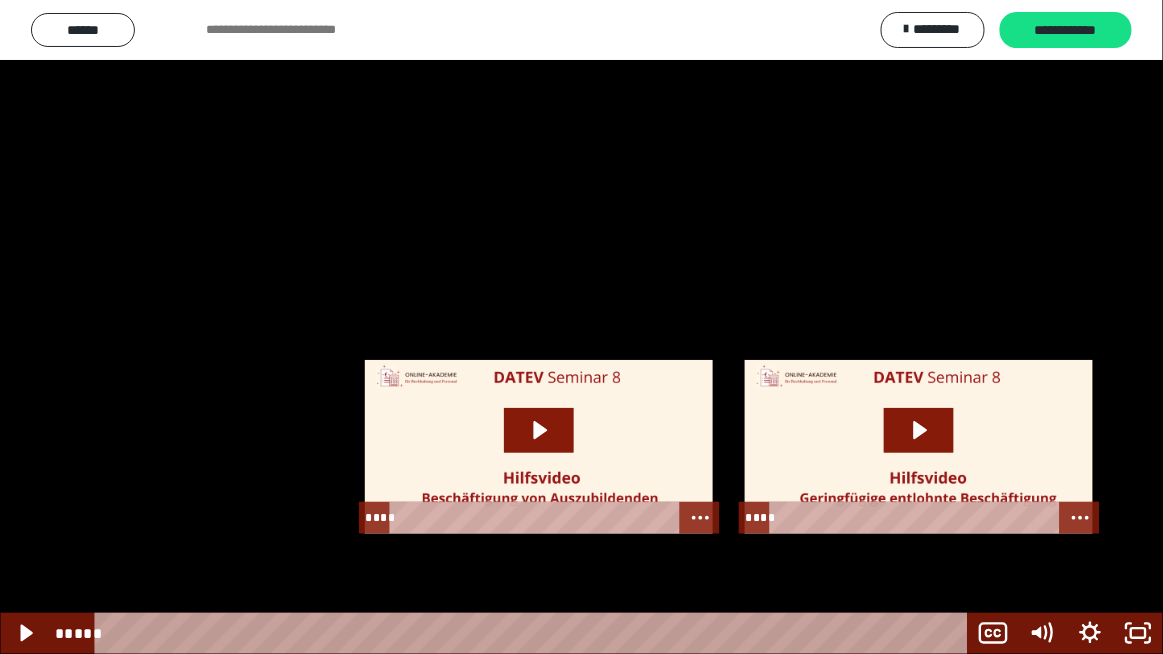 click at bounding box center [581, 327] 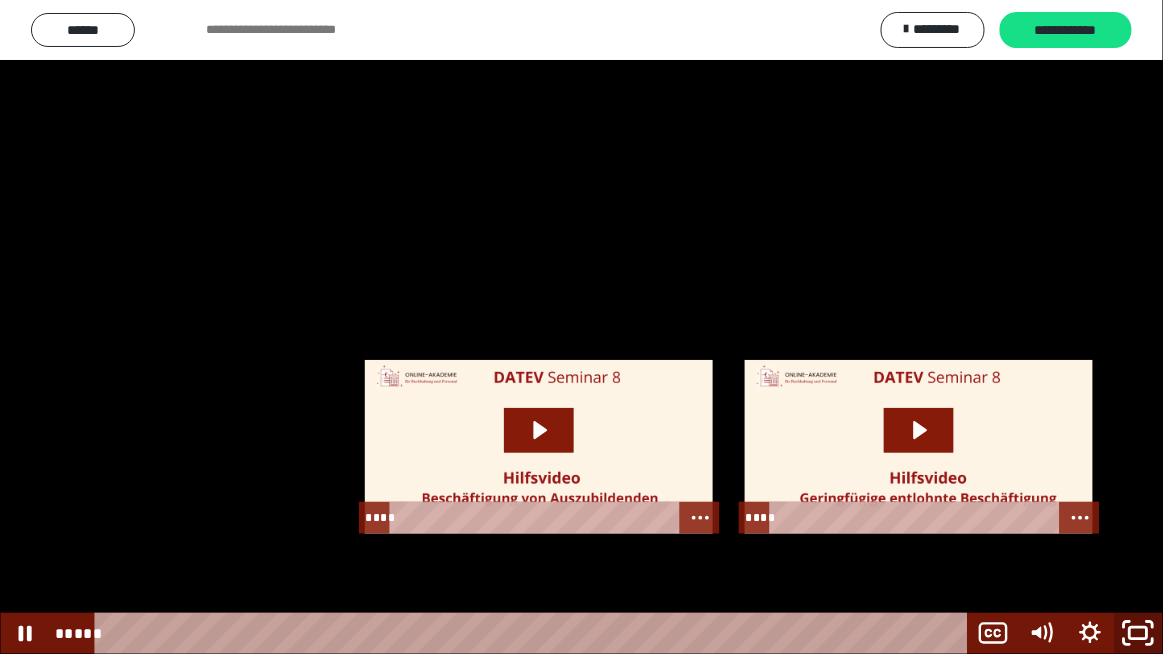 click 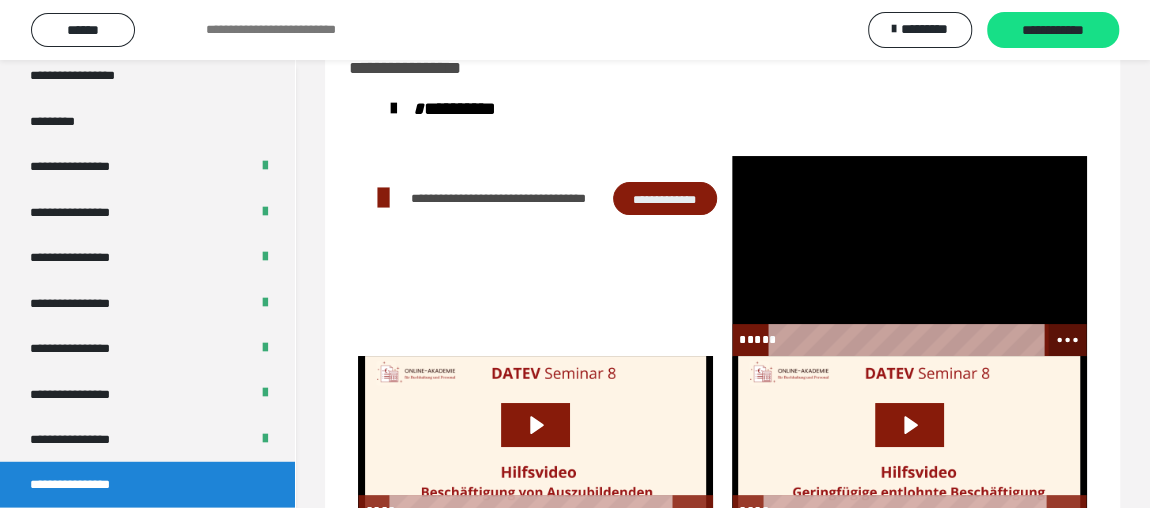 click 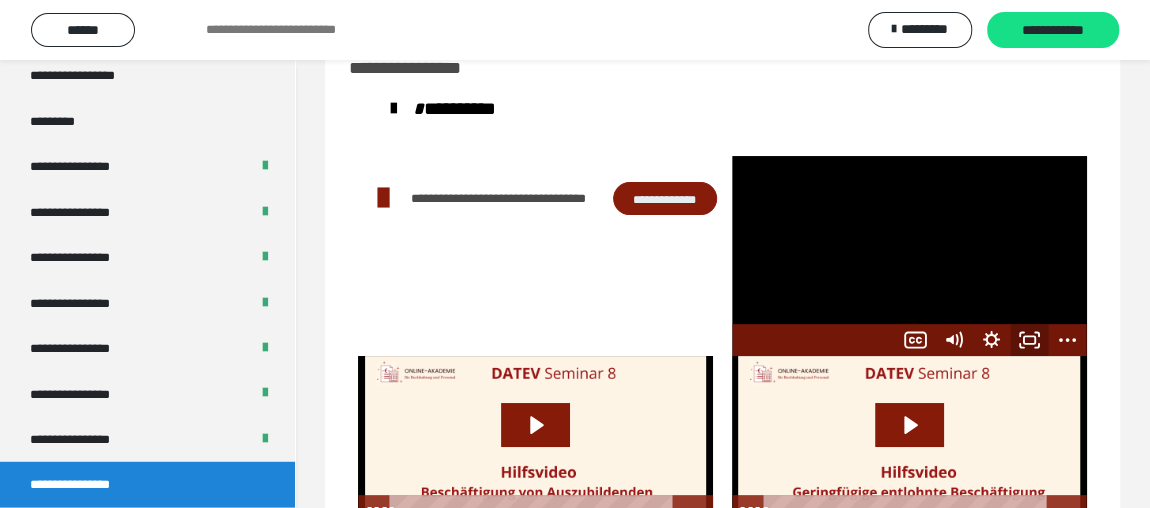 click 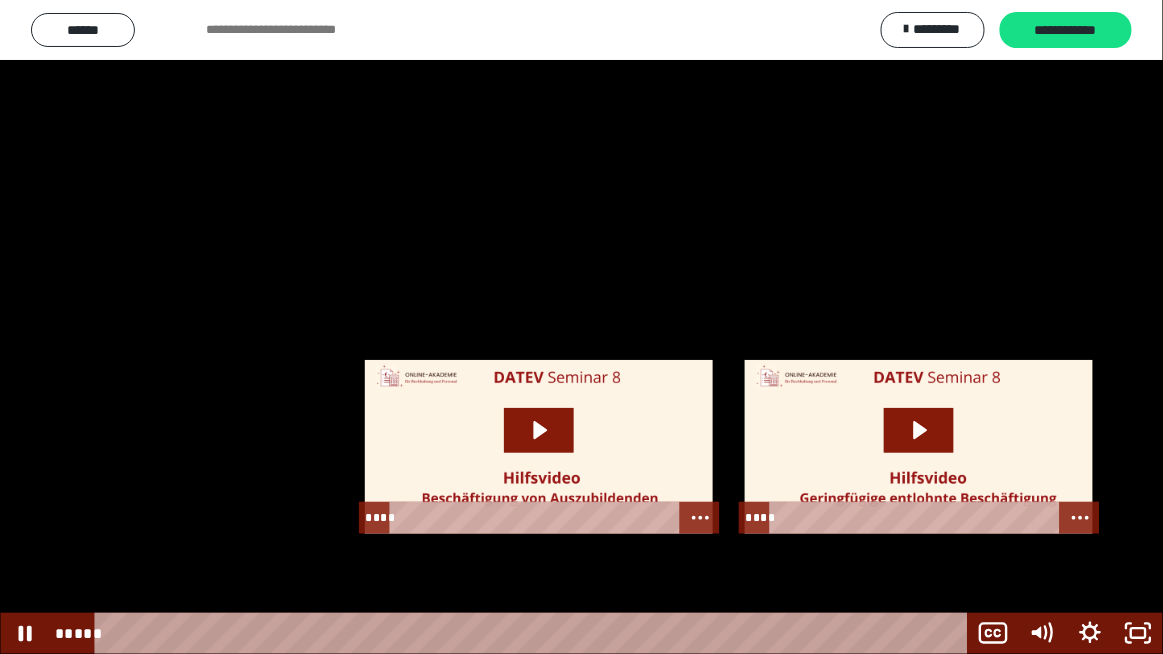 click at bounding box center [581, 327] 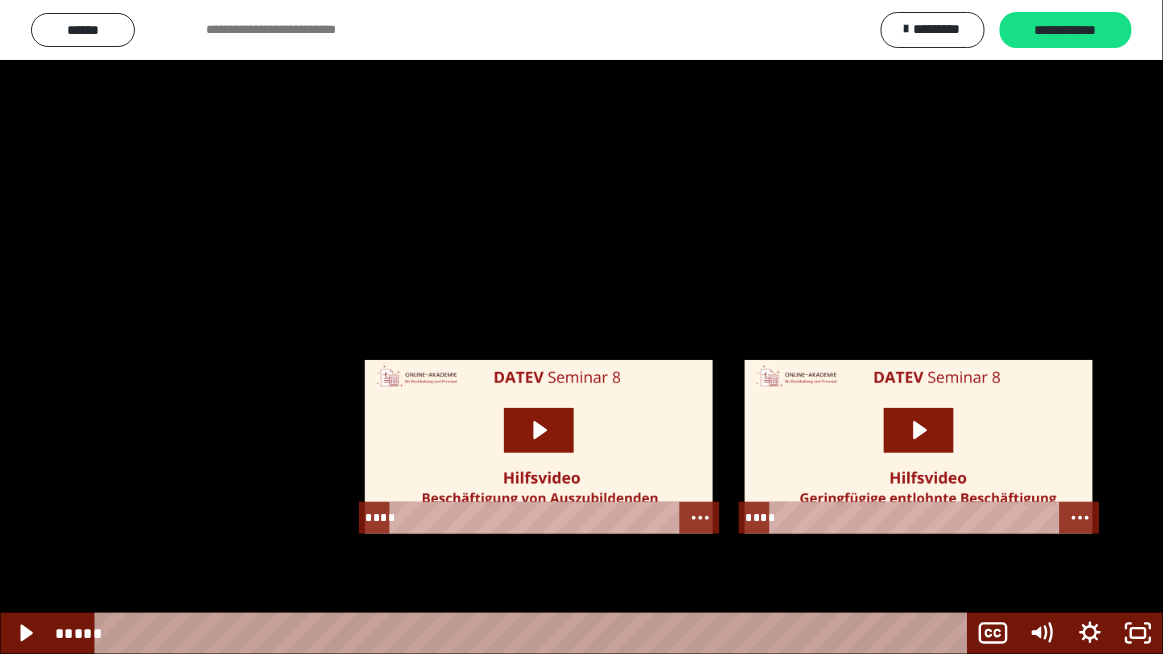 click at bounding box center [581, 327] 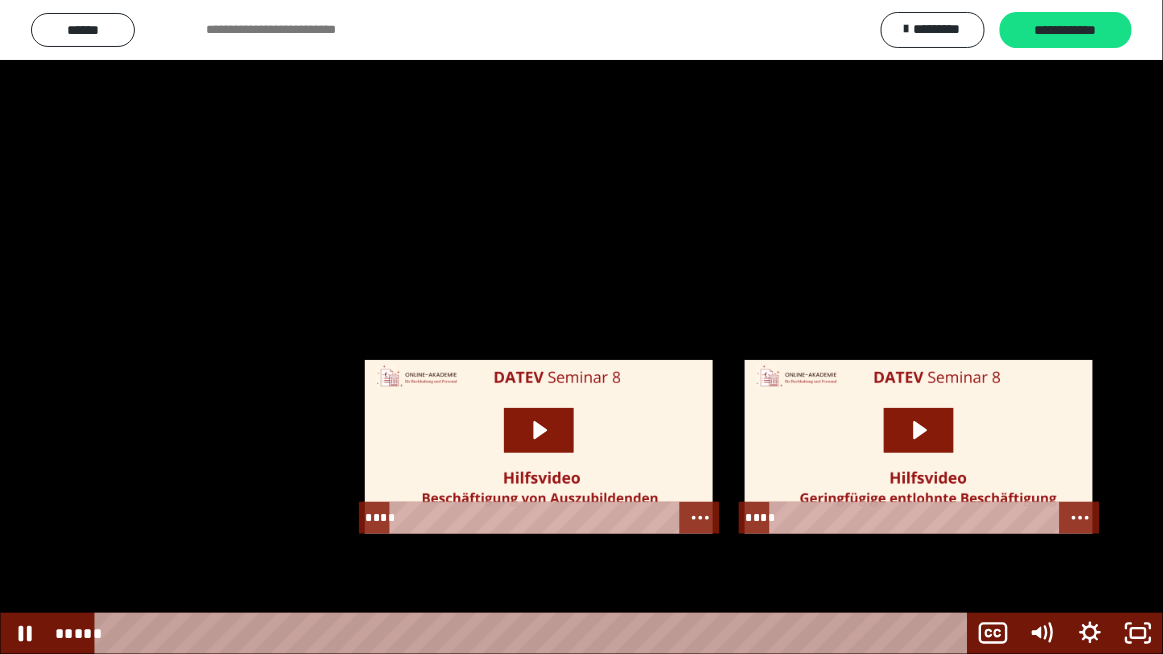 click at bounding box center [581, 327] 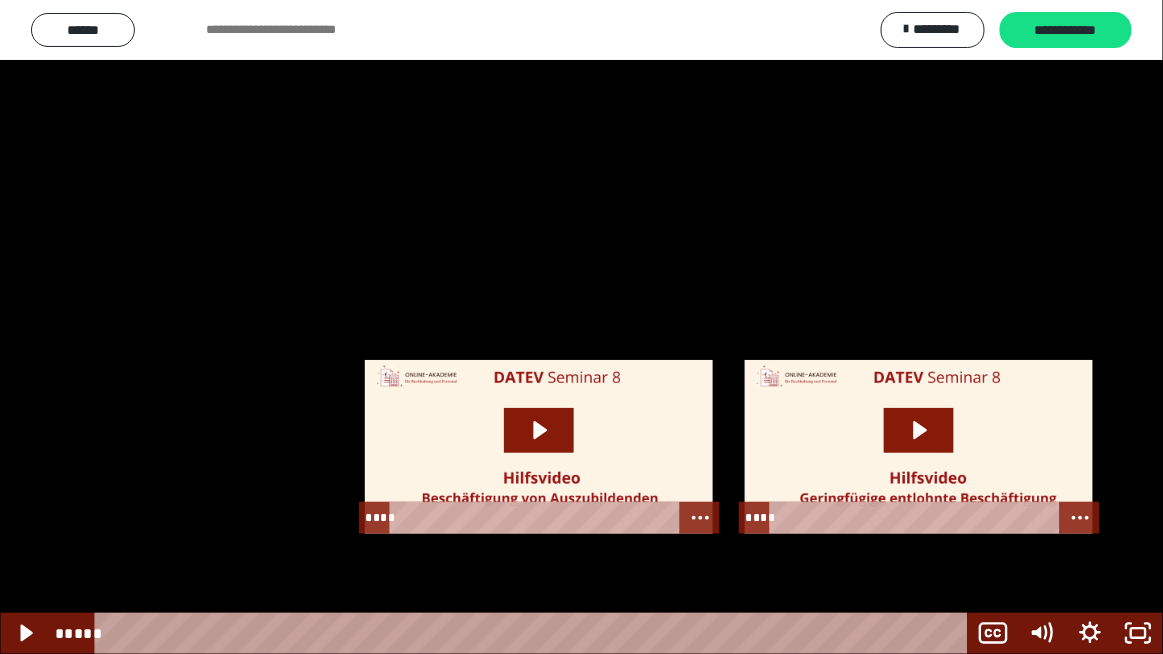 click at bounding box center [581, 327] 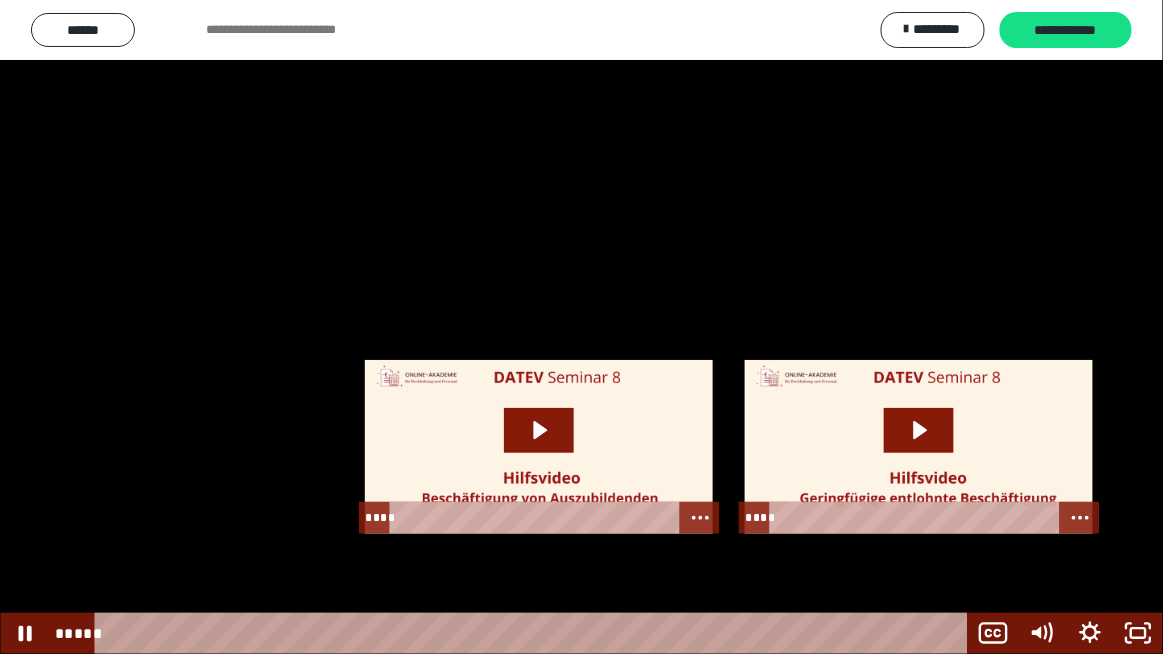 click at bounding box center (581, 327) 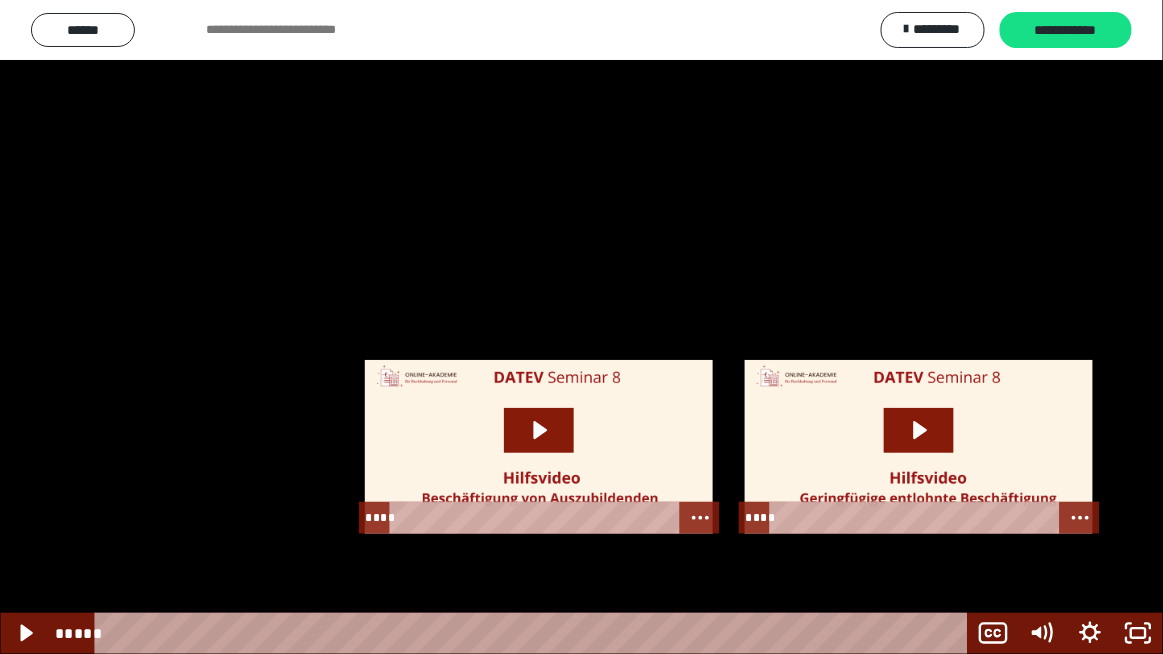 click at bounding box center [581, 327] 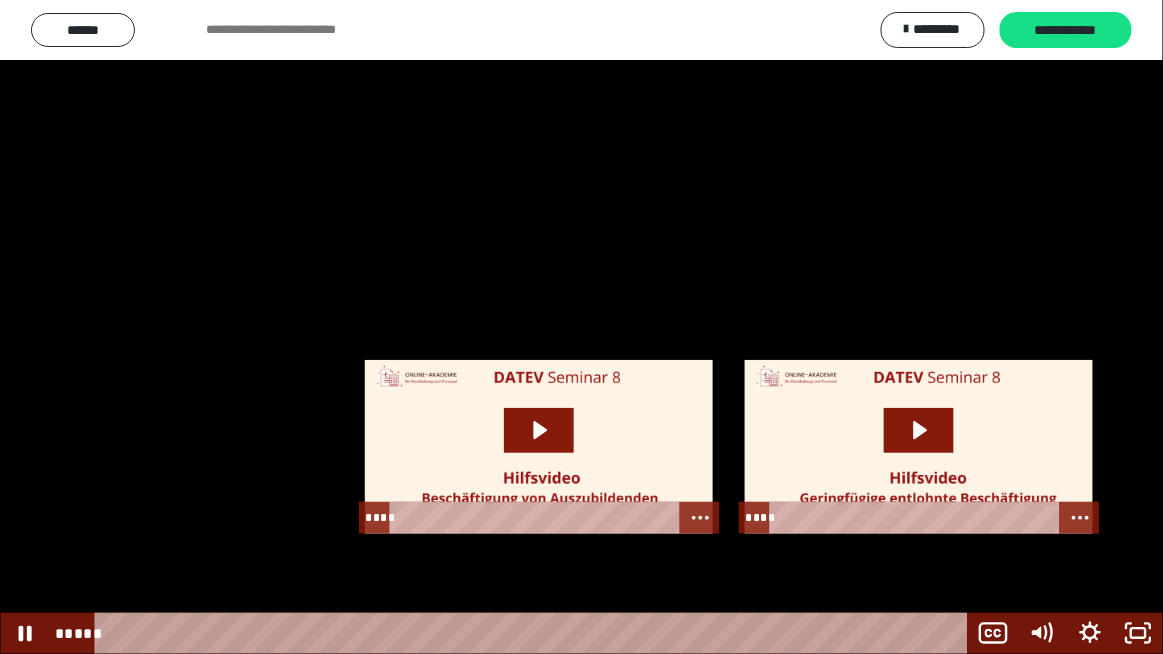 click at bounding box center [581, 327] 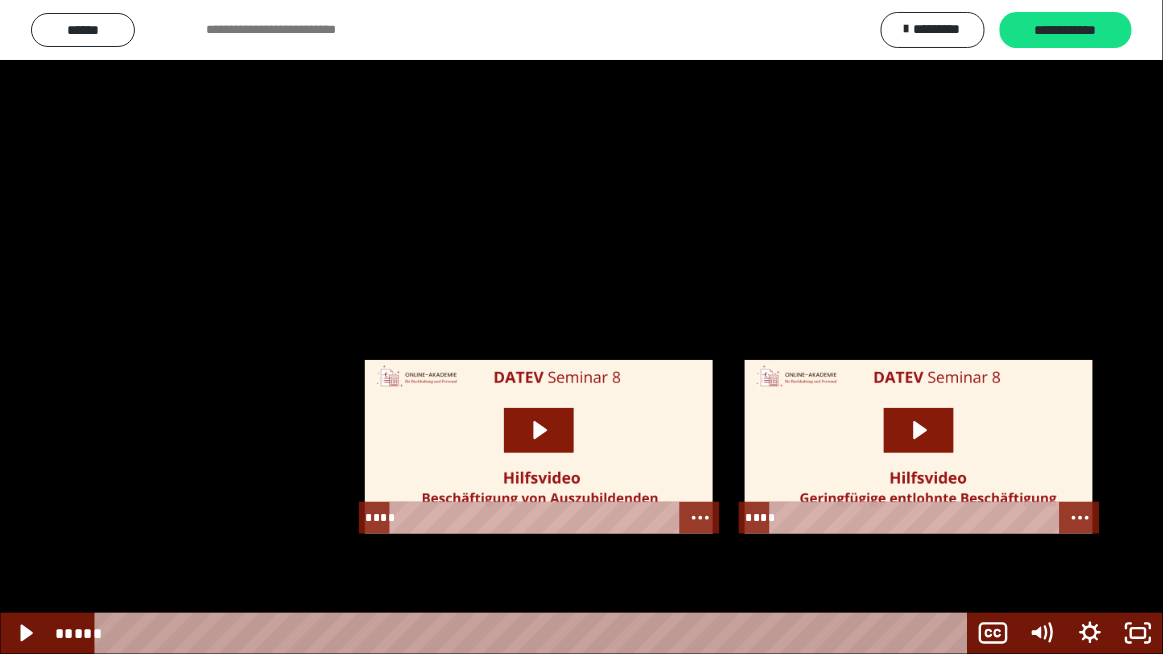 click at bounding box center (581, 327) 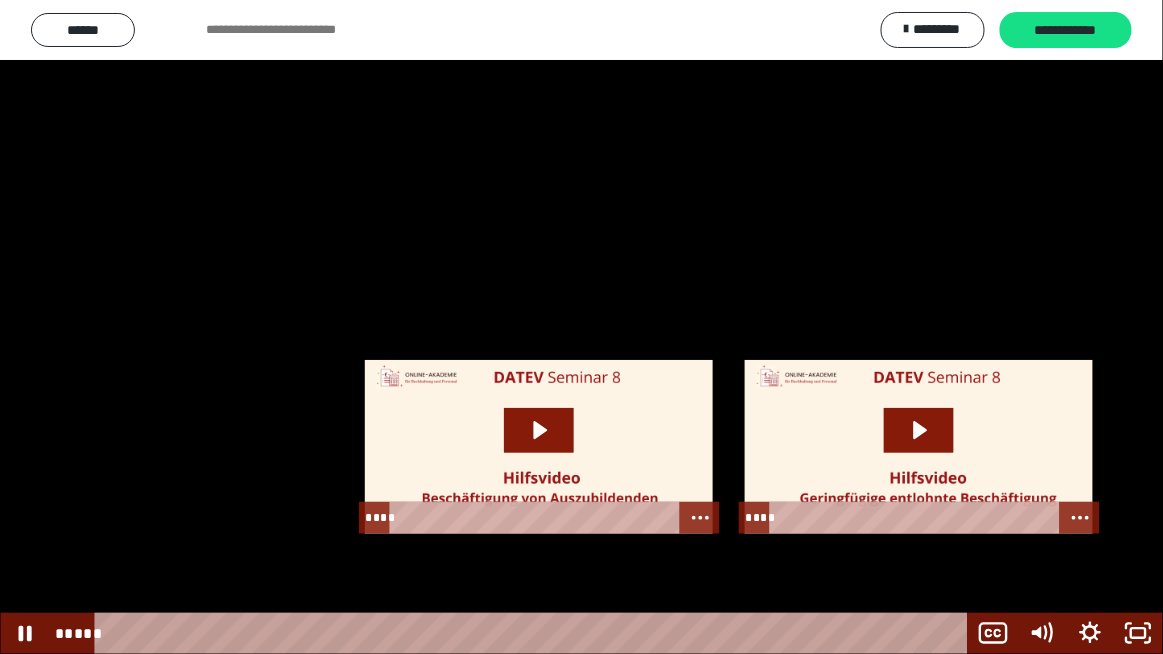 click at bounding box center (581, 327) 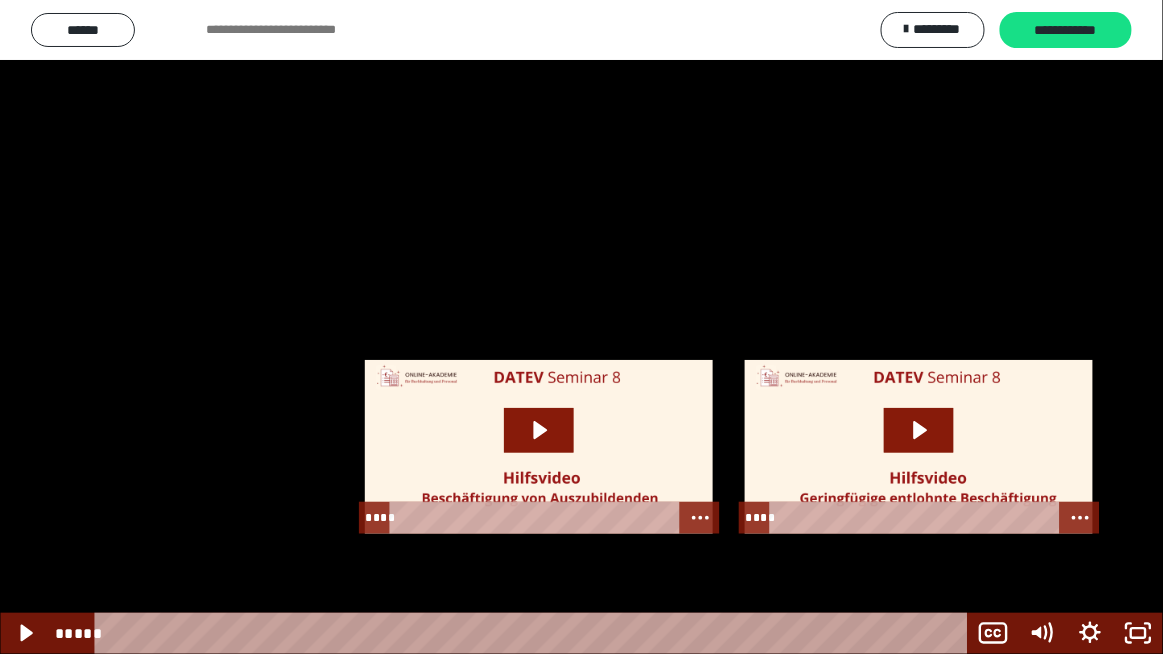 type 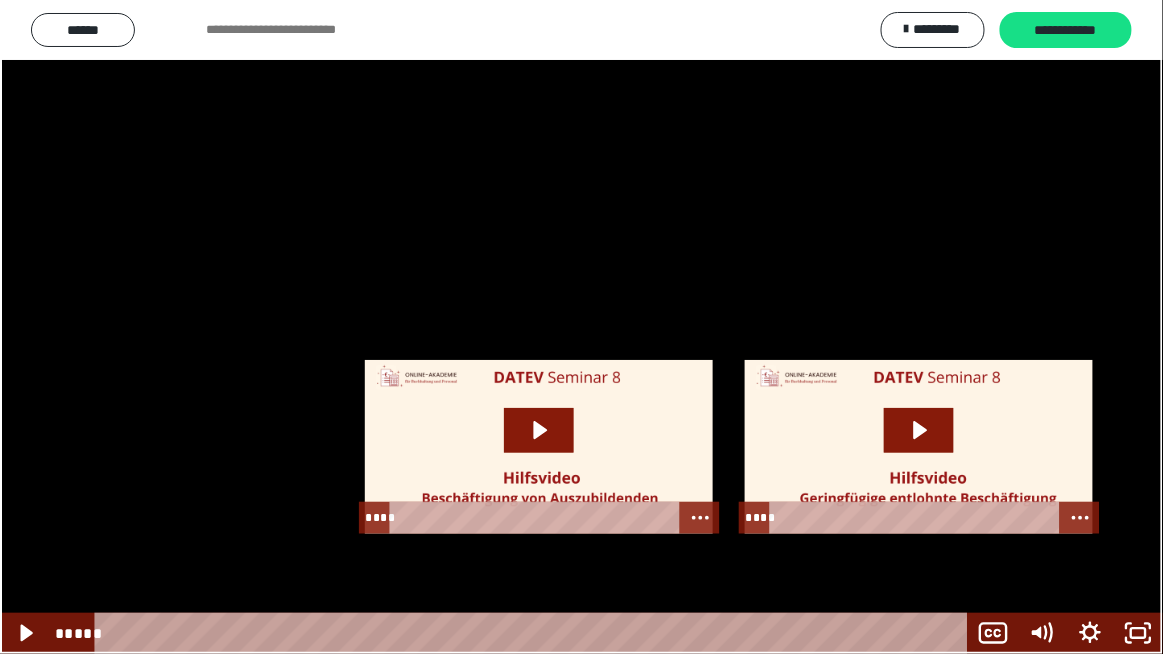 click at bounding box center (581, 327) 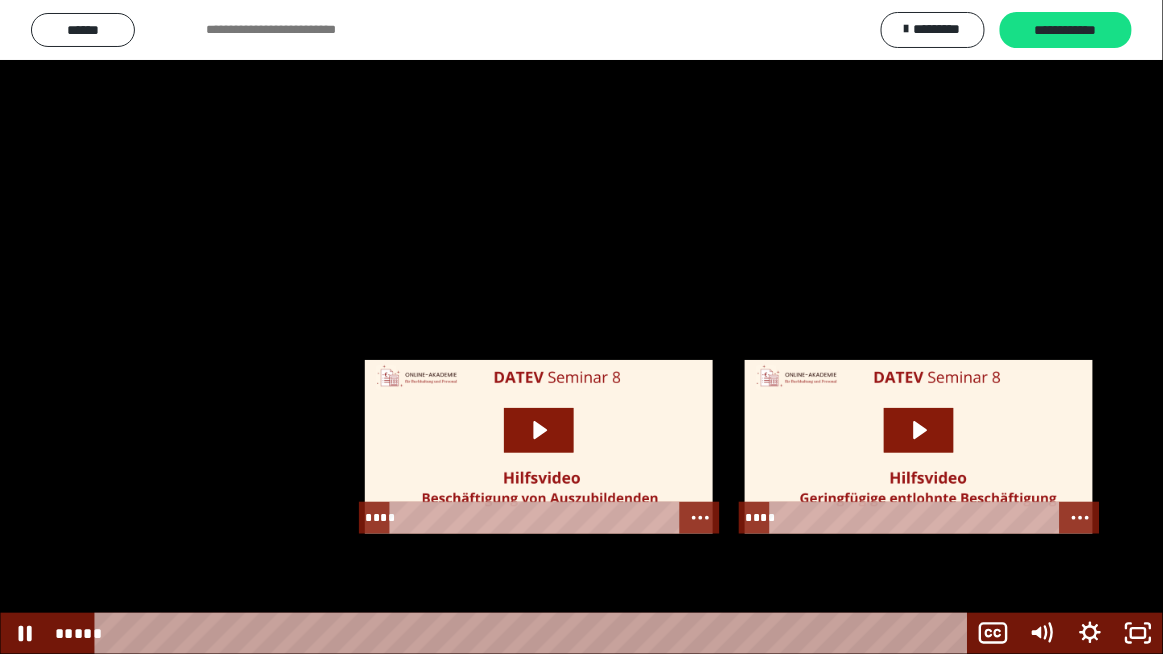 click at bounding box center (581, 327) 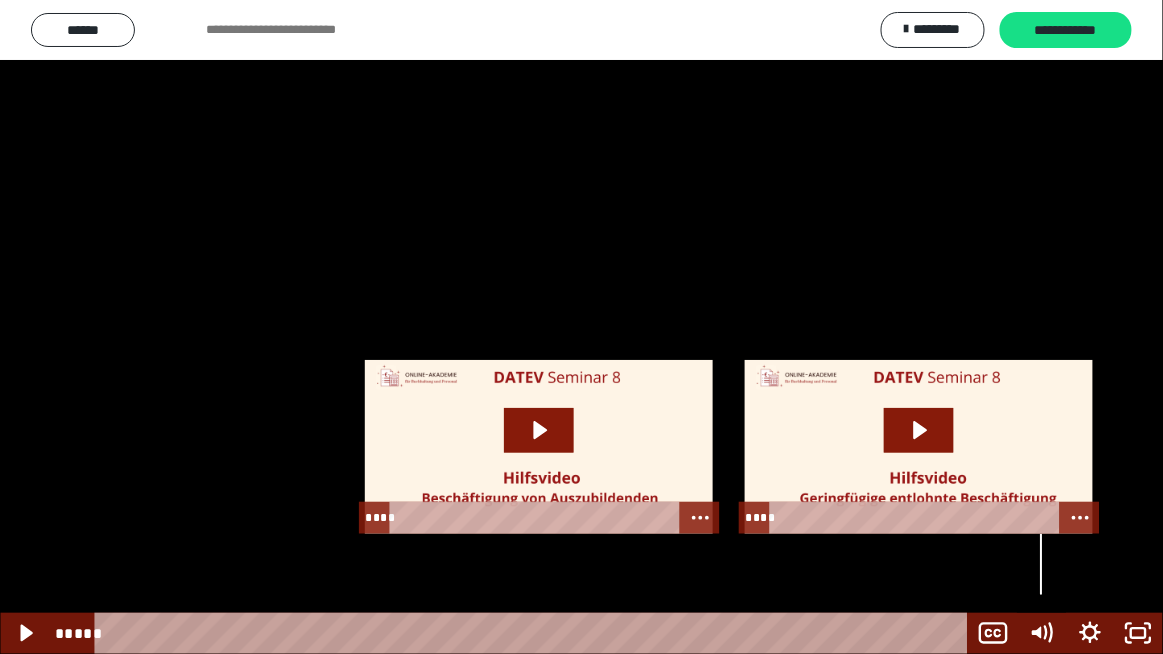 click at bounding box center (581, 327) 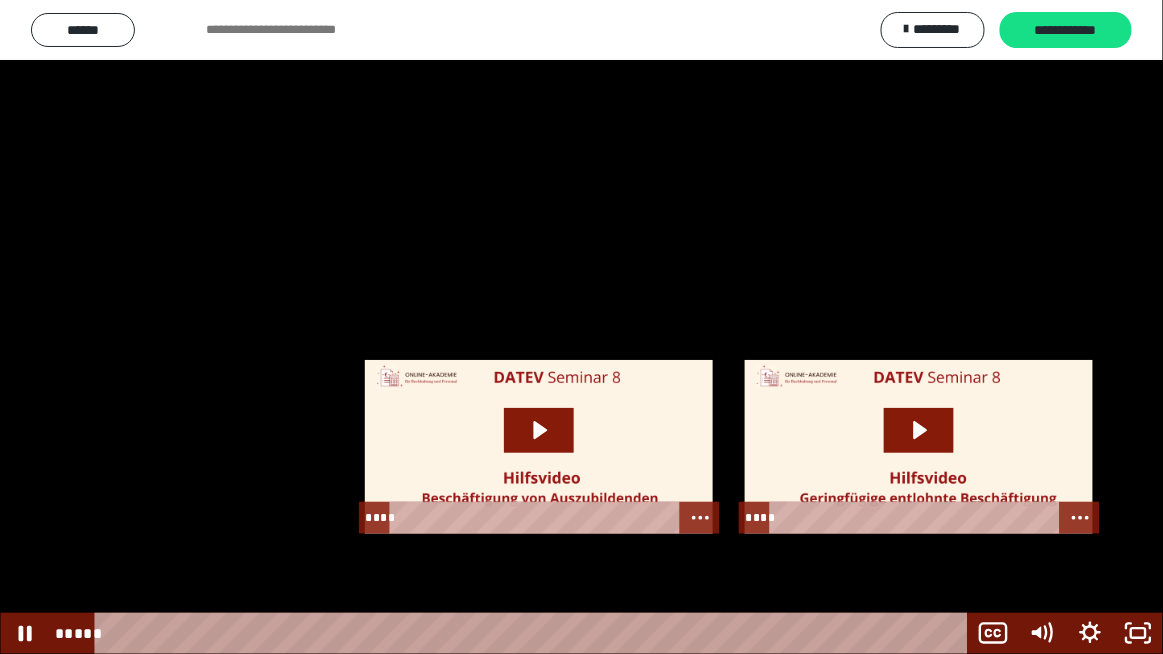 click at bounding box center (581, 327) 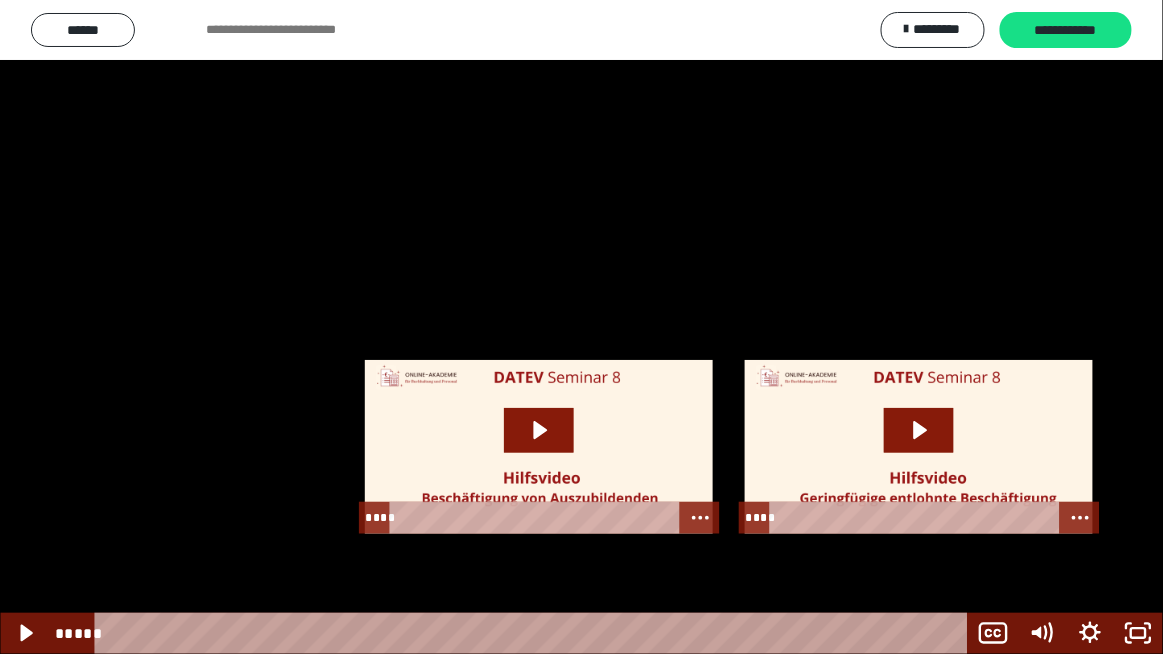 click at bounding box center [581, 327] 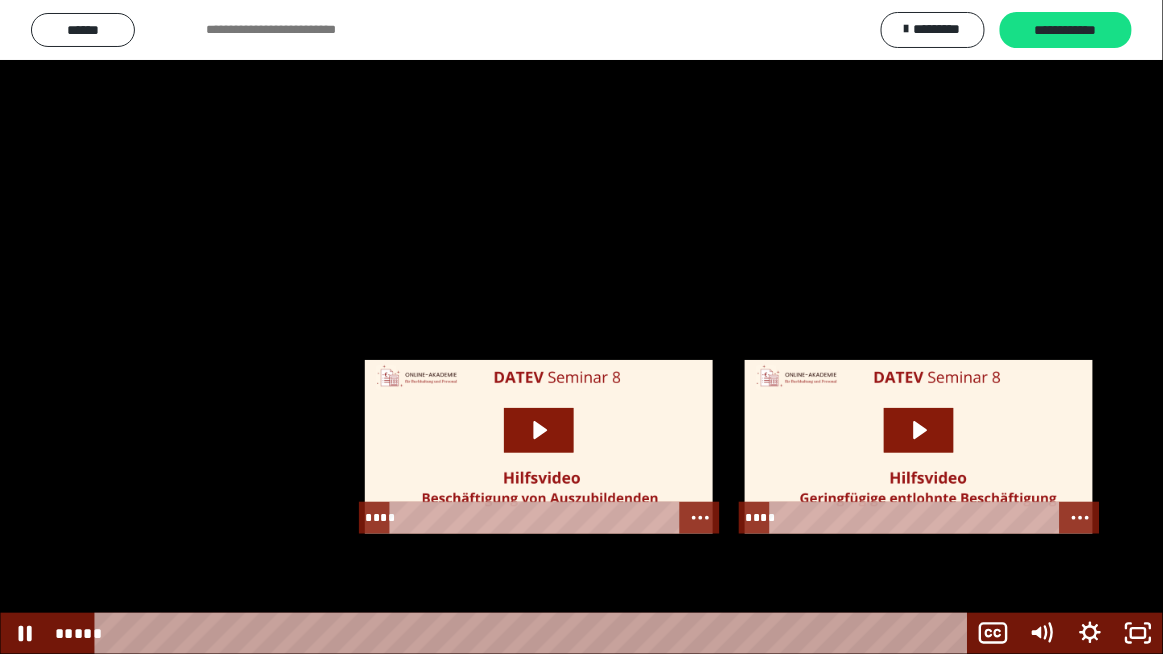 click at bounding box center [581, 327] 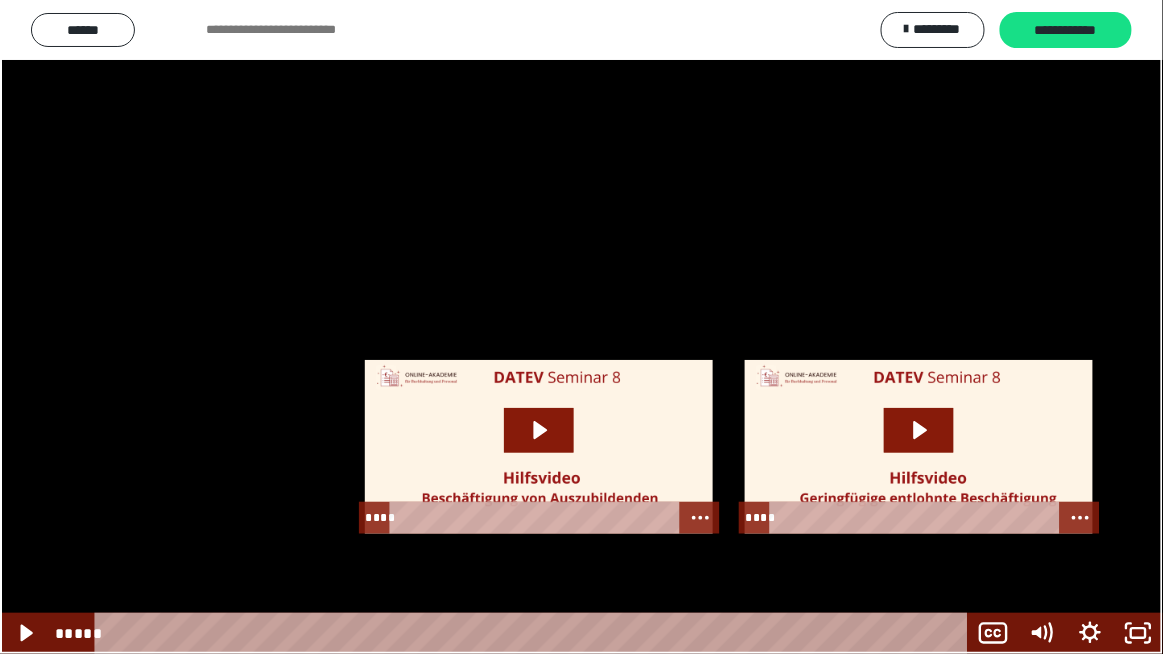 click at bounding box center (581, 327) 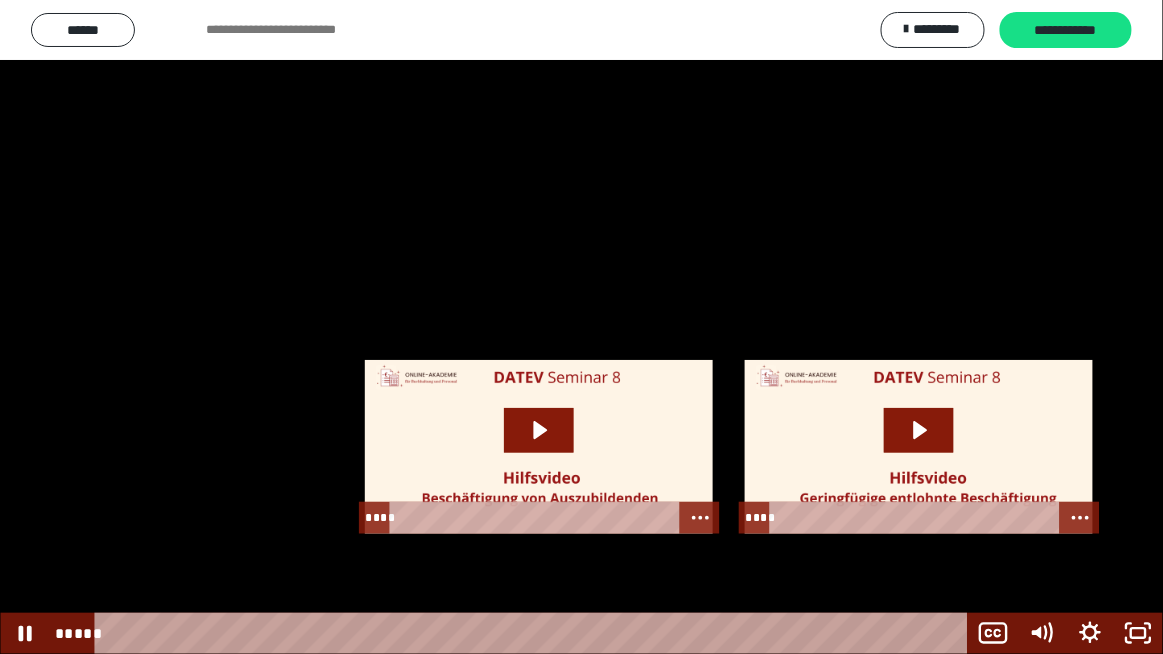click at bounding box center (581, 327) 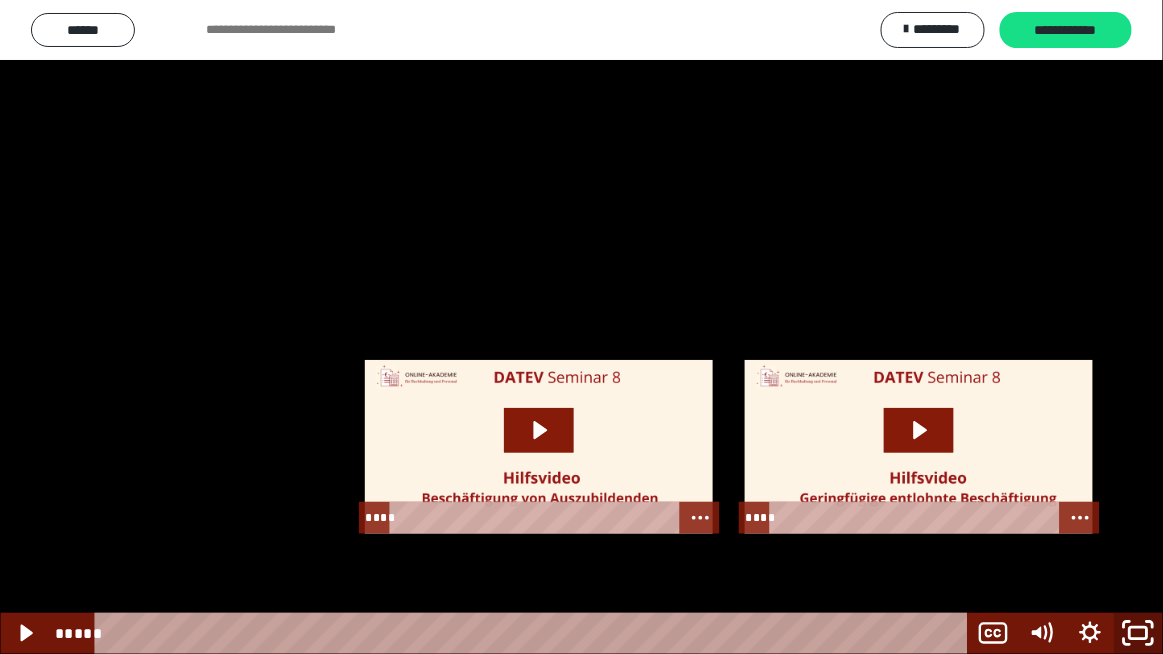 click 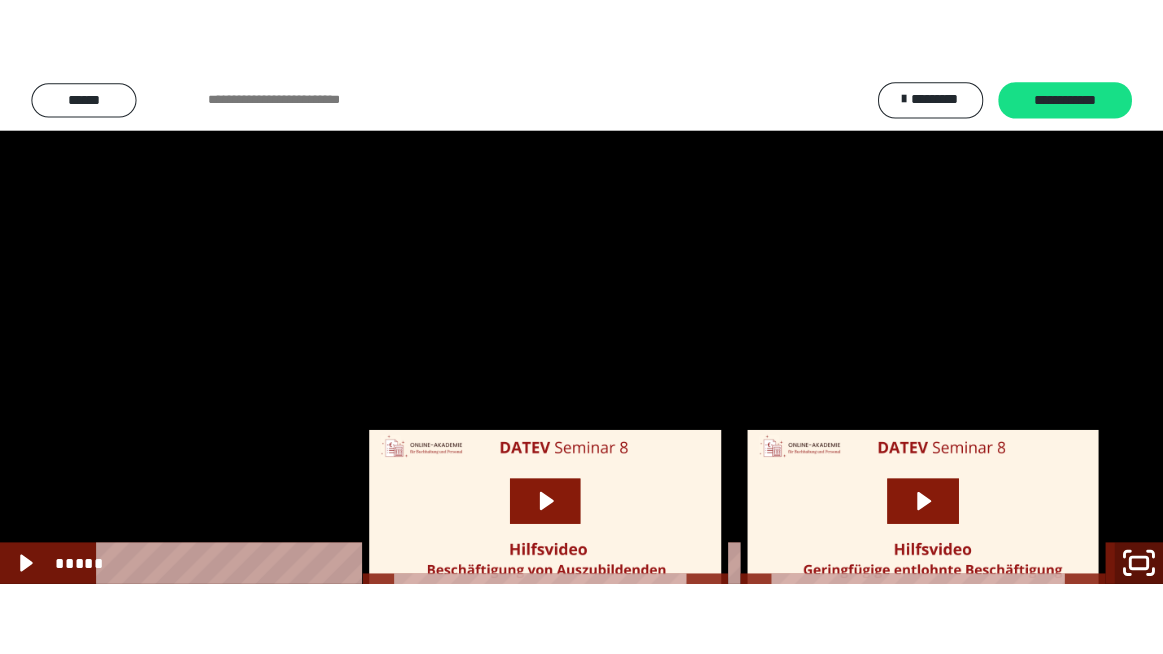 scroll, scrollTop: 2545, scrollLeft: 0, axis: vertical 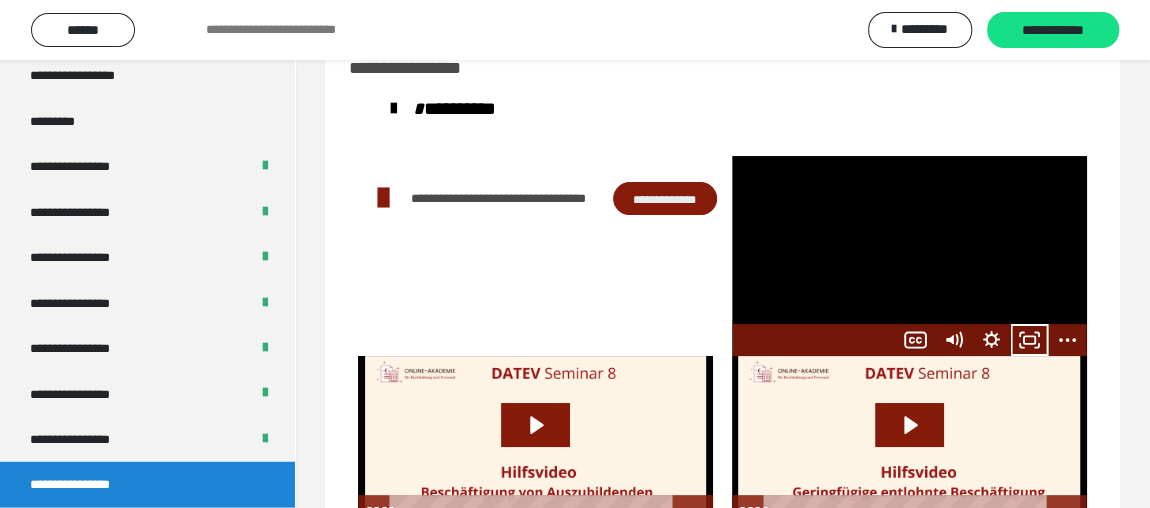 click at bounding box center (909, 256) 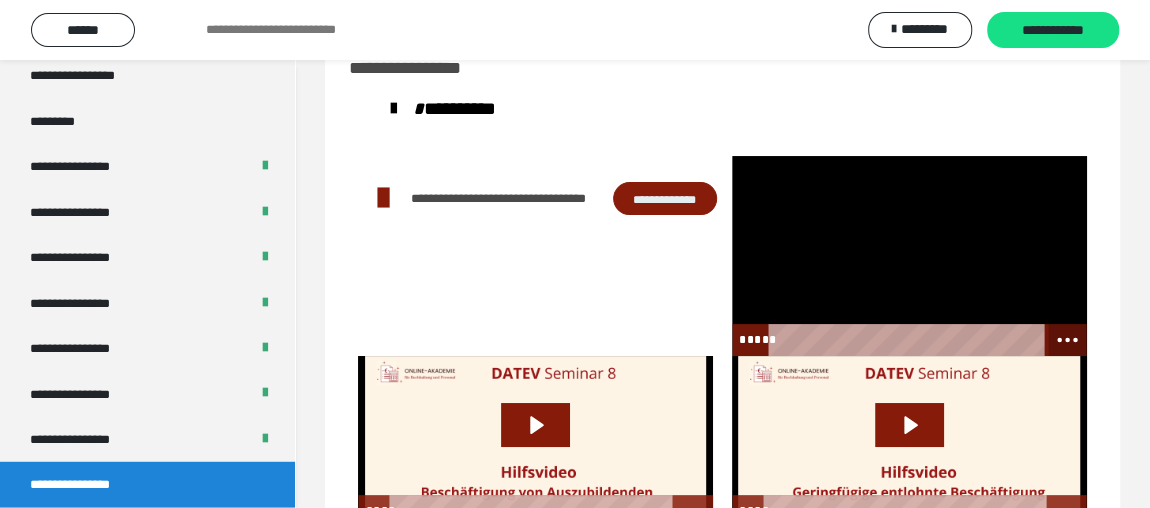 click 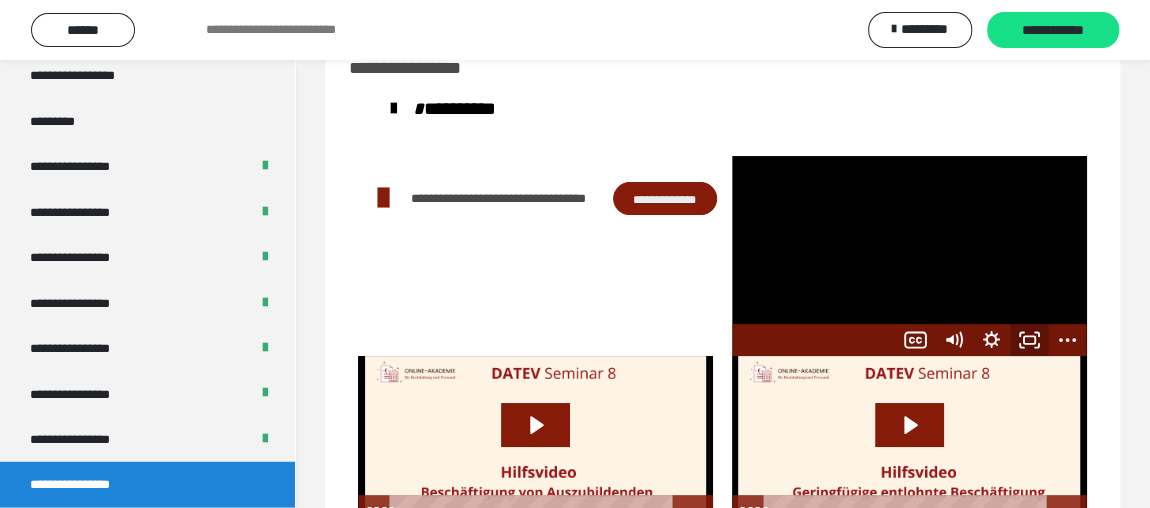 click 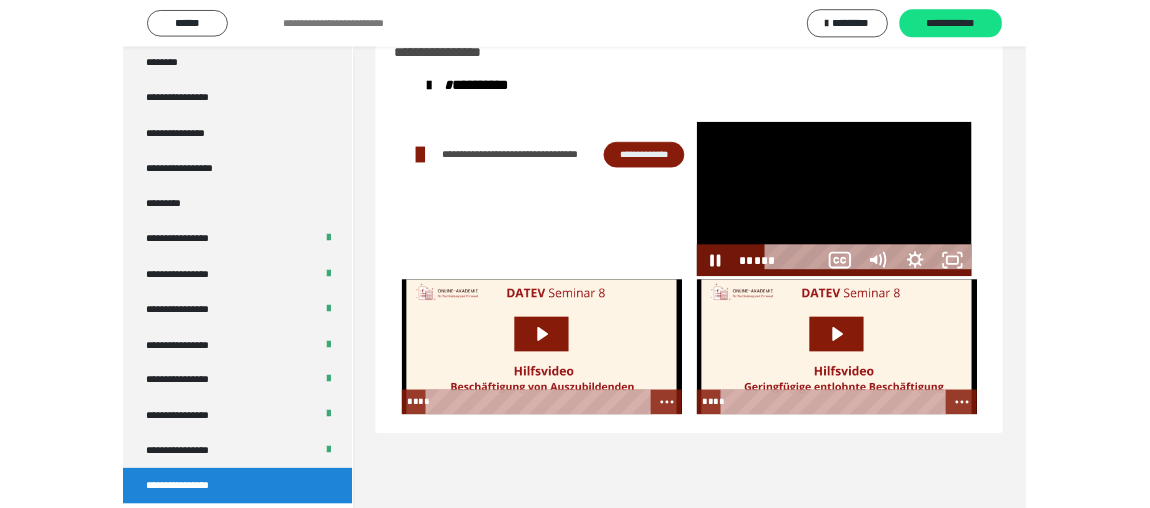 scroll, scrollTop: 2399, scrollLeft: 0, axis: vertical 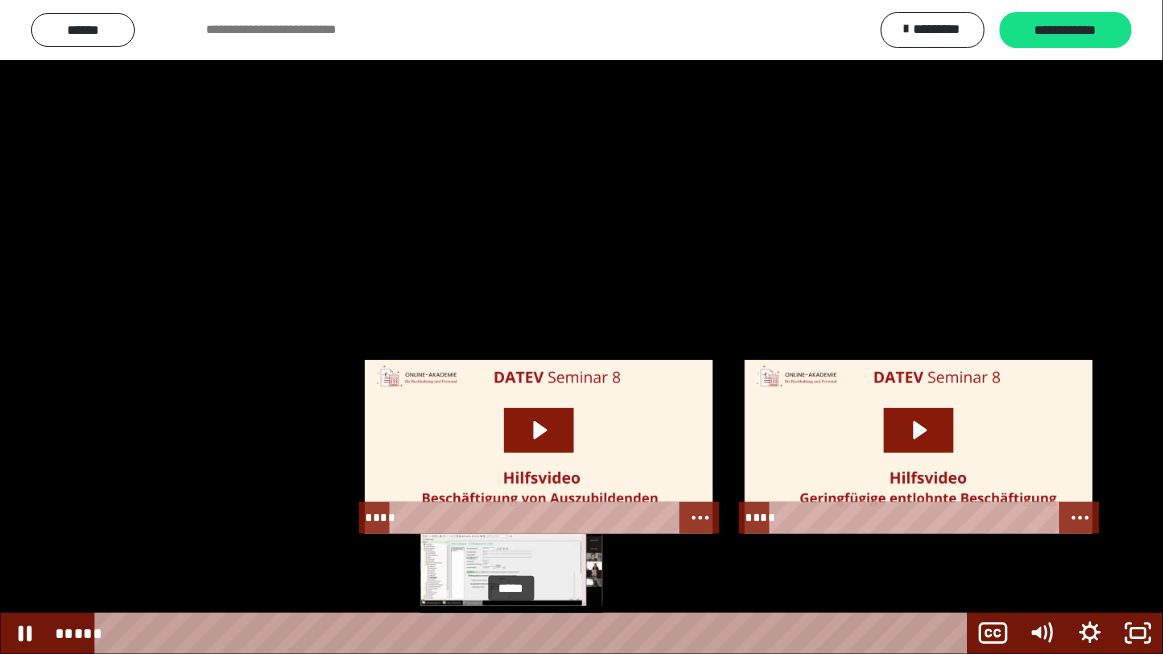click at bounding box center [511, 634] 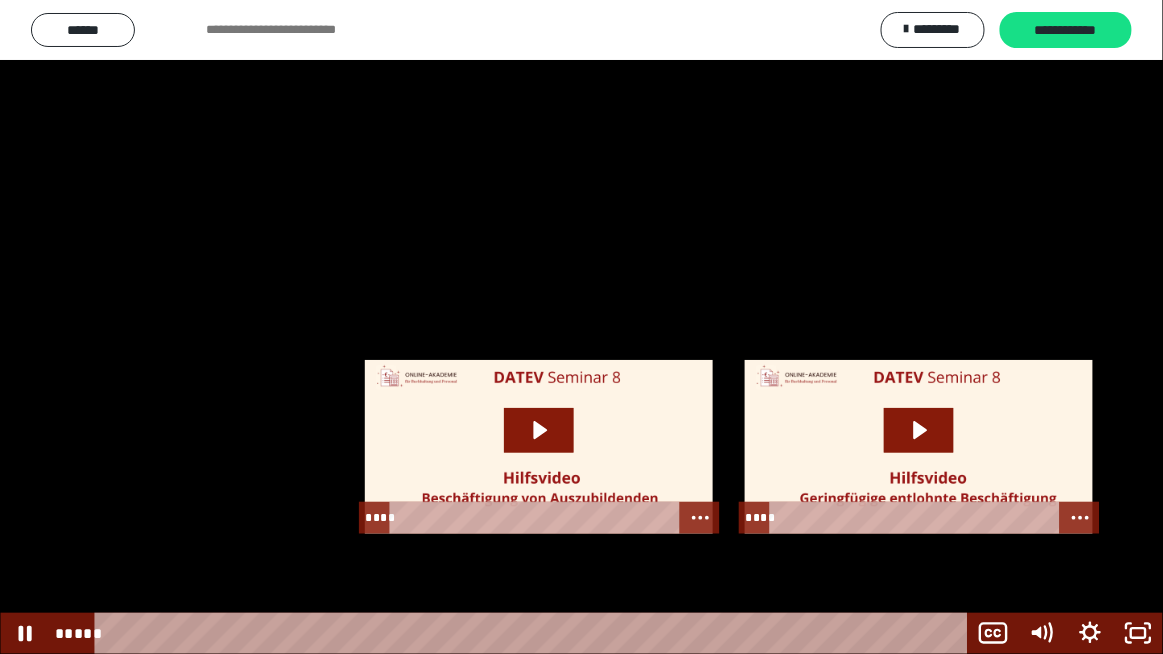 click at bounding box center (581, 327) 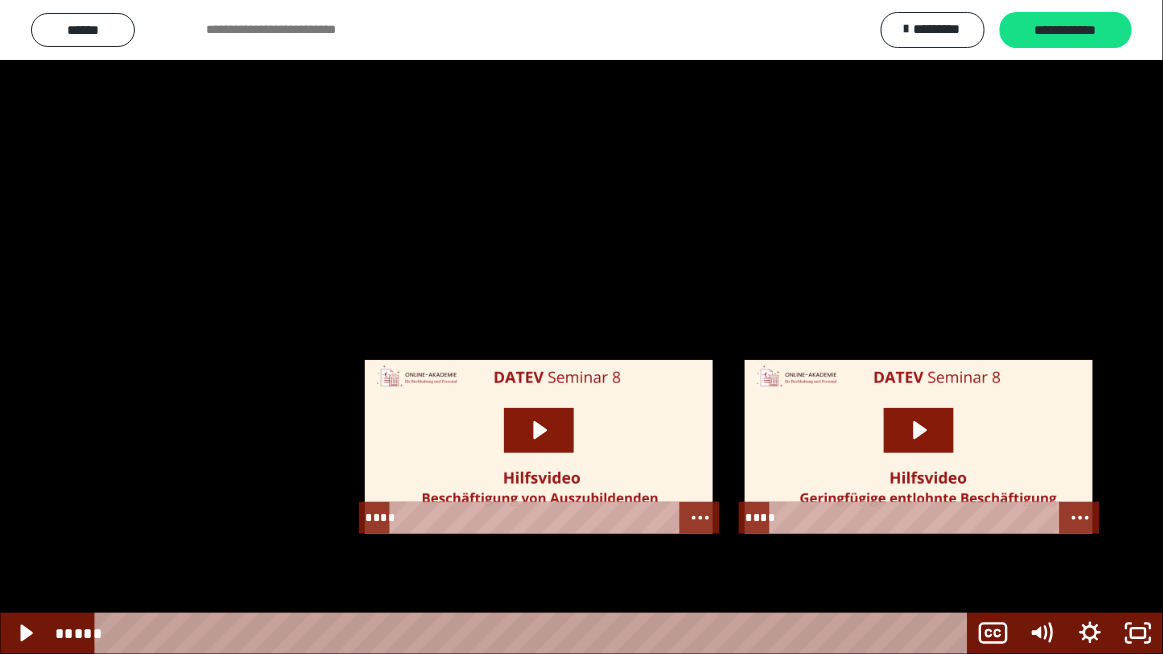 click at bounding box center (581, 327) 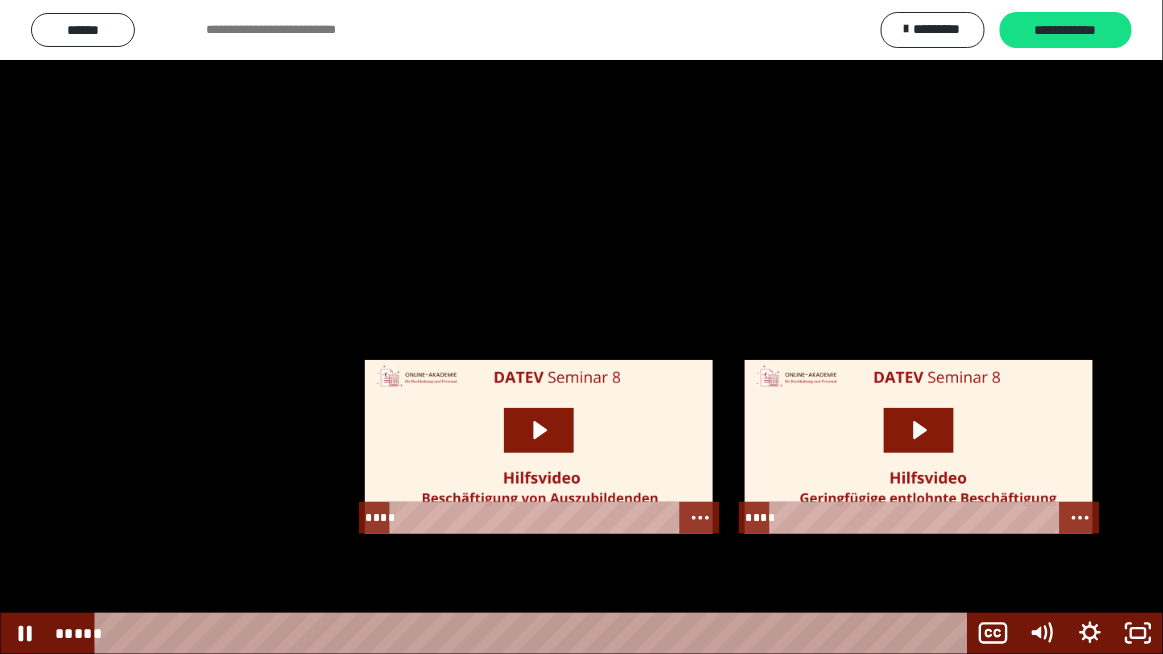 click at bounding box center (581, 327) 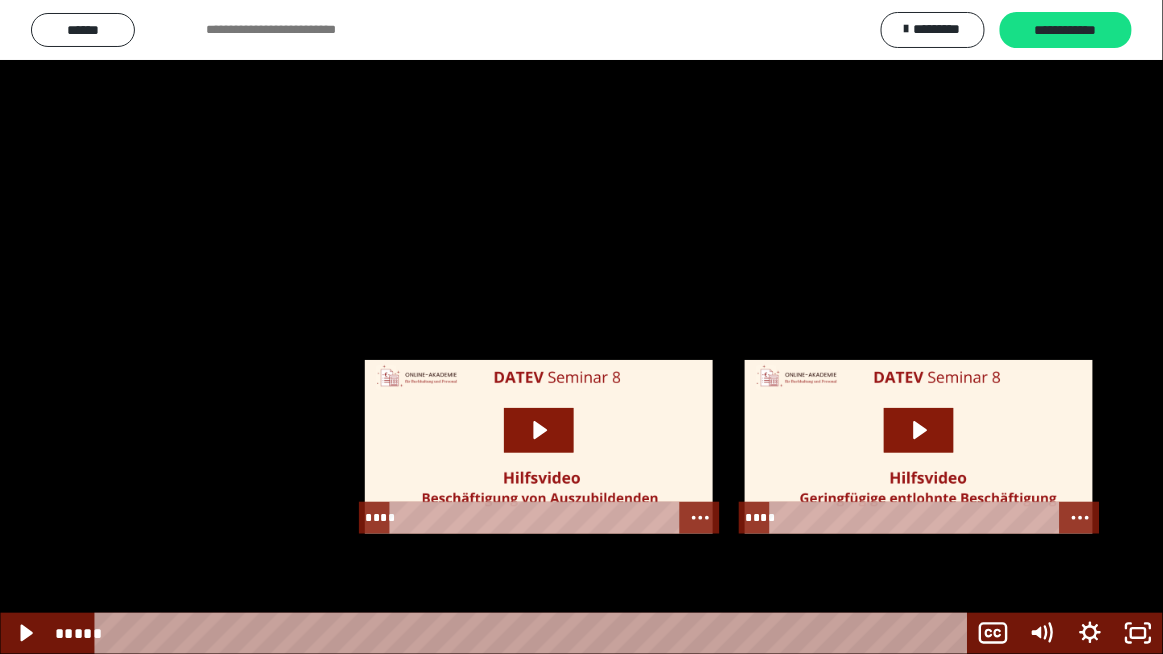 click at bounding box center (581, 327) 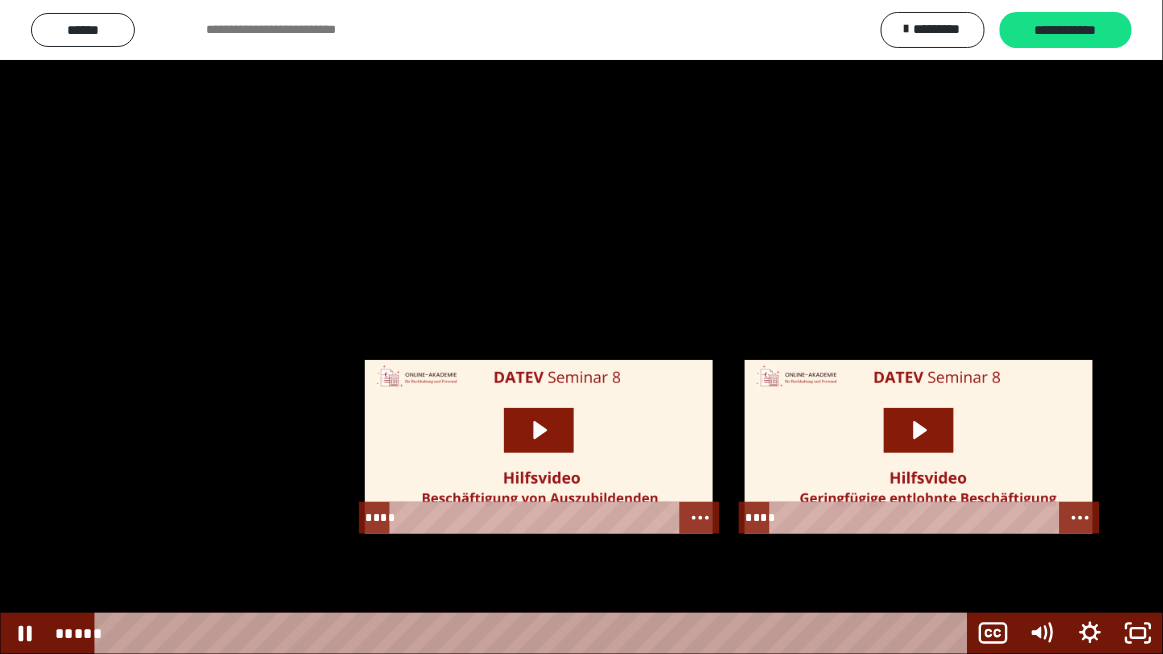 click at bounding box center [581, 327] 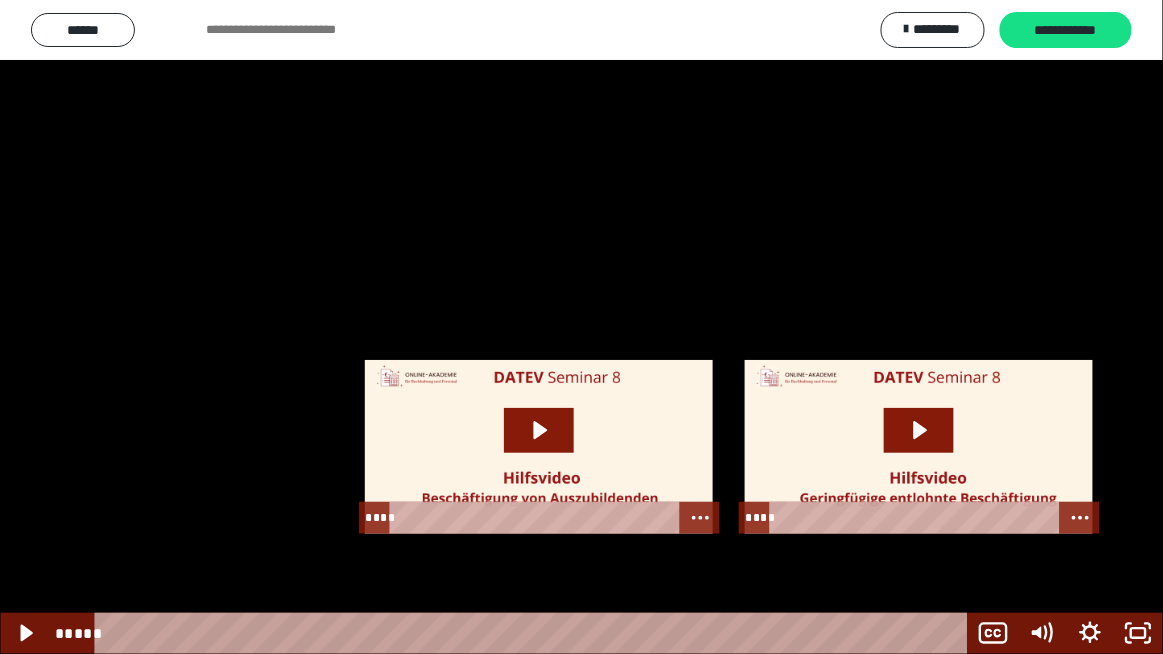 drag, startPoint x: 681, startPoint y: 446, endPoint x: 1031, endPoint y: 330, distance: 368.7221 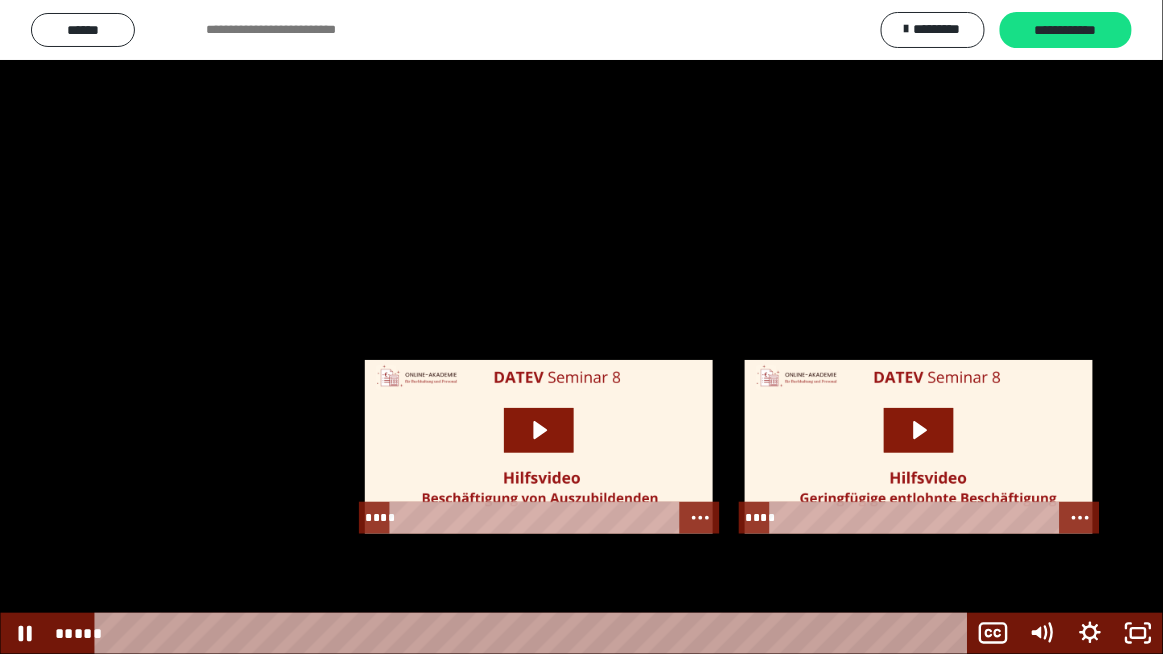 click at bounding box center [581, 327] 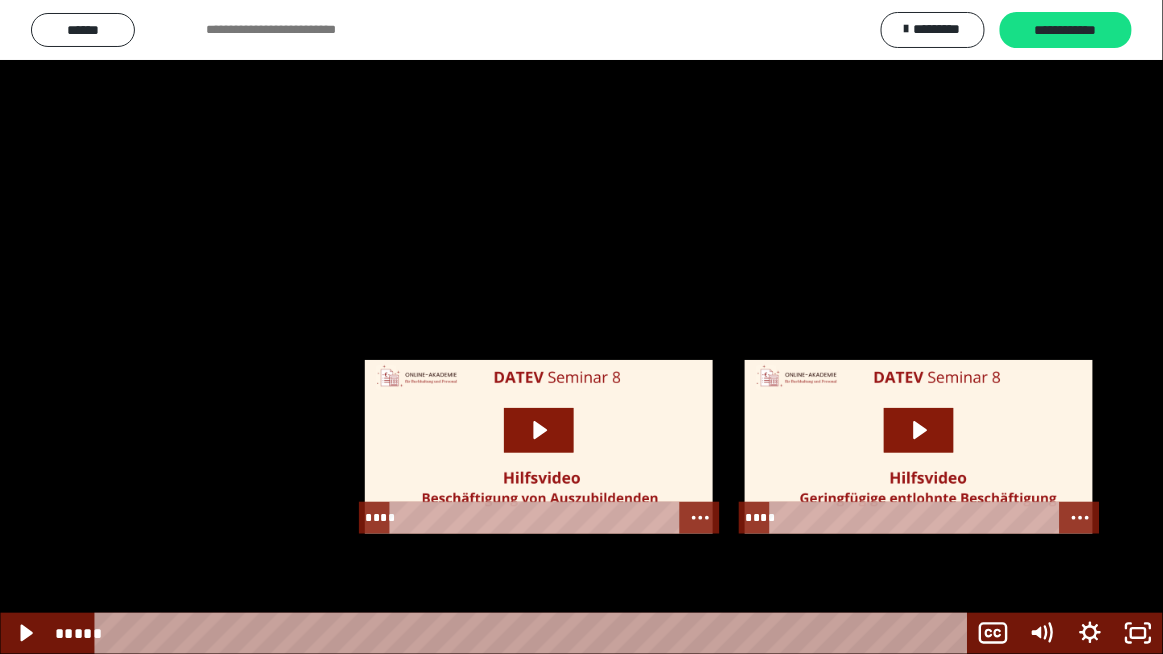 click at bounding box center [581, 327] 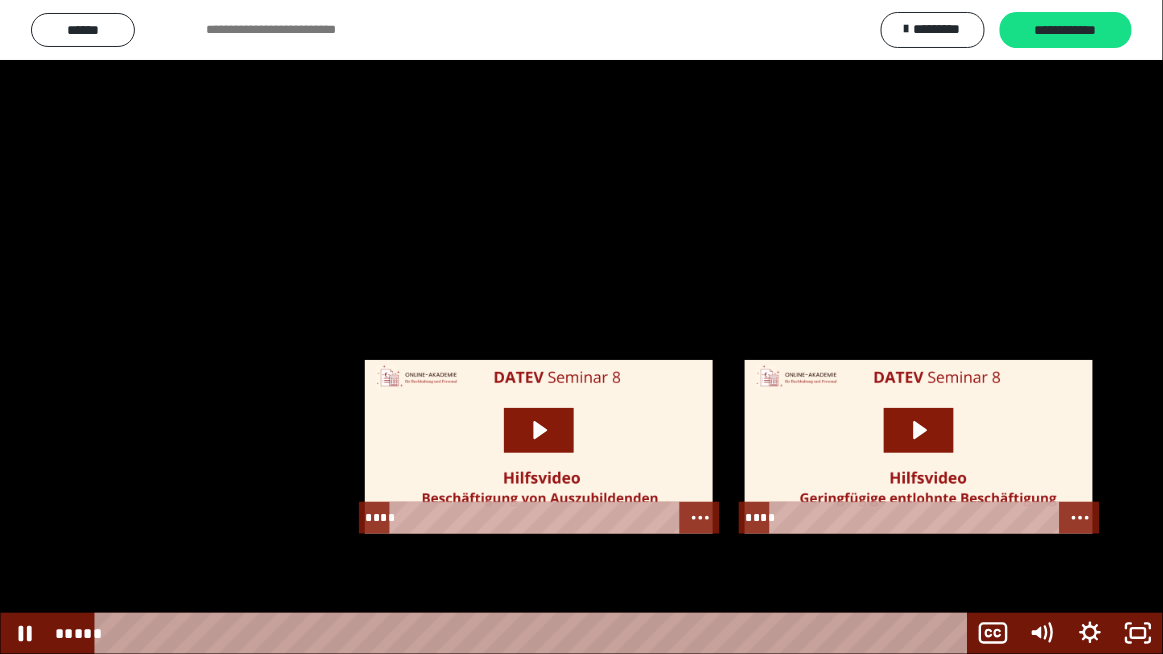 click at bounding box center [581, 327] 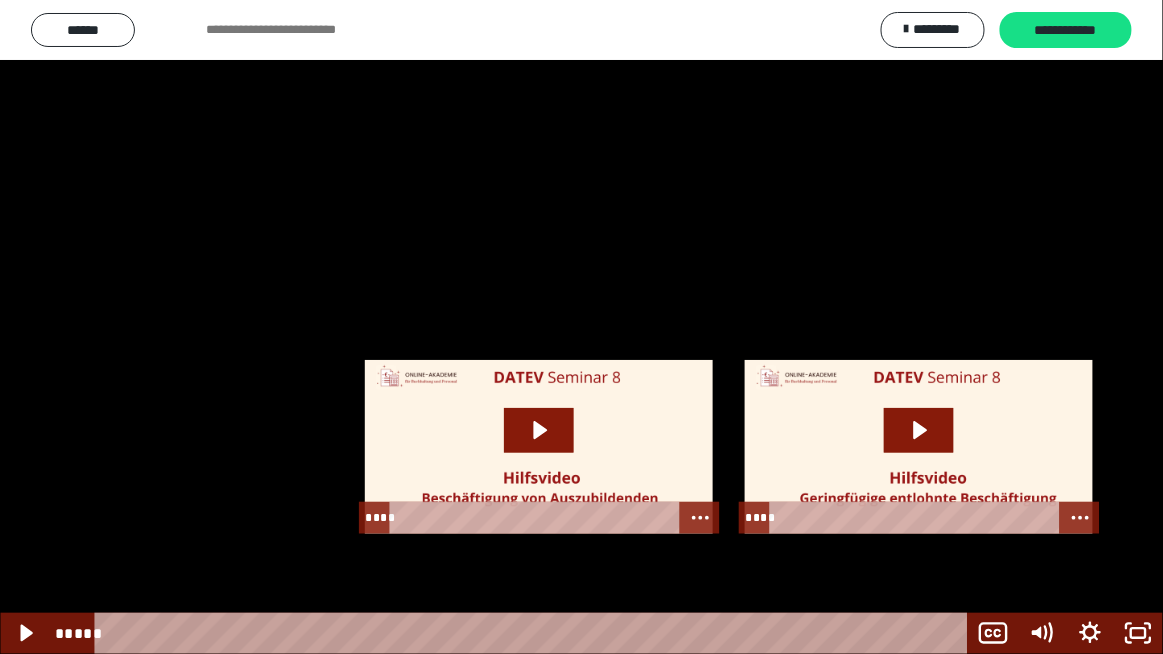 click at bounding box center [581, 327] 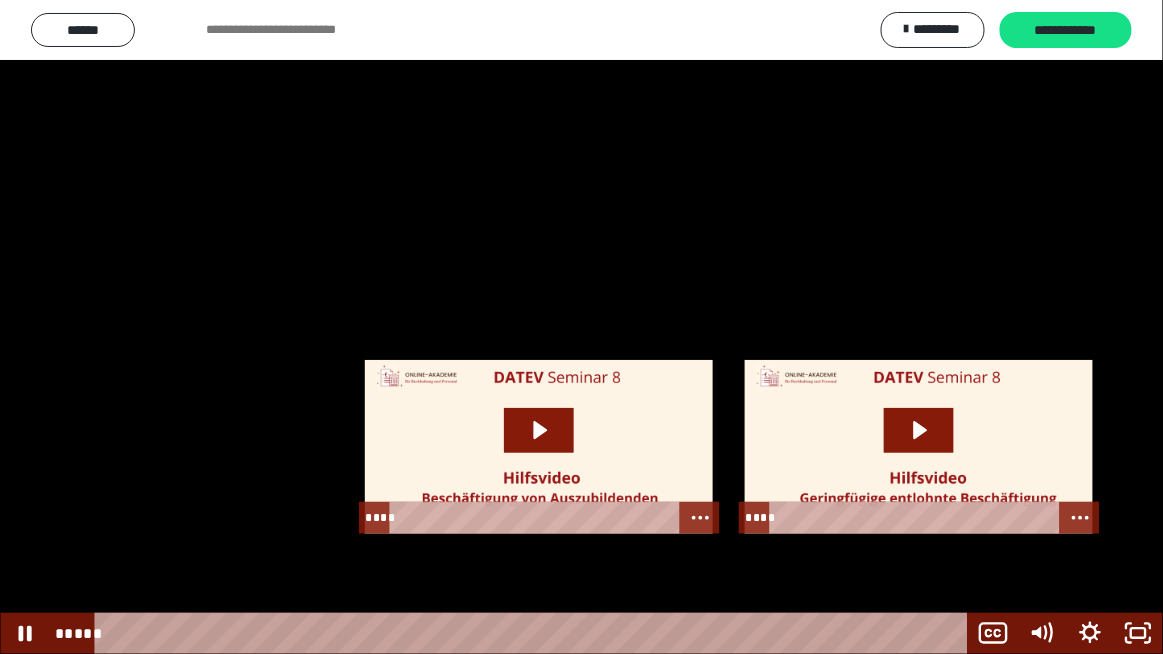 click at bounding box center [581, 327] 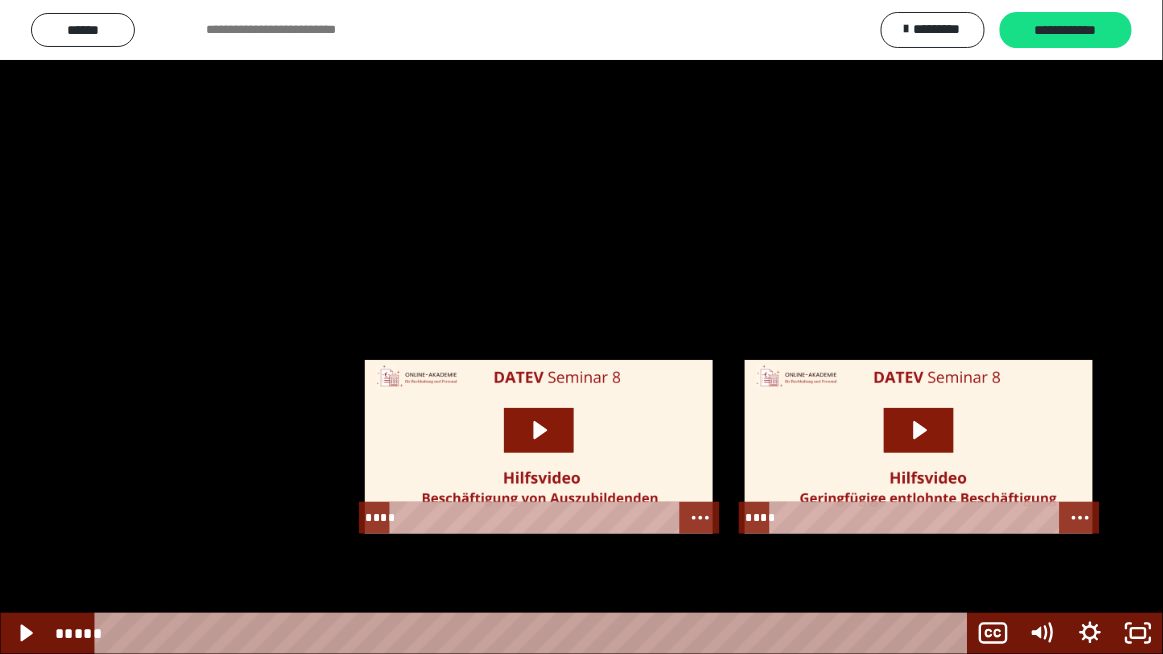 click at bounding box center (581, 327) 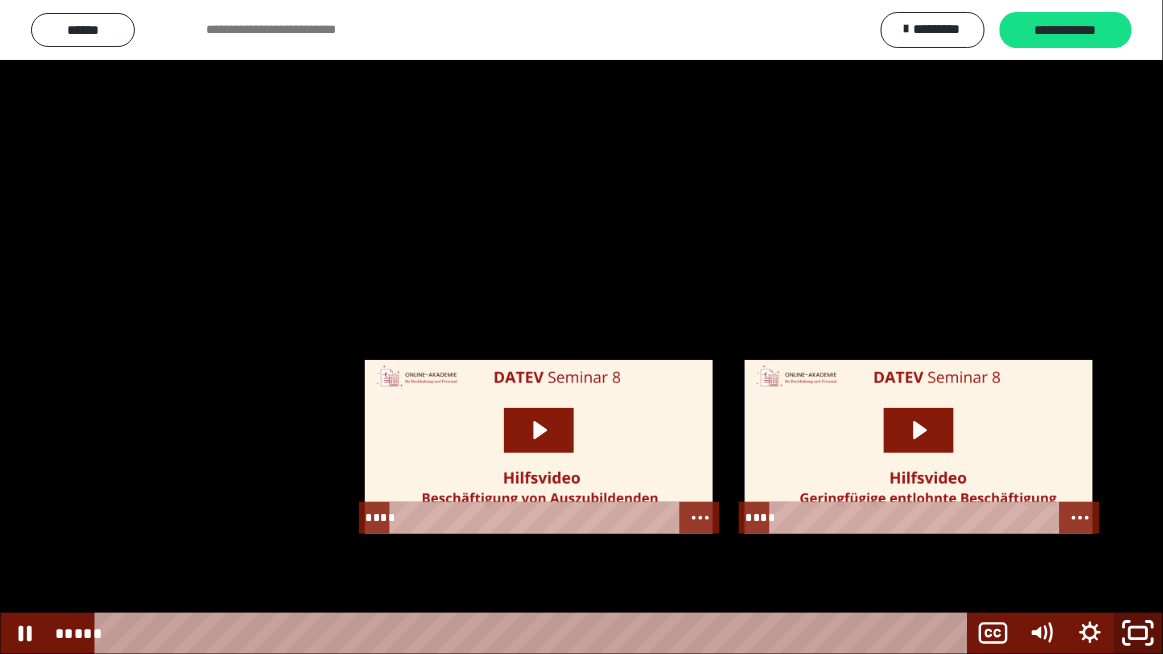 click 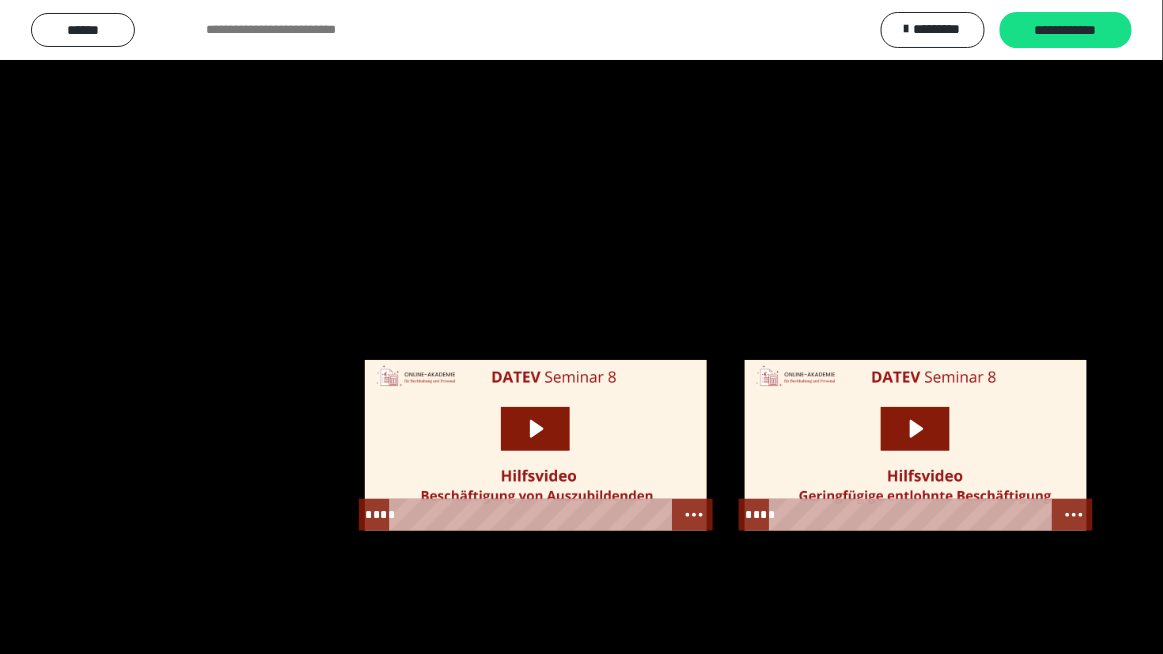 scroll, scrollTop: 2545, scrollLeft: 0, axis: vertical 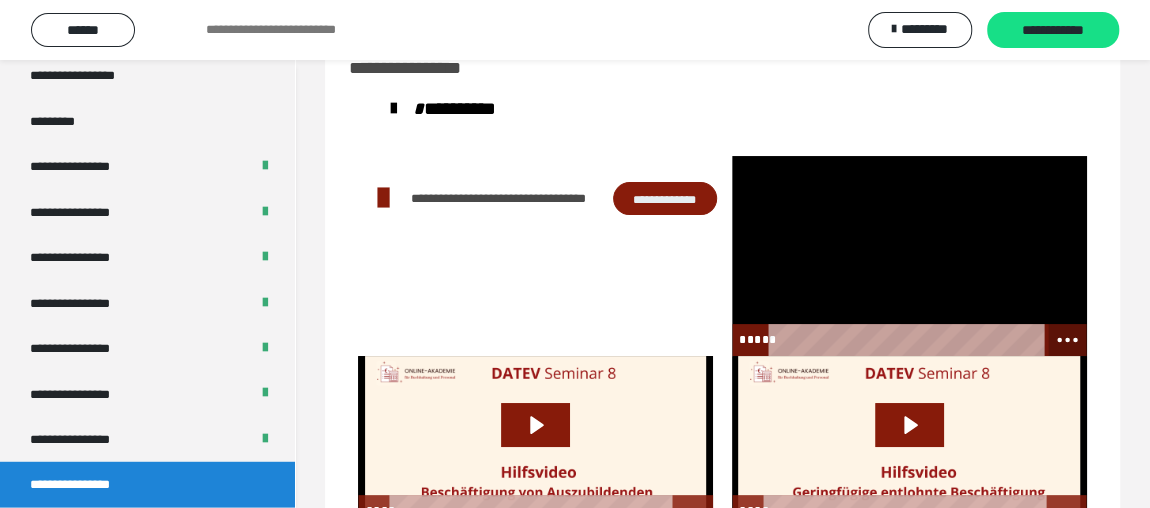 click 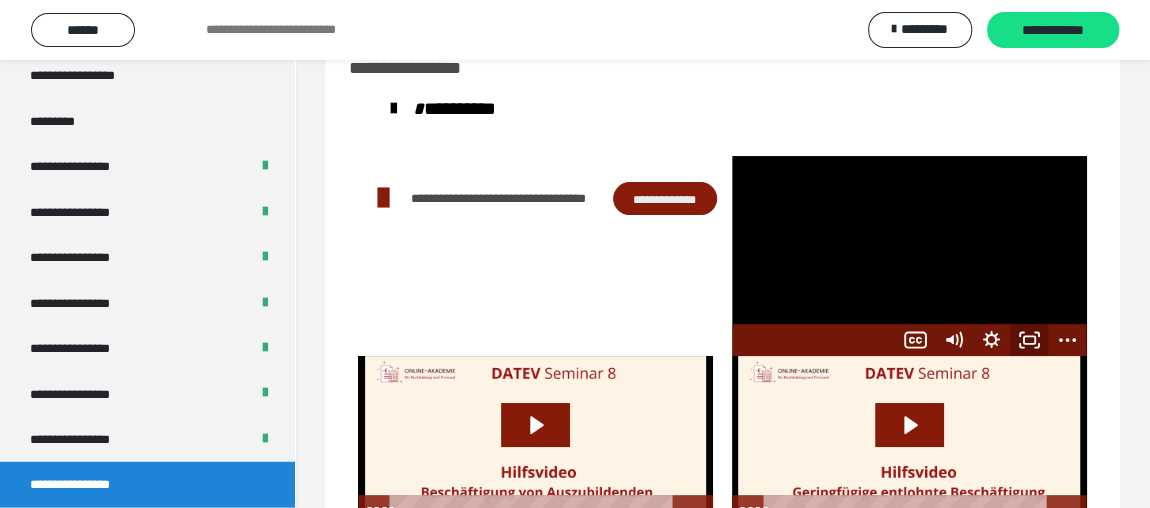 click 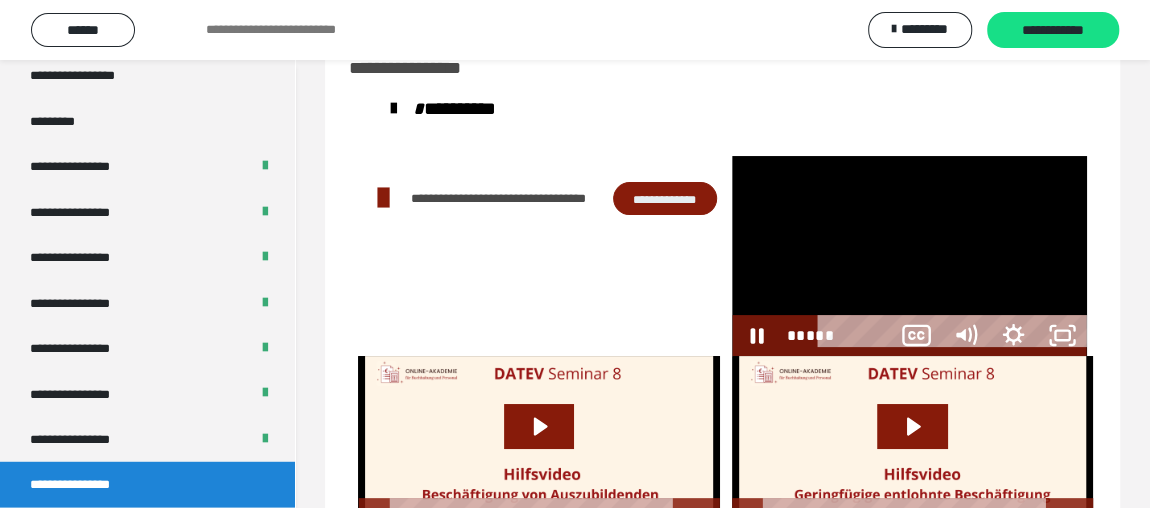 scroll, scrollTop: 2399, scrollLeft: 0, axis: vertical 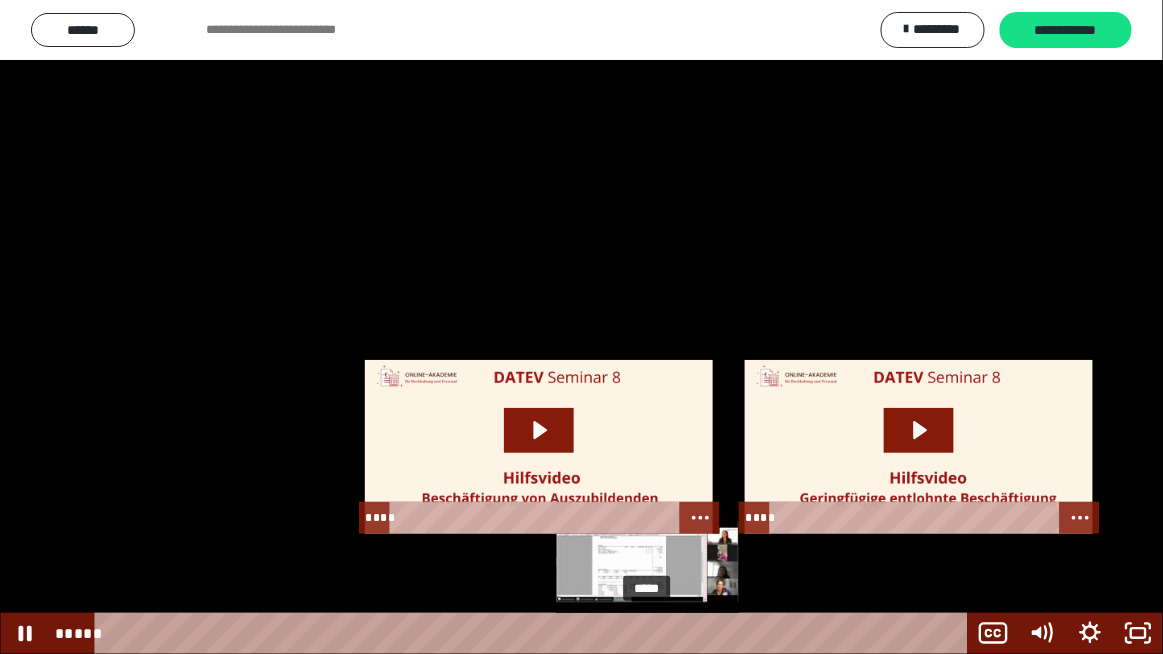 drag, startPoint x: 658, startPoint y: 637, endPoint x: 648, endPoint y: 634, distance: 10.440307 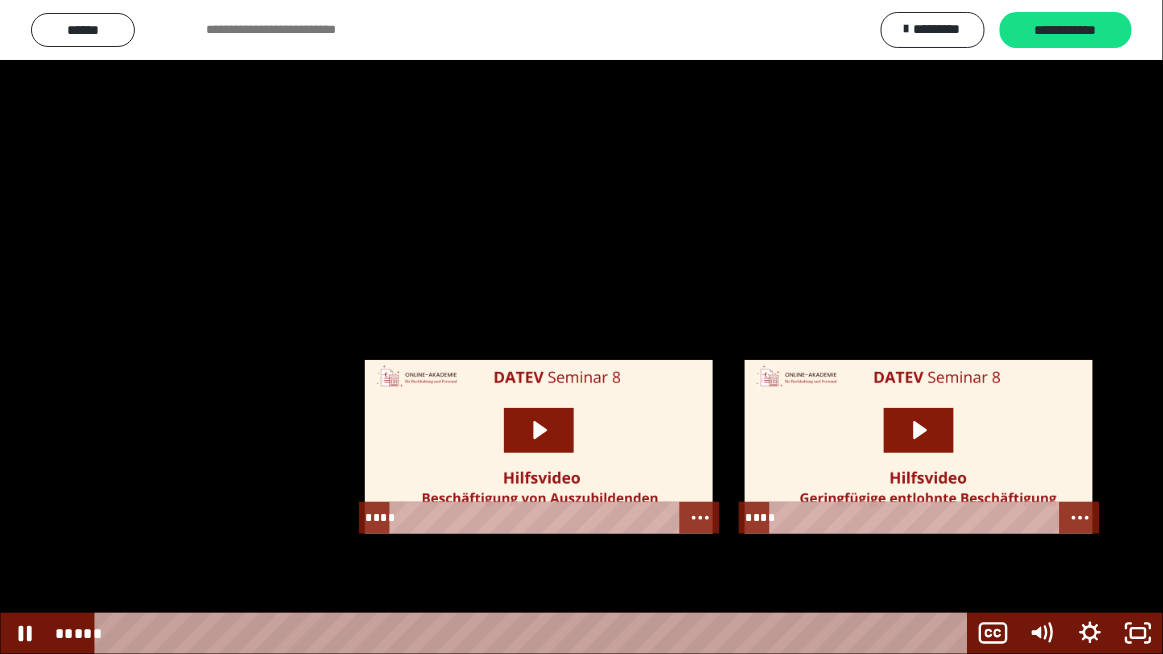 click at bounding box center [581, 327] 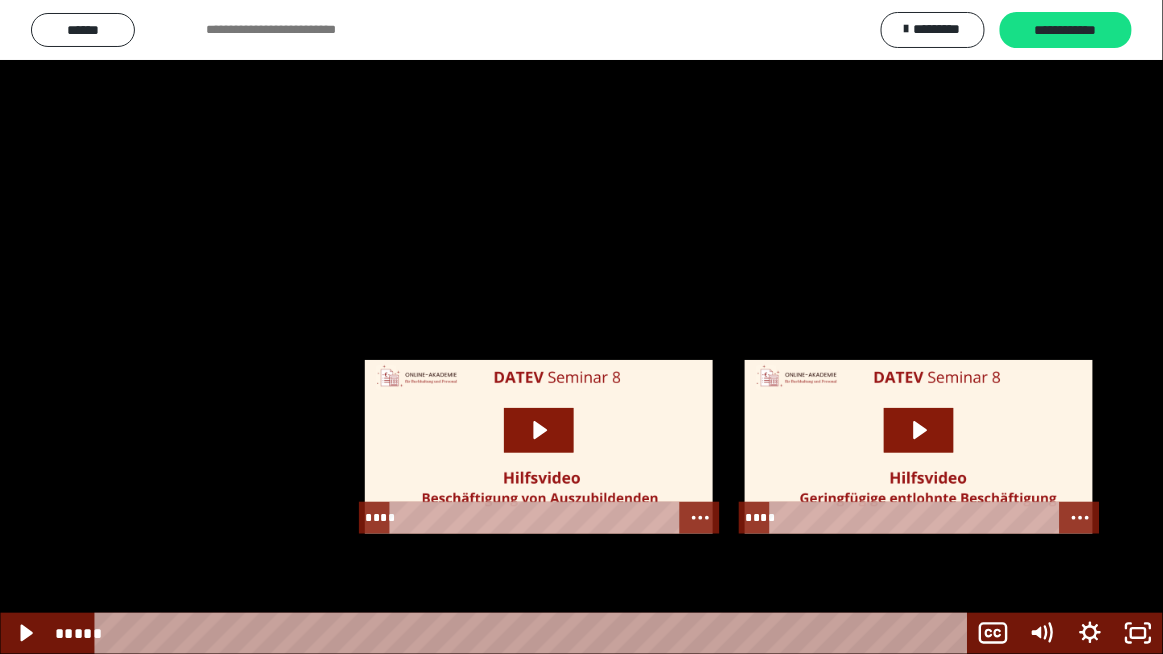 click at bounding box center [581, 327] 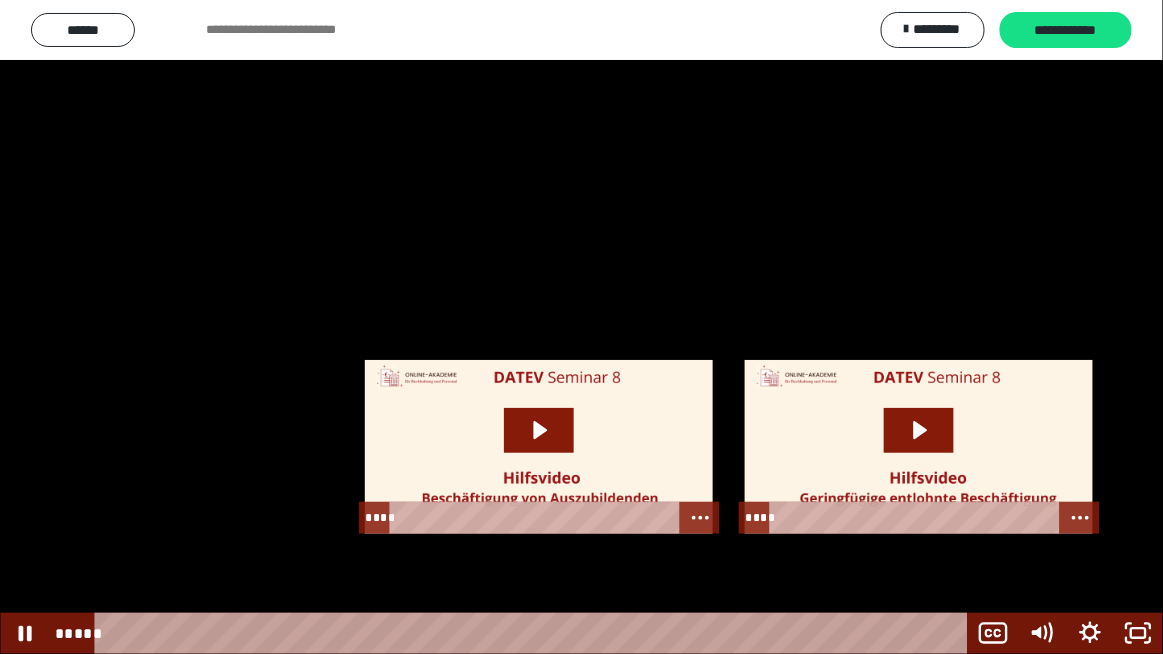 click at bounding box center [581, 327] 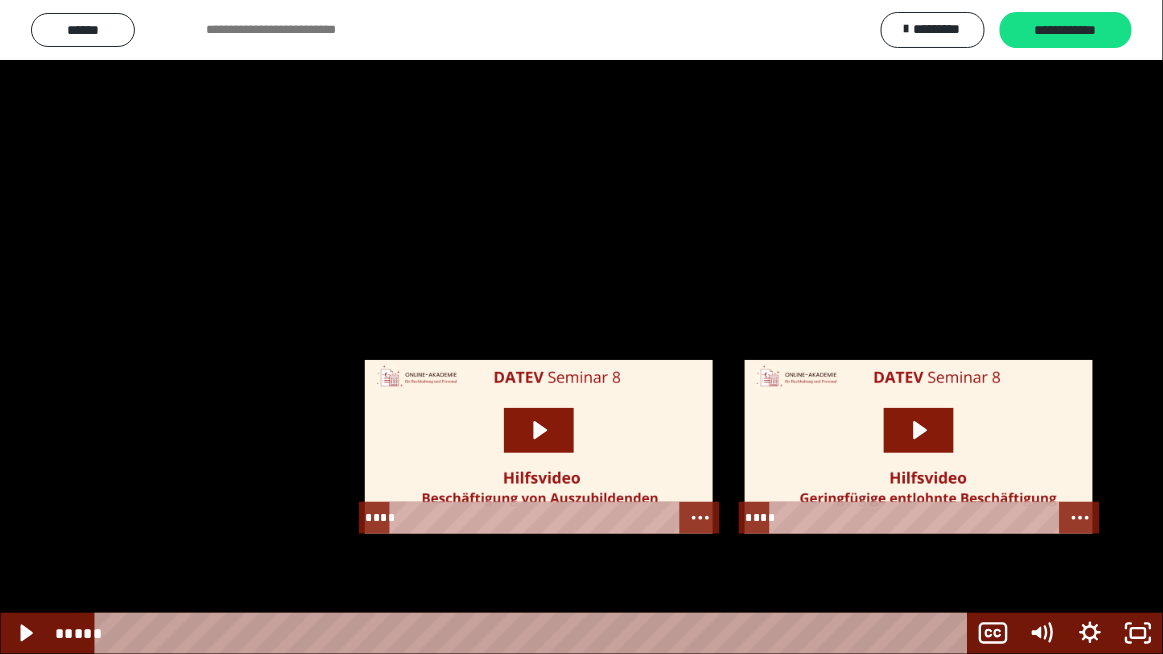 click at bounding box center (581, 327) 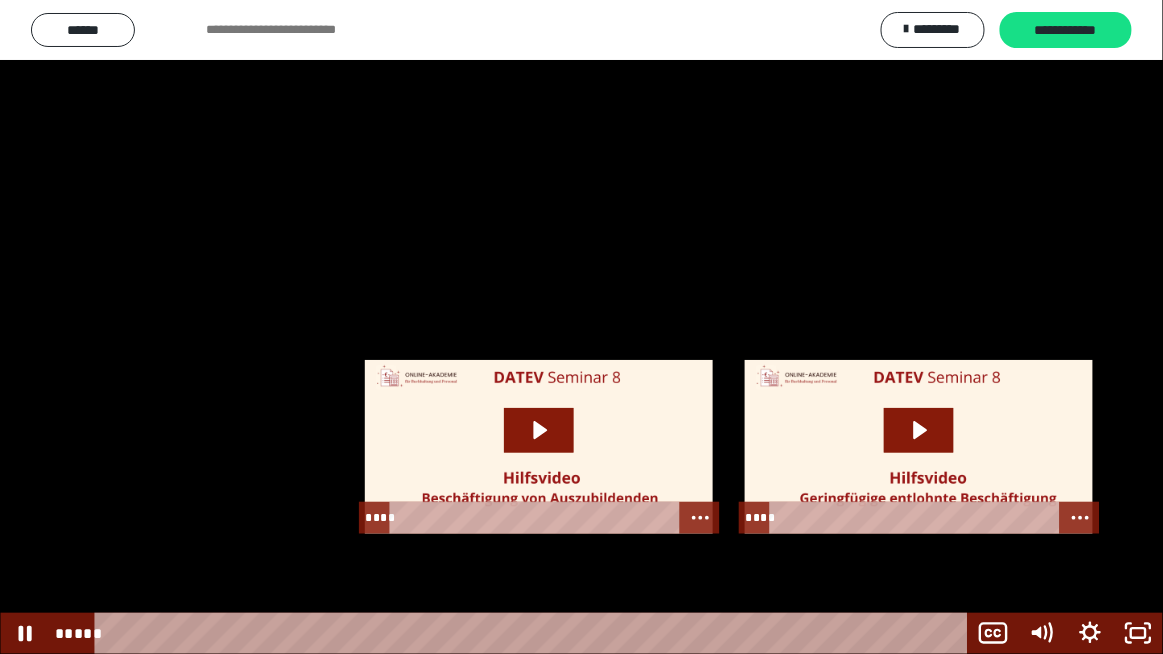click at bounding box center (581, 327) 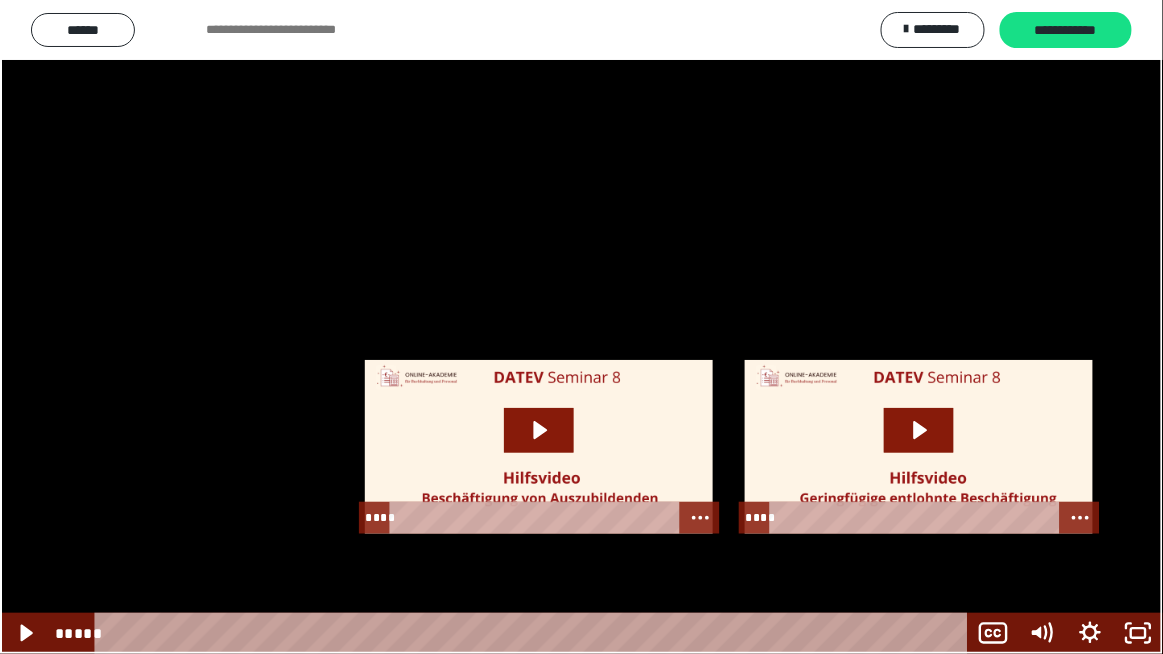click at bounding box center [581, 327] 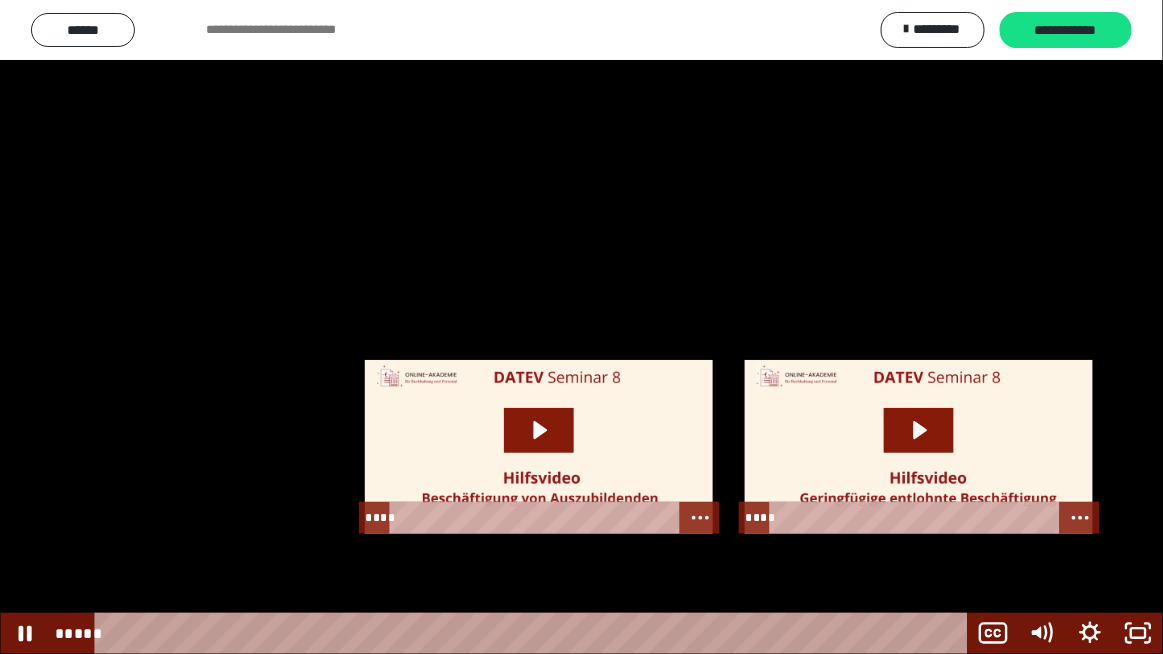 click at bounding box center (581, 327) 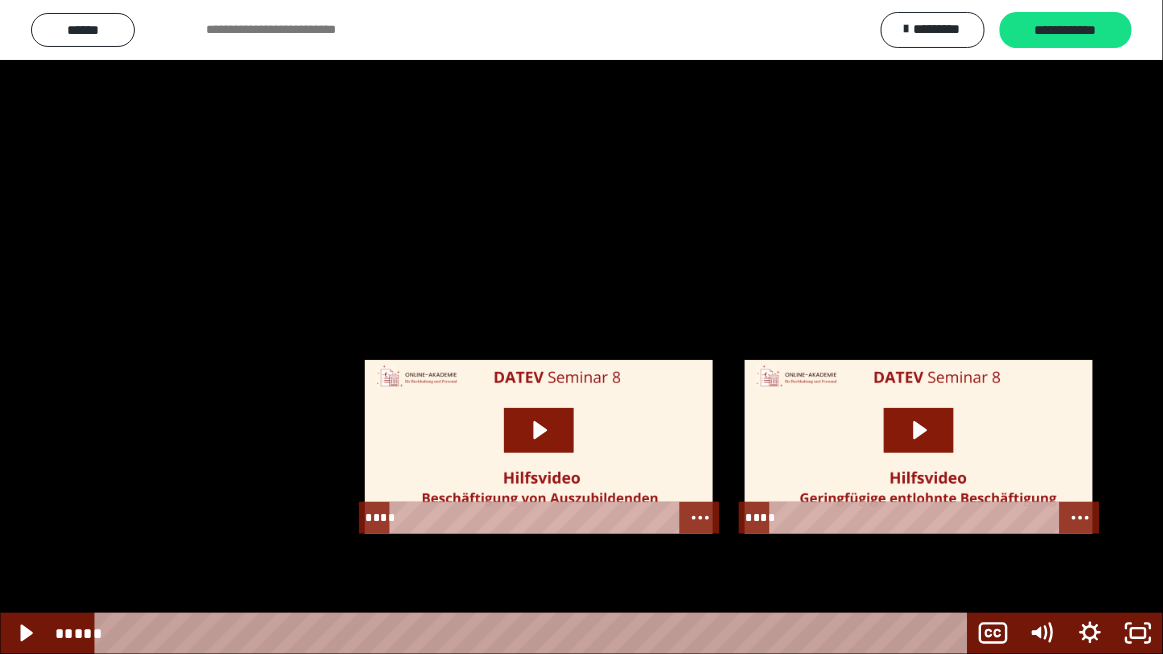 click at bounding box center [581, 327] 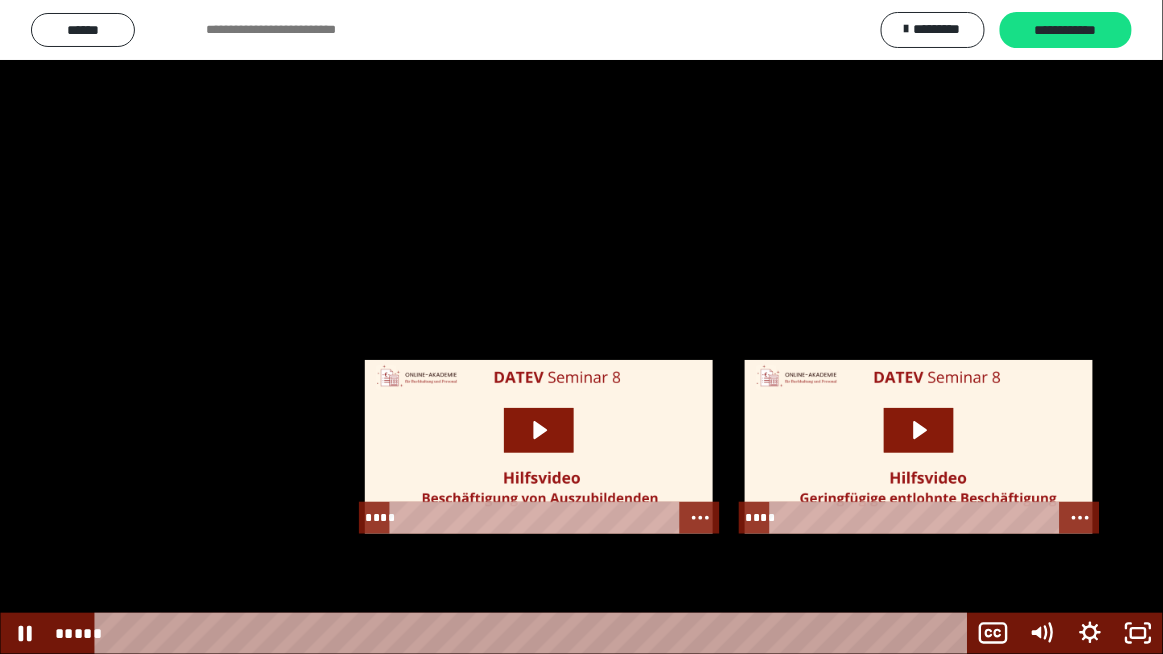 click at bounding box center [581, 327] 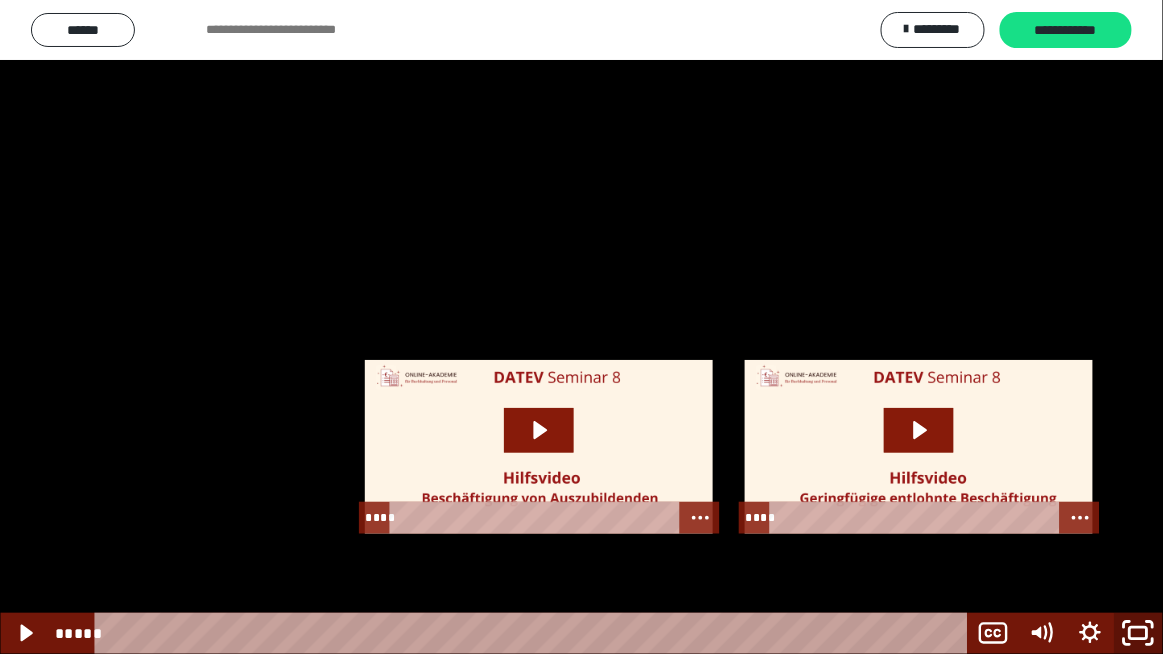 click 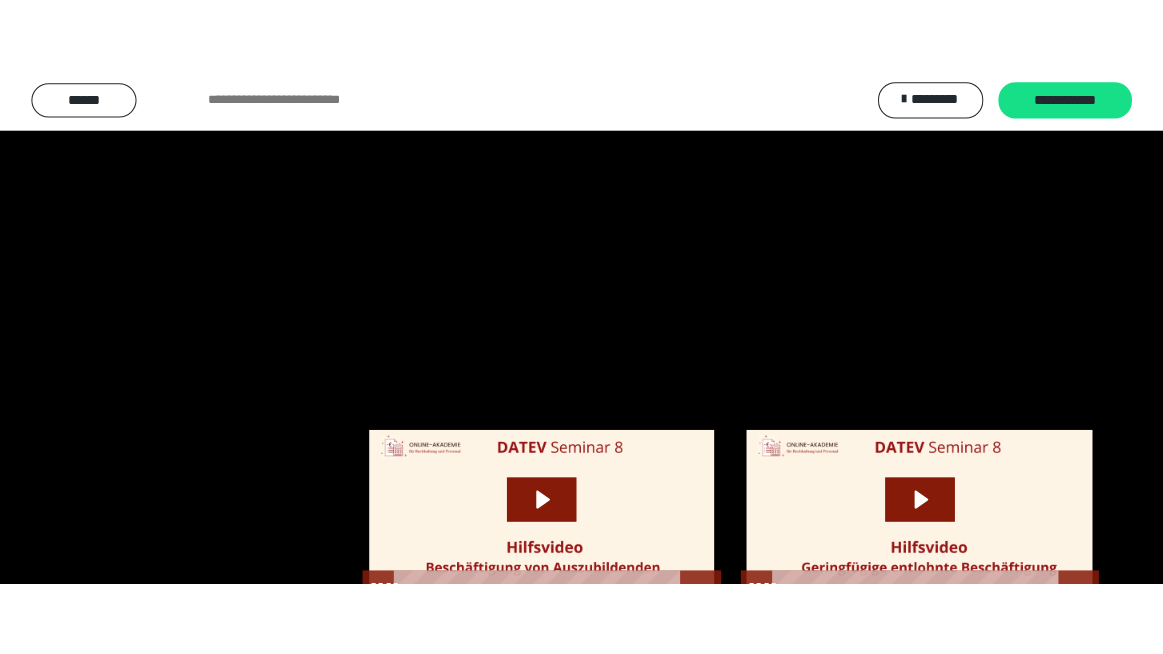 scroll, scrollTop: 2545, scrollLeft: 0, axis: vertical 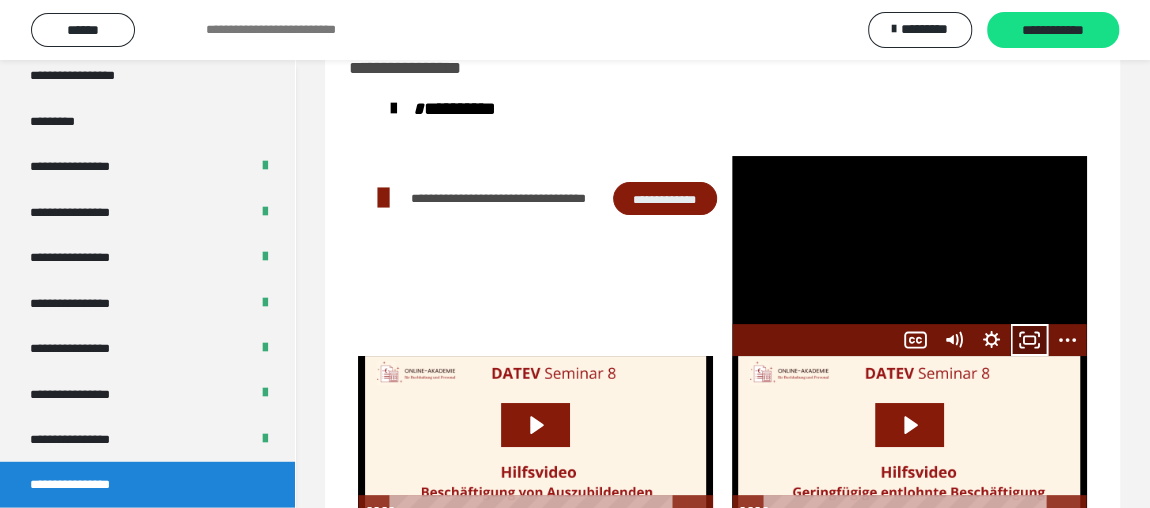 click 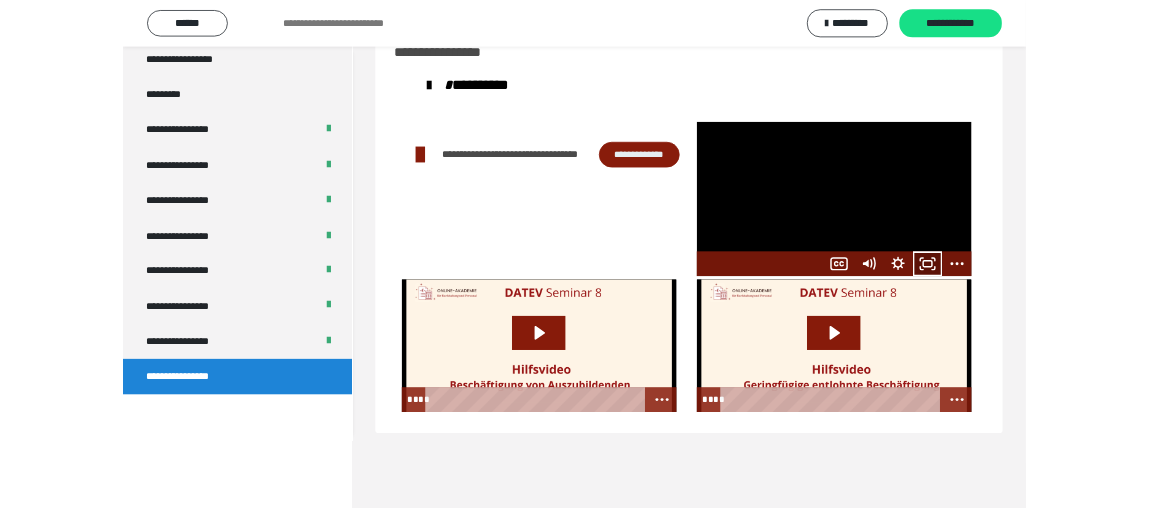 scroll, scrollTop: 2399, scrollLeft: 0, axis: vertical 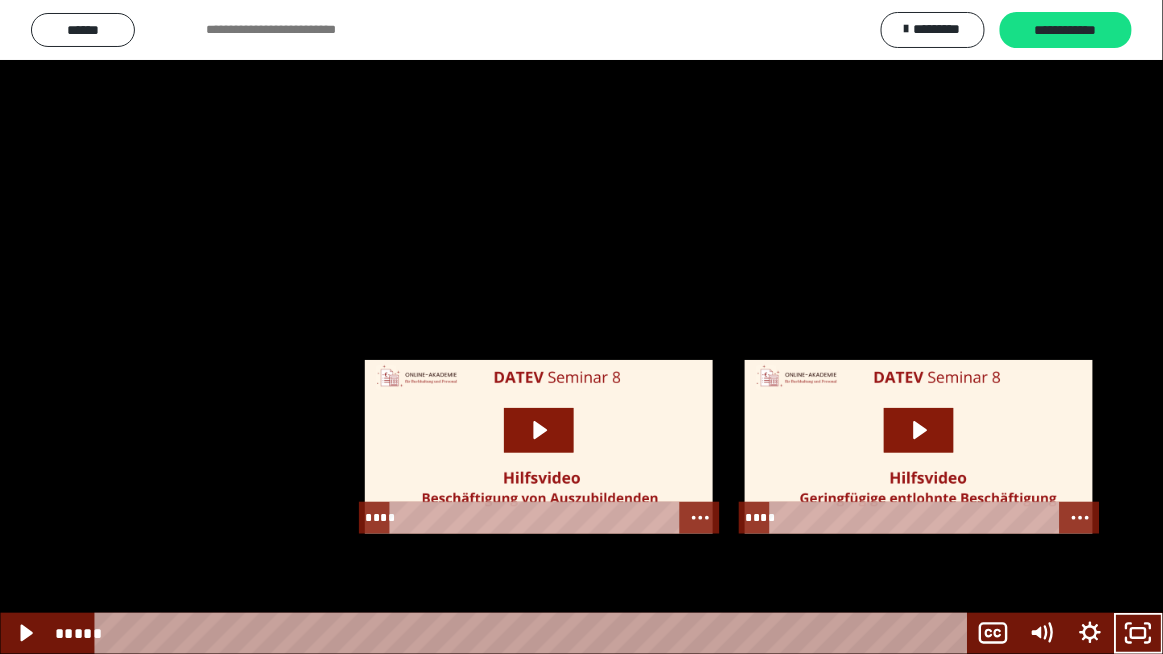 type 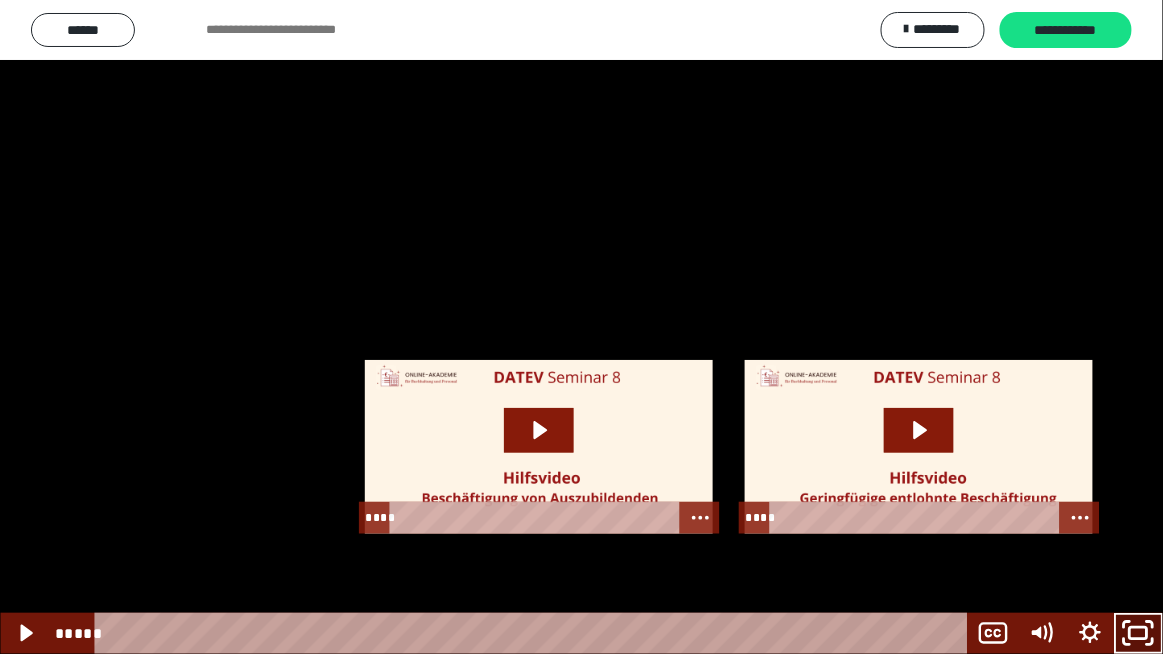 click 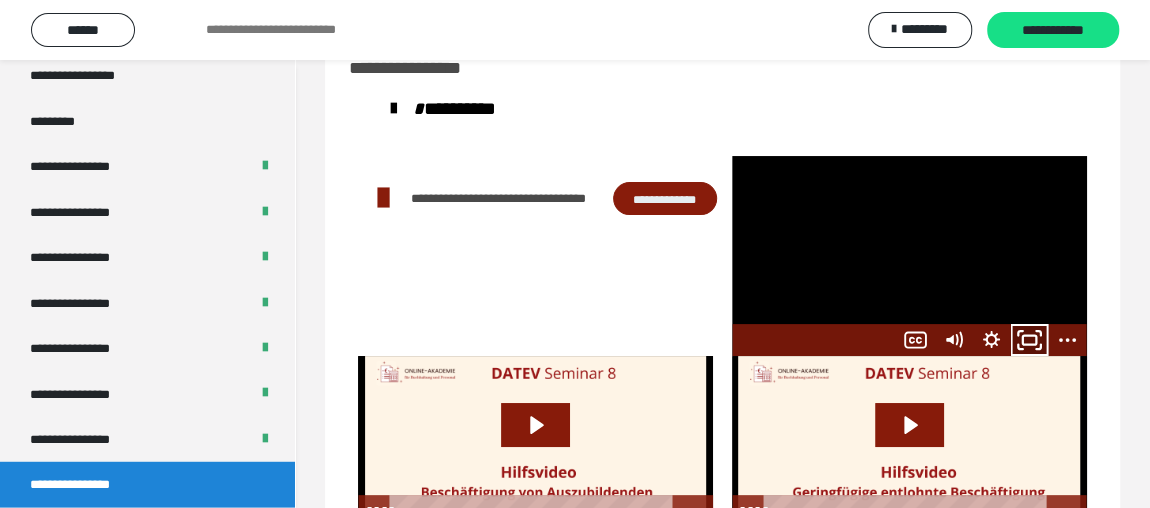 click 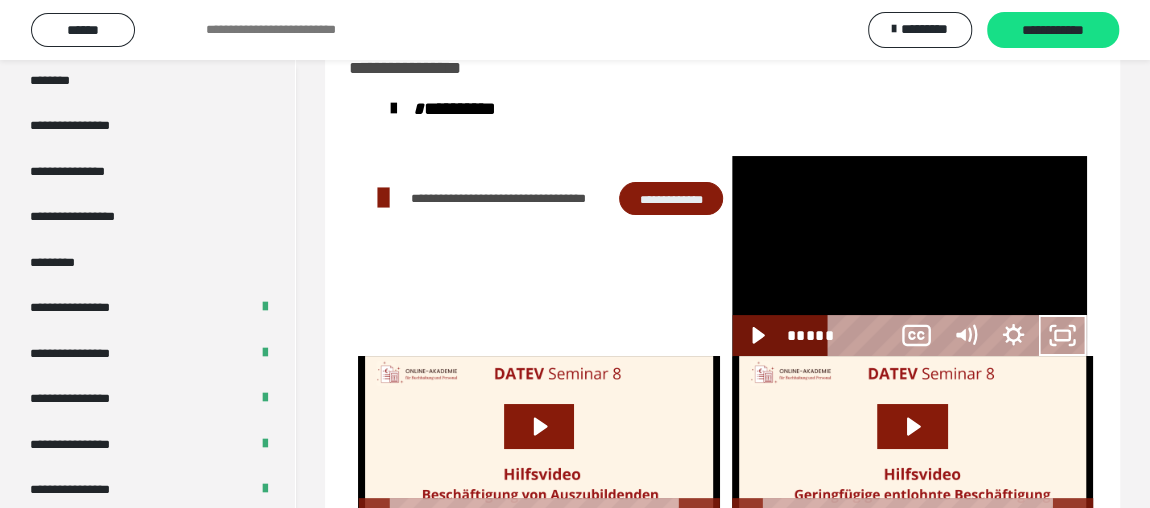 scroll, scrollTop: 2399, scrollLeft: 0, axis: vertical 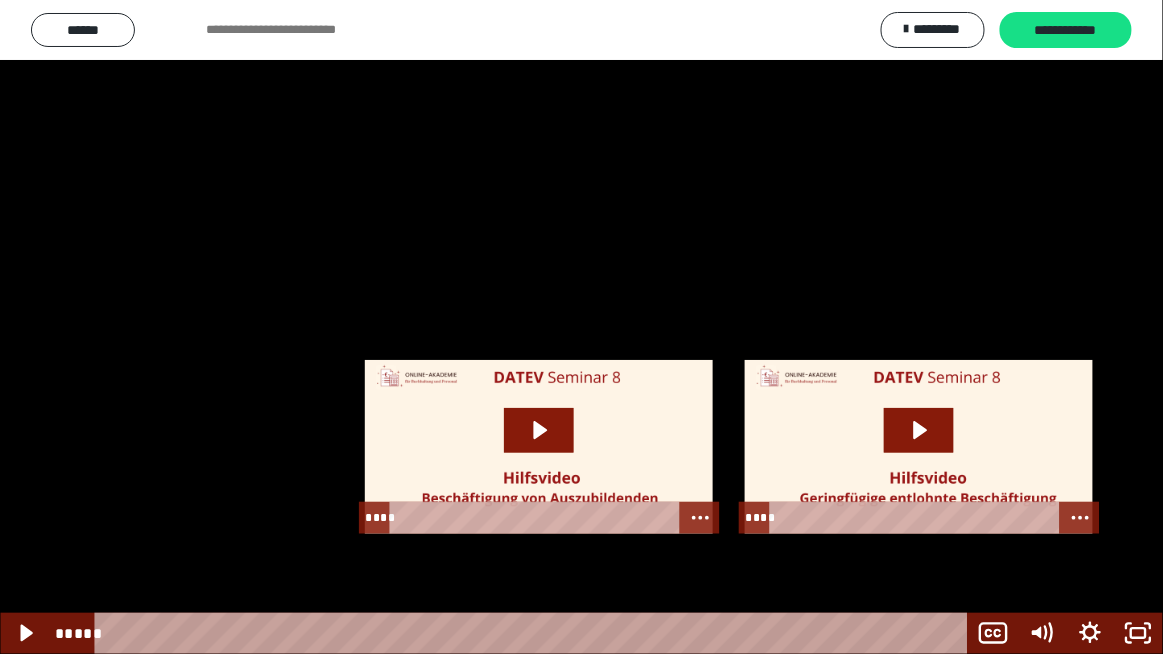 click at bounding box center (581, 327) 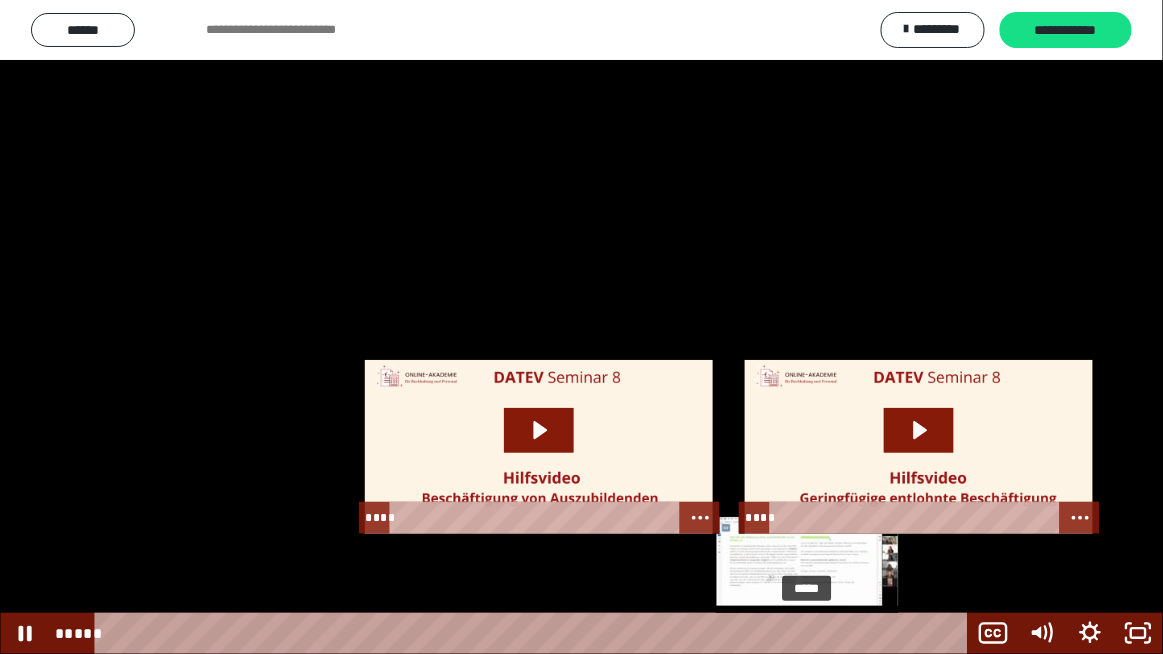 click at bounding box center (808, 634) 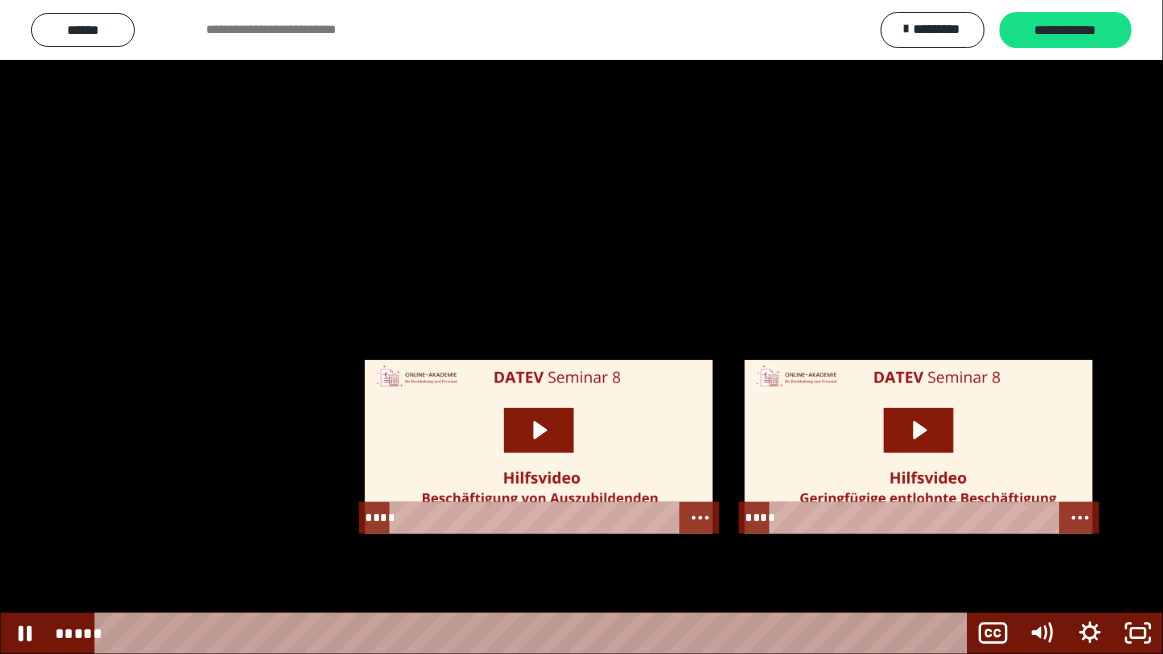 click at bounding box center (581, 327) 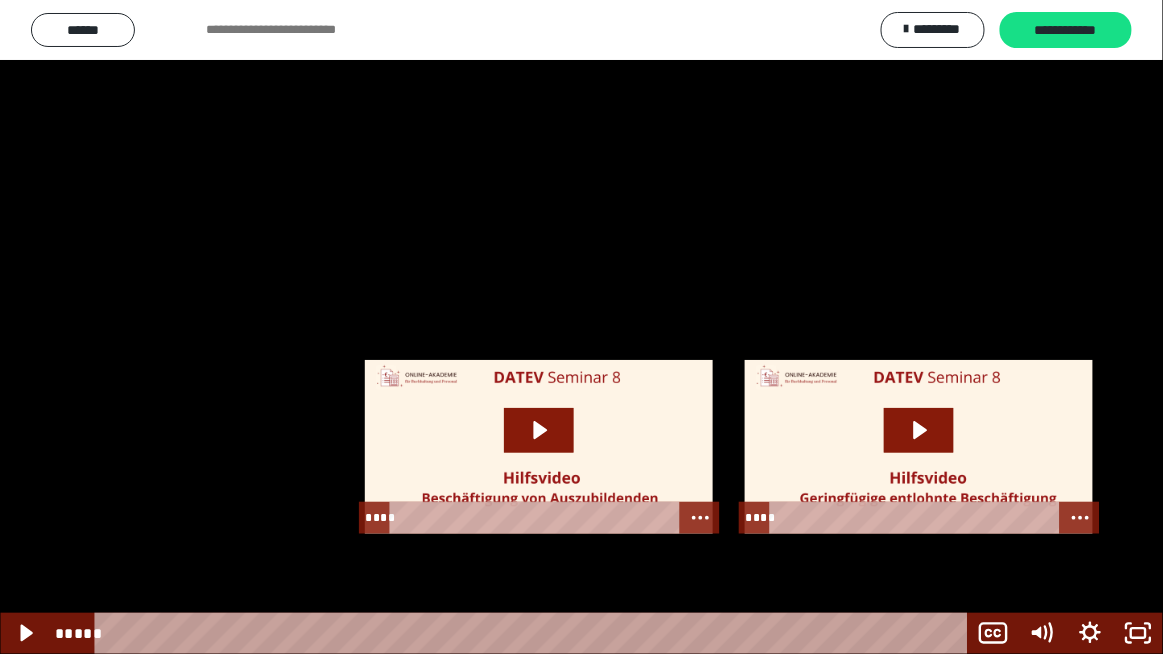 click at bounding box center [581, 327] 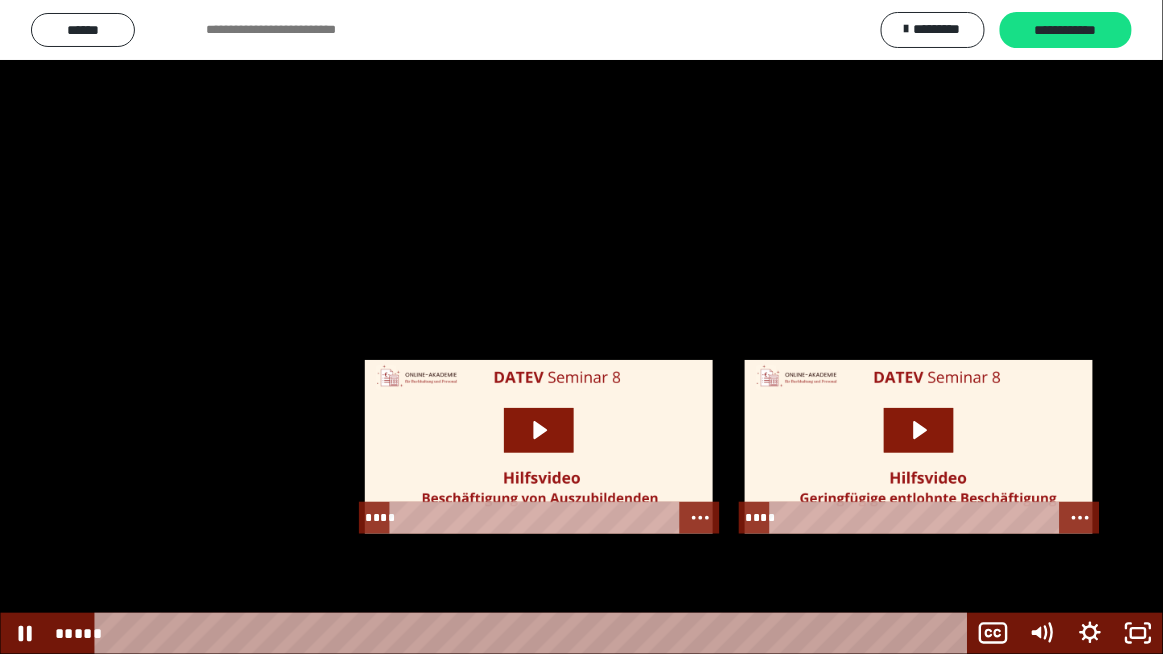 click at bounding box center [581, 327] 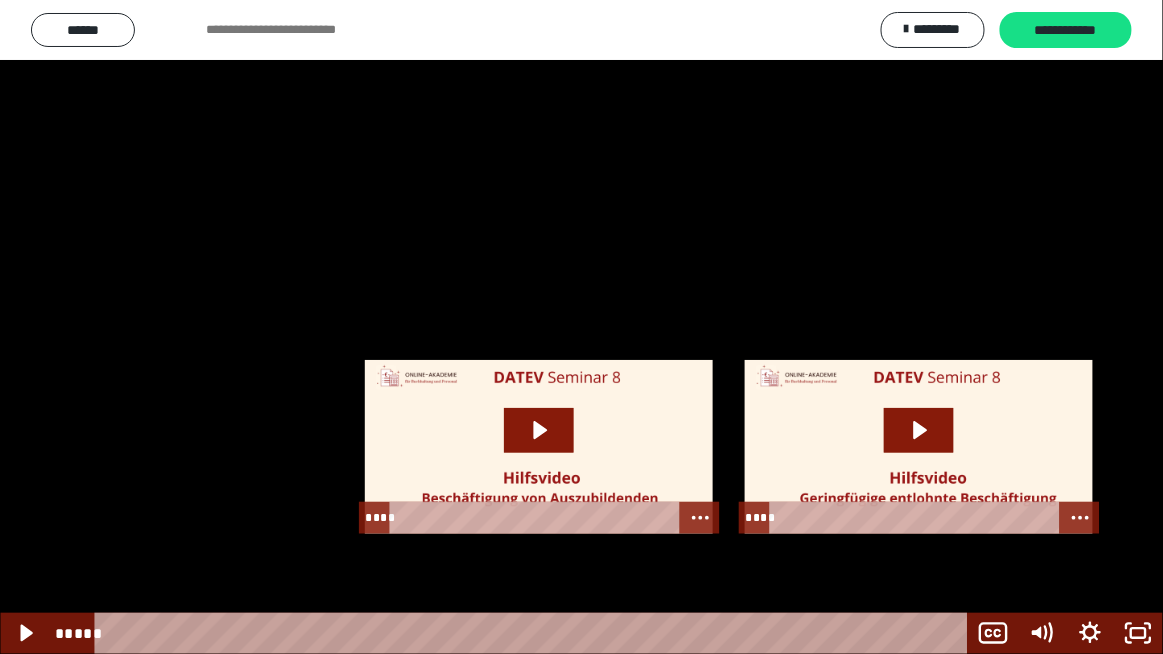 click at bounding box center (581, 327) 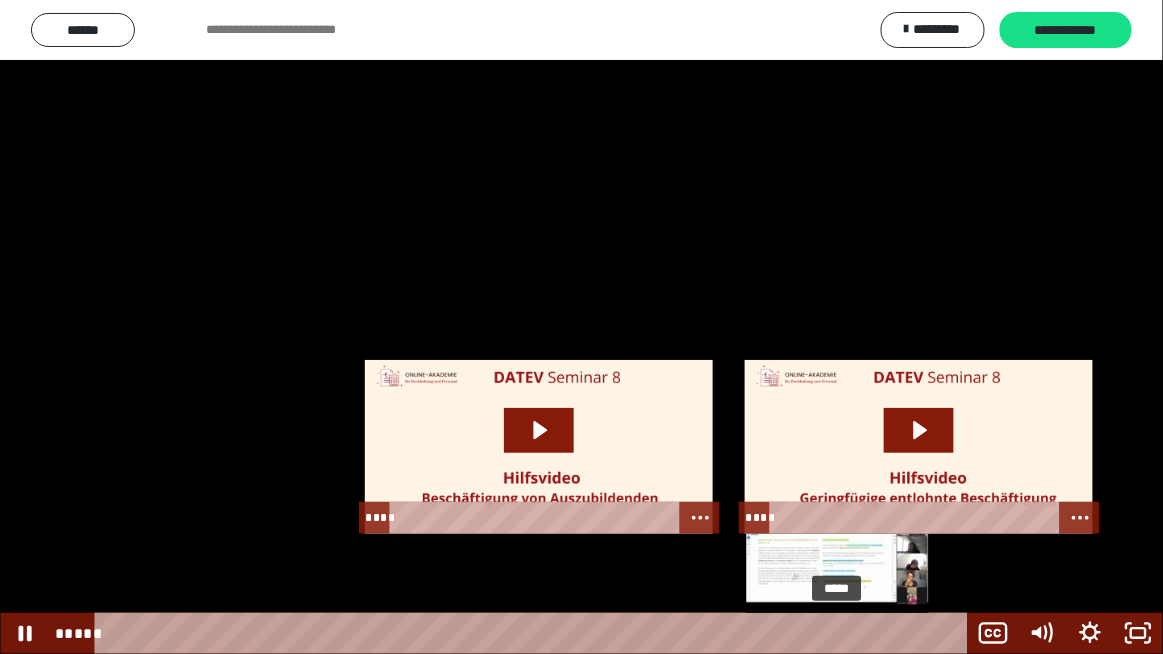 click at bounding box center [838, 634] 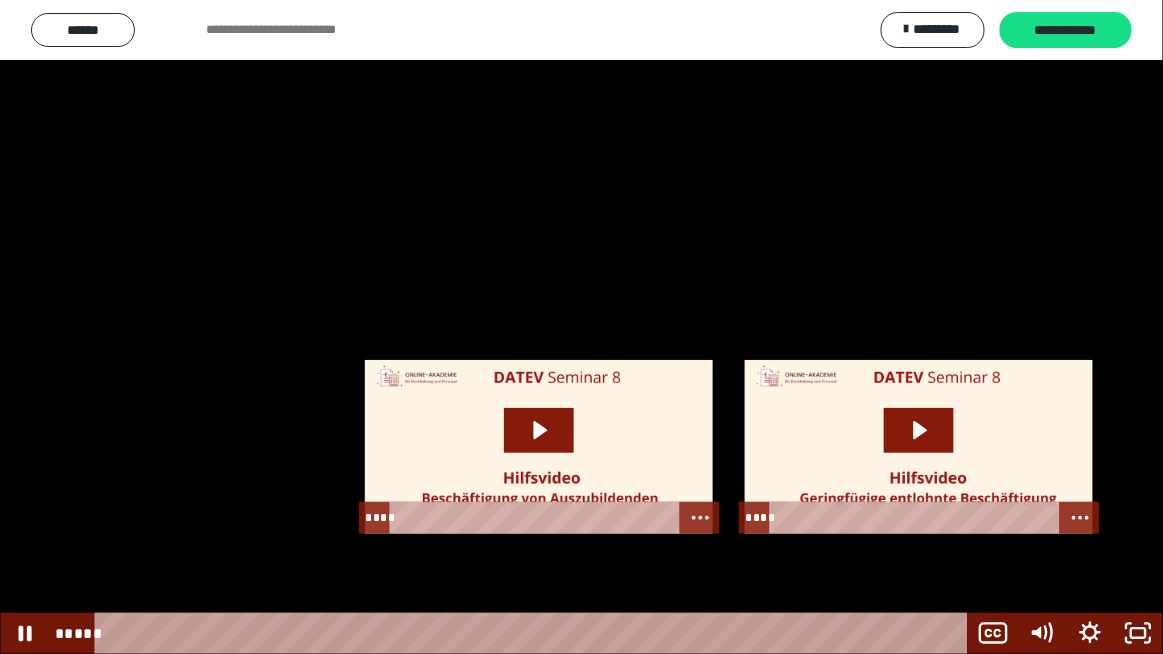 click at bounding box center (581, 327) 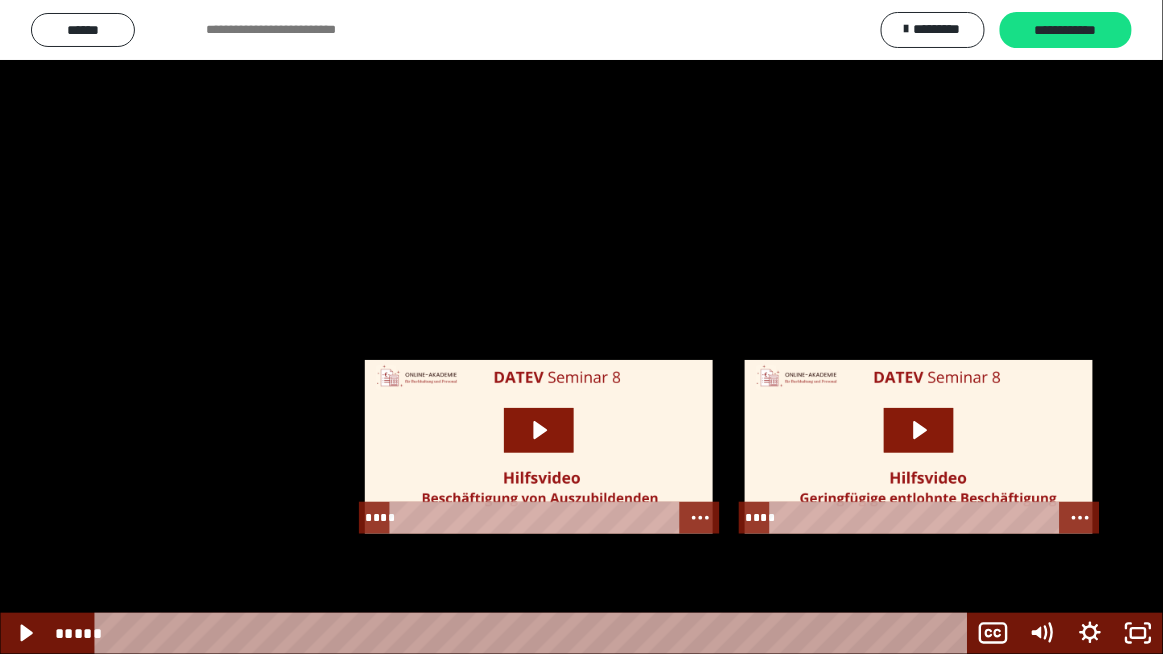 click at bounding box center (581, 327) 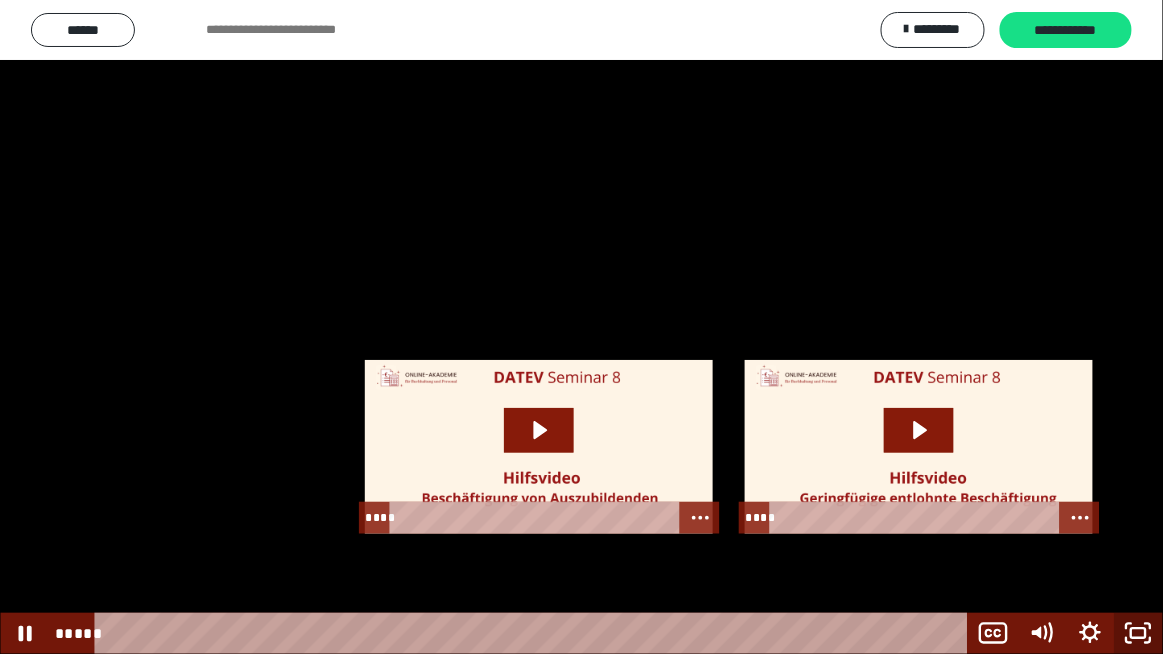 click 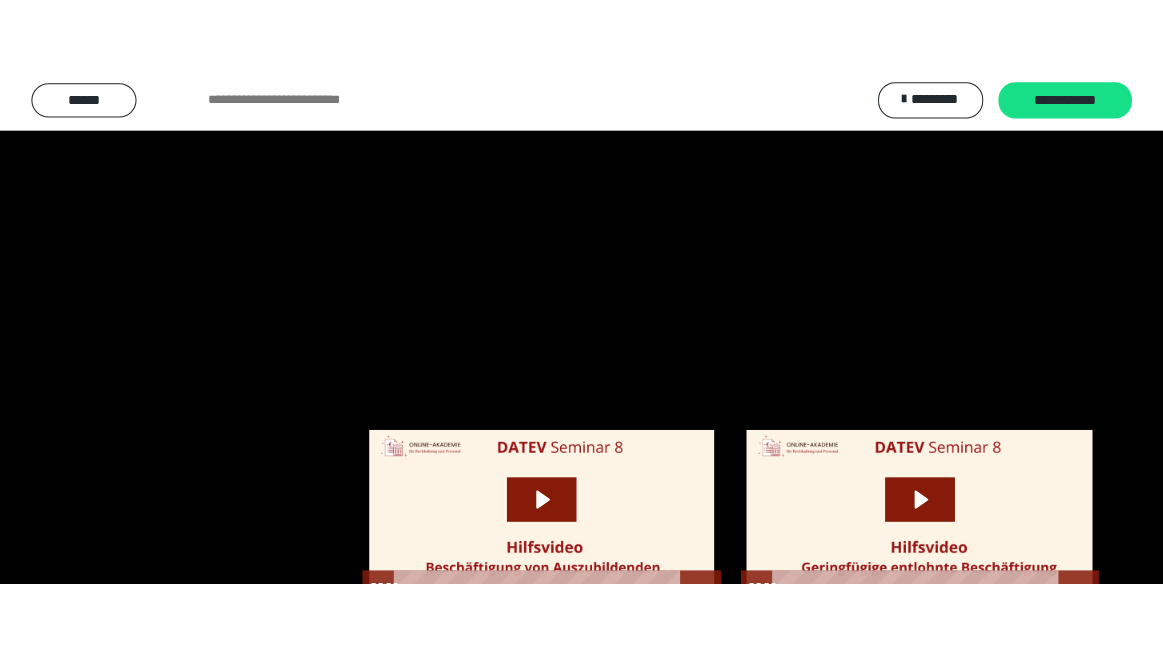 scroll, scrollTop: 2545, scrollLeft: 0, axis: vertical 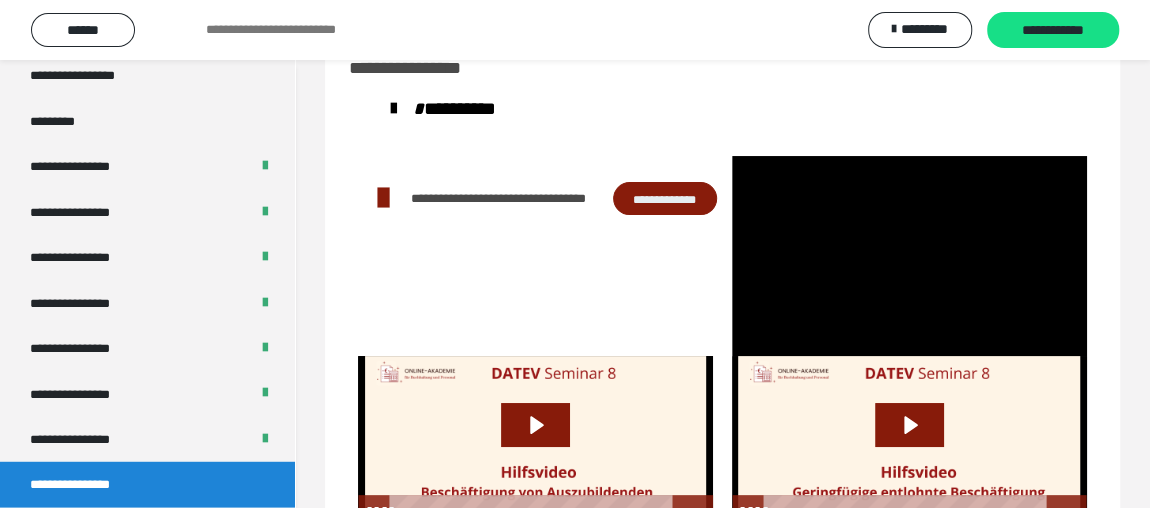 click on "**********" at bounding box center [722, 291] 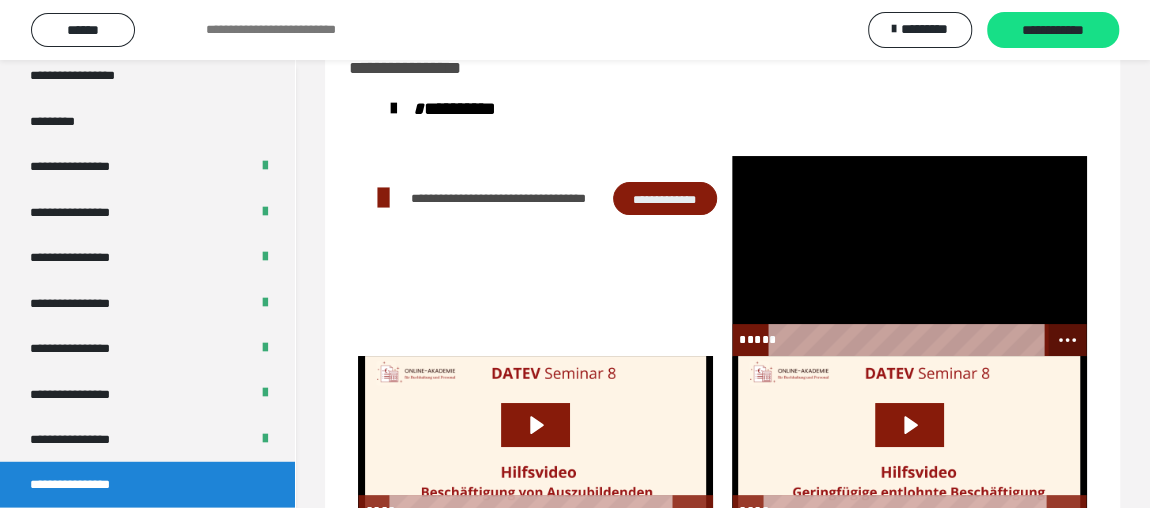 click 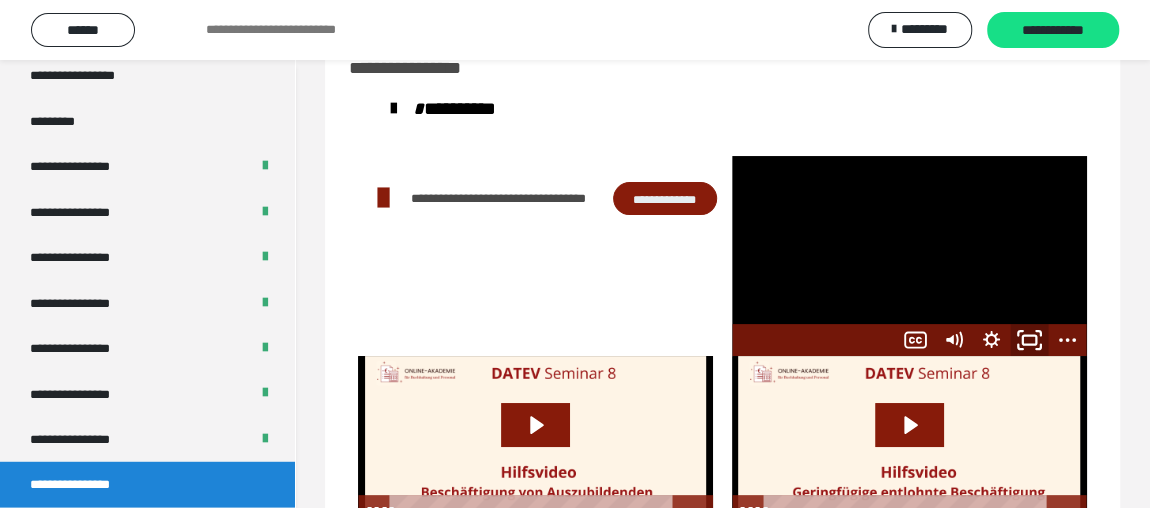 click 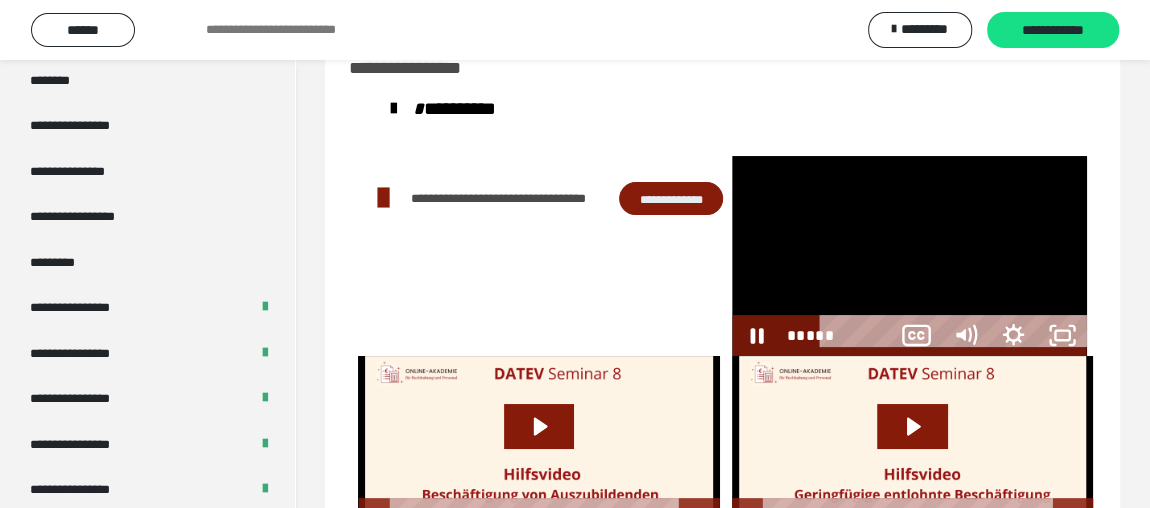 scroll, scrollTop: 2399, scrollLeft: 0, axis: vertical 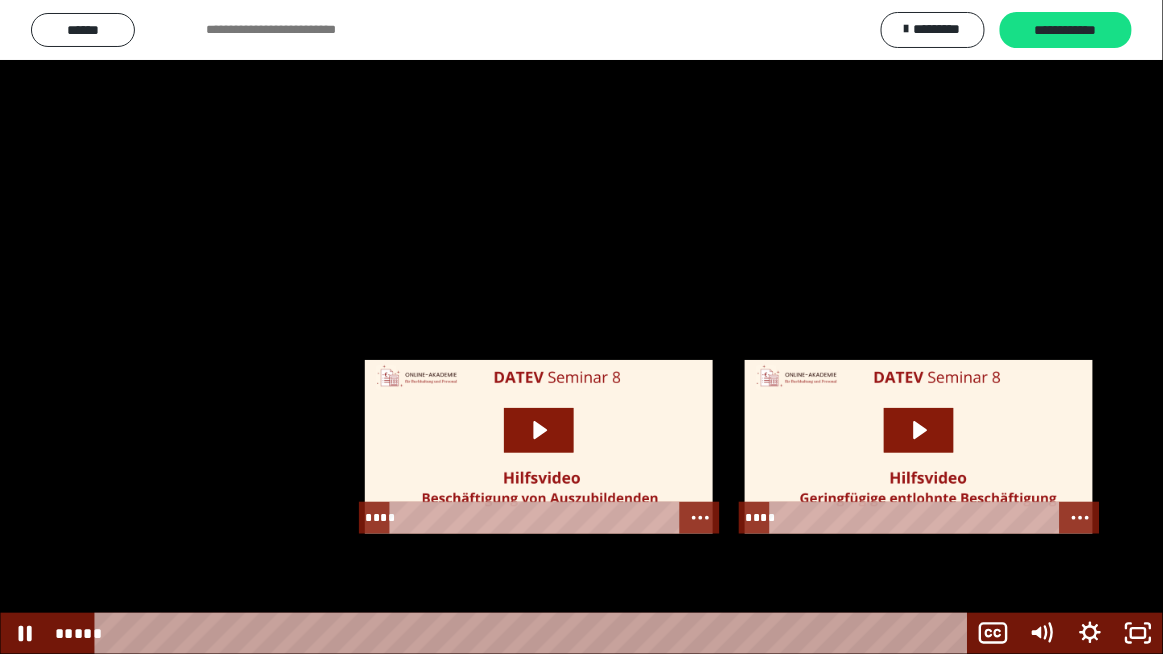 click at bounding box center (581, 327) 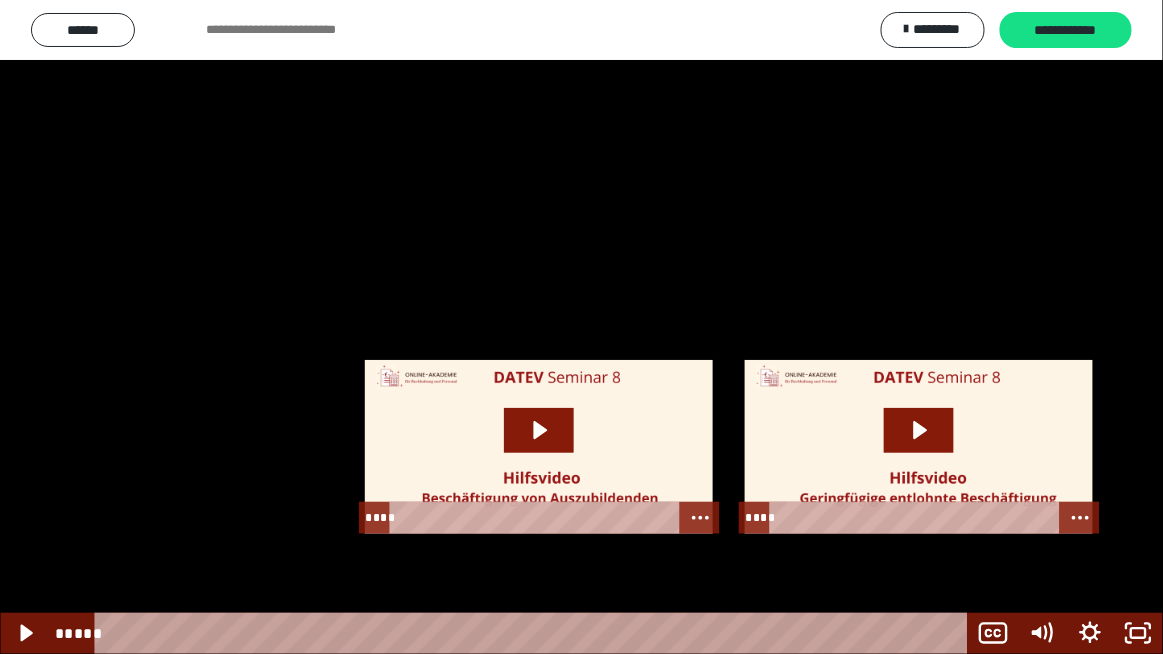 click at bounding box center [581, 327] 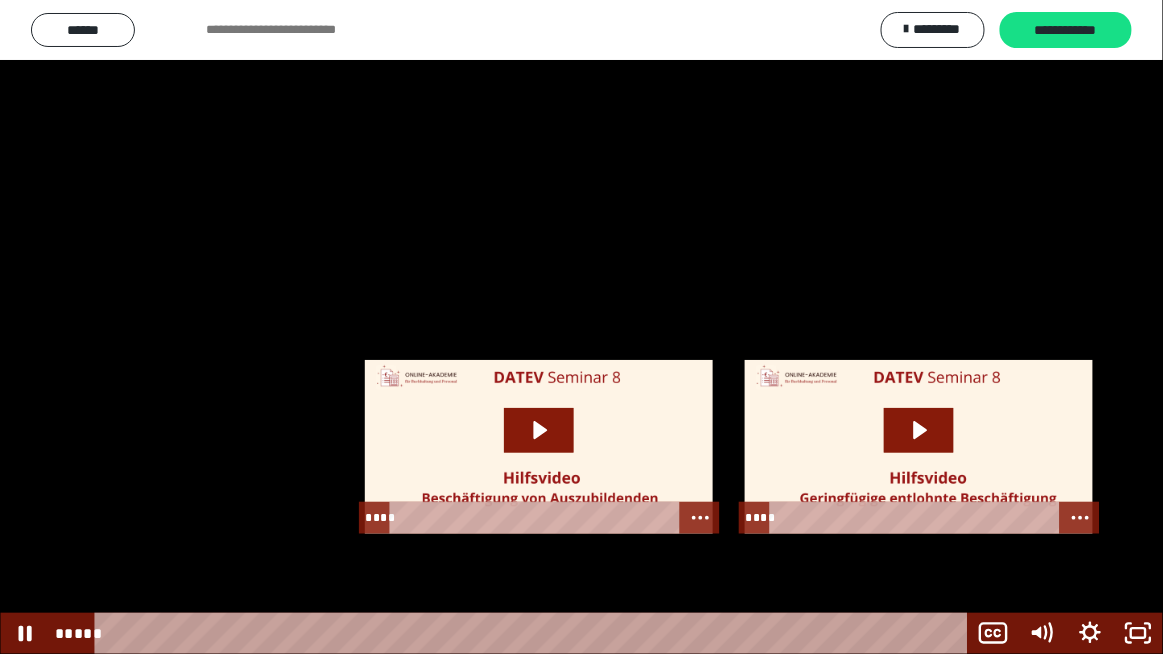 click at bounding box center [581, 327] 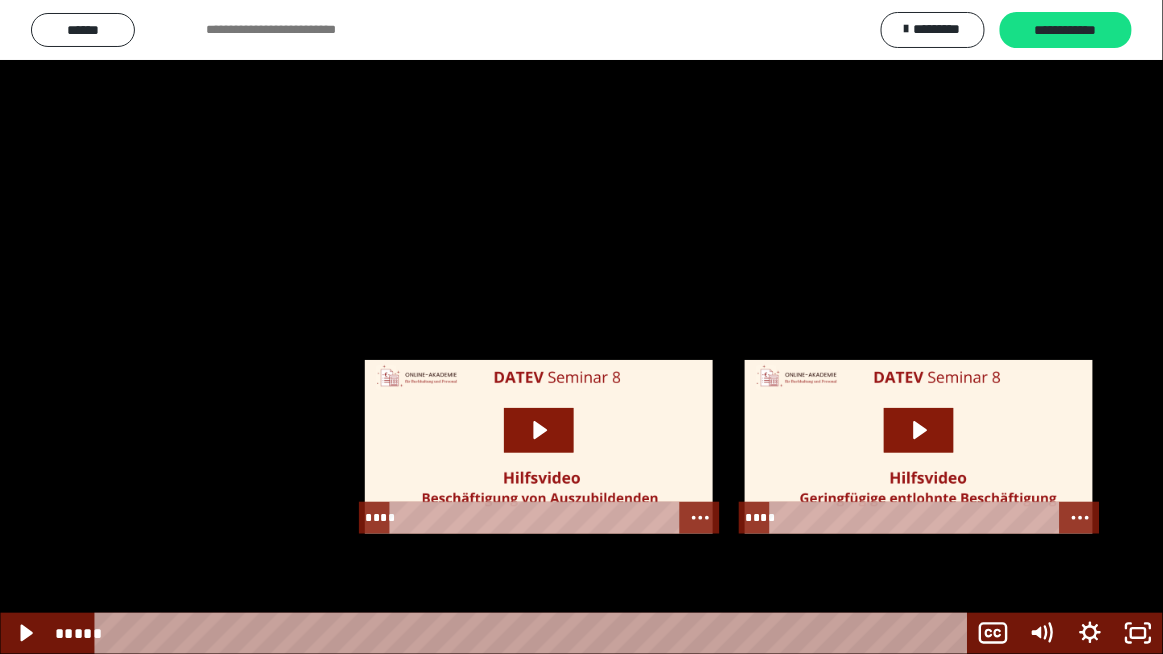 click at bounding box center (581, 327) 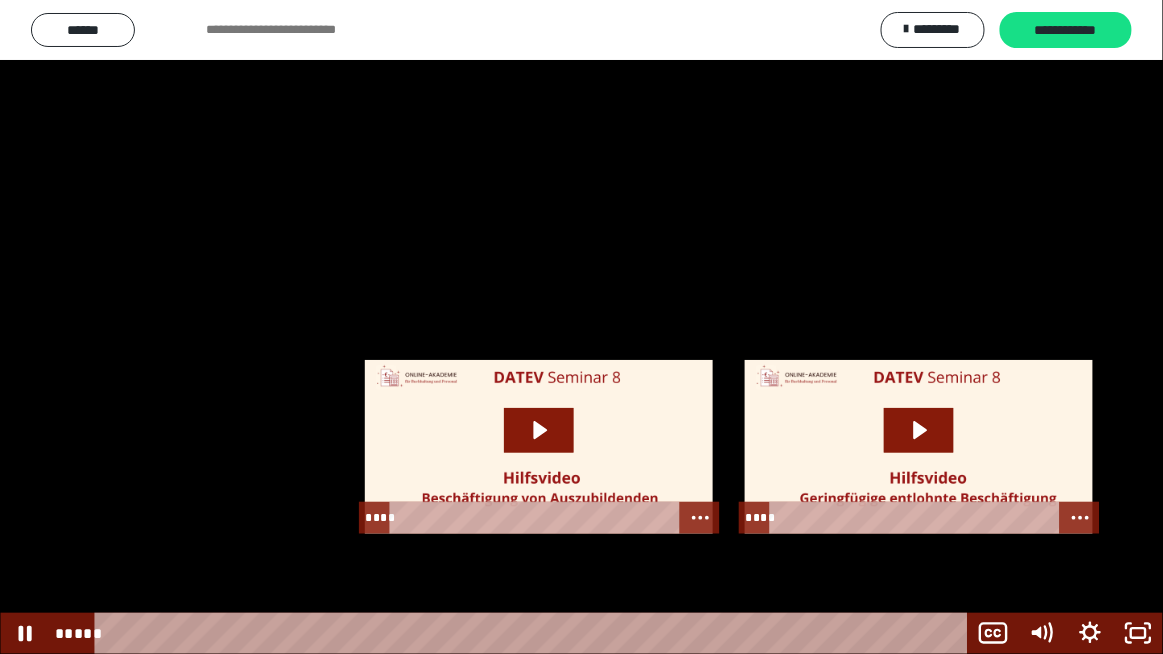 click at bounding box center (581, 327) 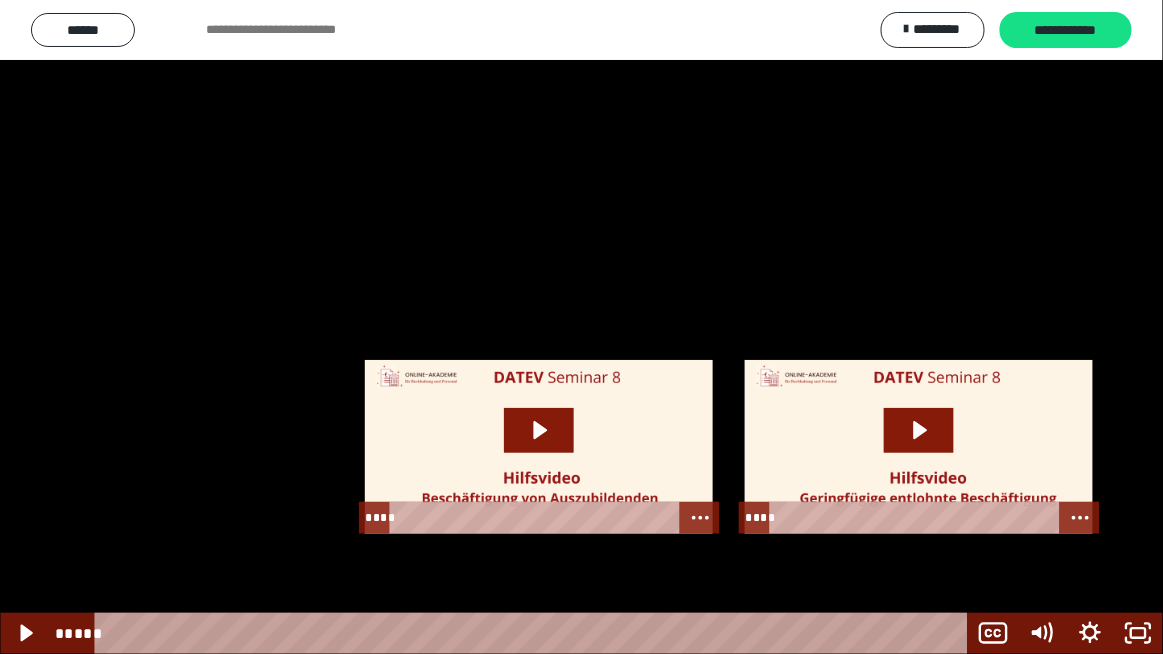 click at bounding box center [581, 327] 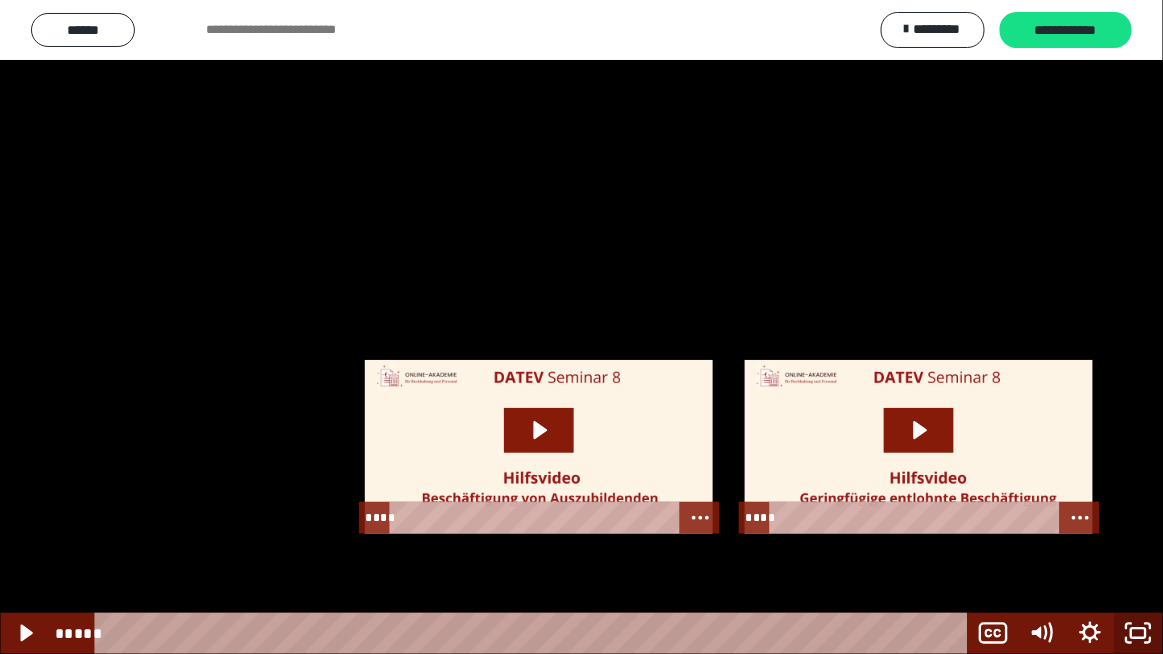click 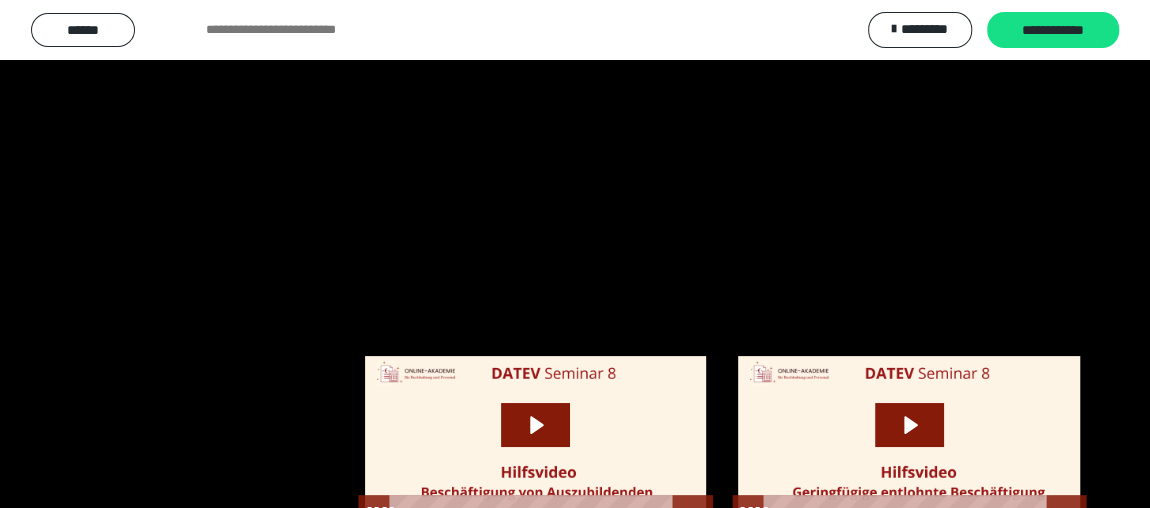scroll, scrollTop: 2545, scrollLeft: 0, axis: vertical 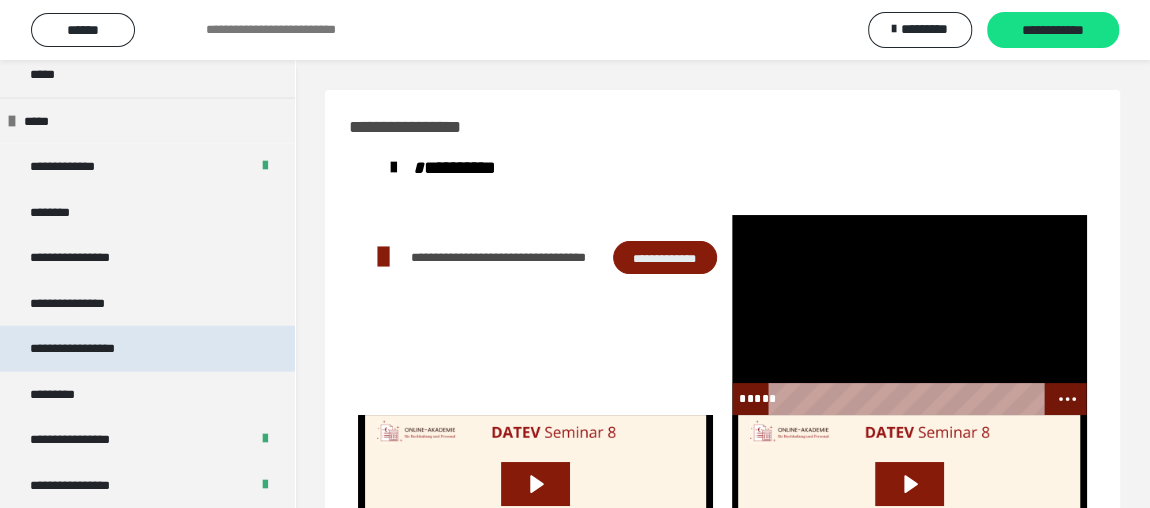 click on "**********" at bounding box center [93, 348] 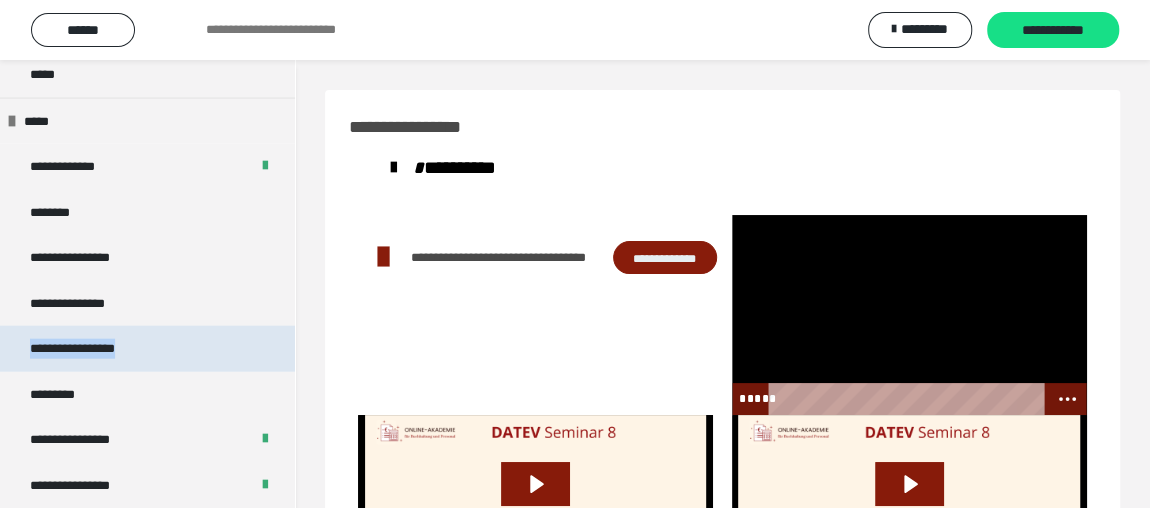 click on "**********" at bounding box center (93, 348) 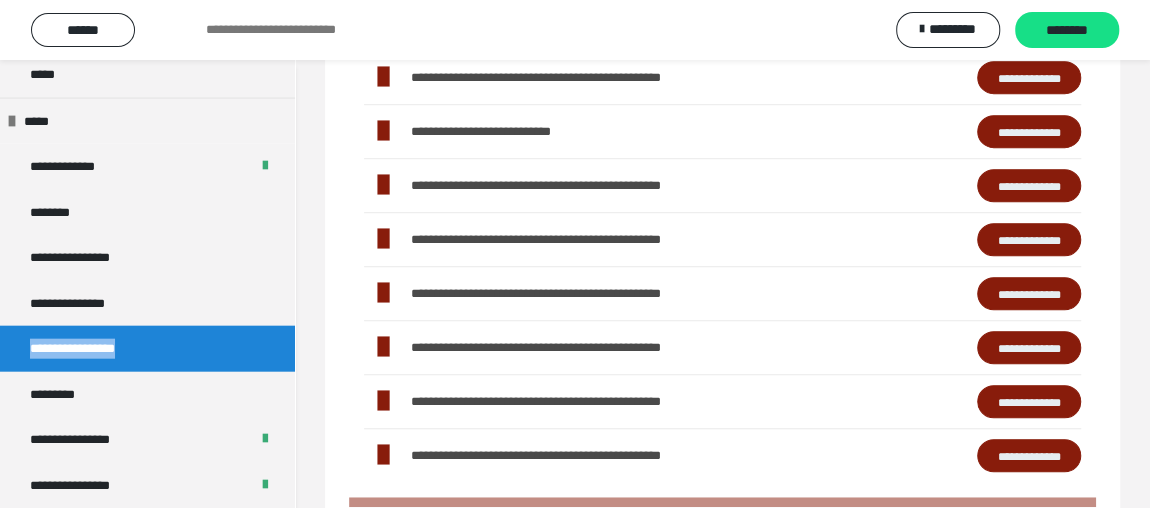scroll, scrollTop: 636, scrollLeft: 0, axis: vertical 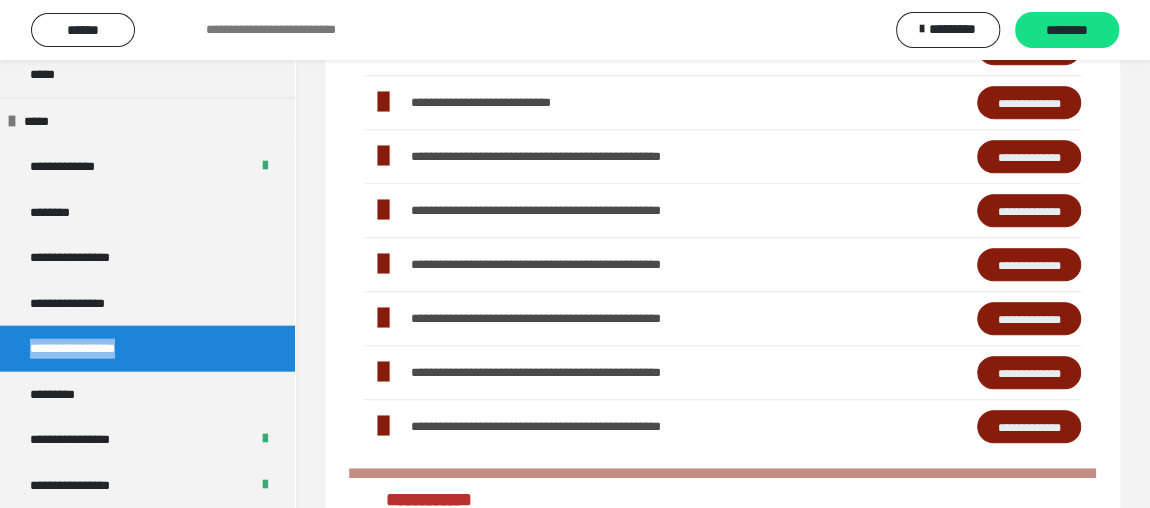 click on "**********" at bounding box center (1029, 210) 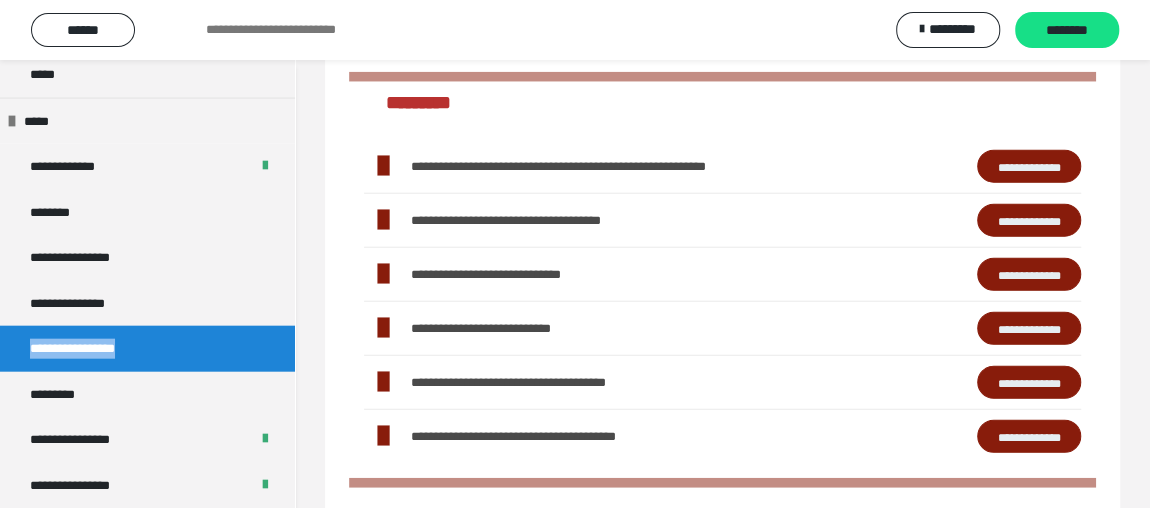 scroll, scrollTop: 2452, scrollLeft: 0, axis: vertical 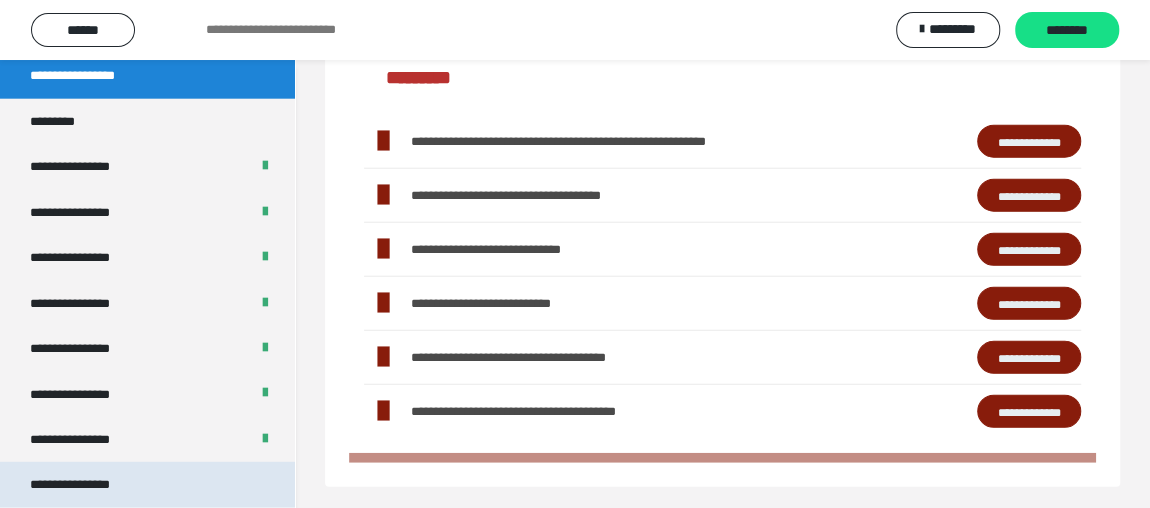 click on "**********" at bounding box center (87, 484) 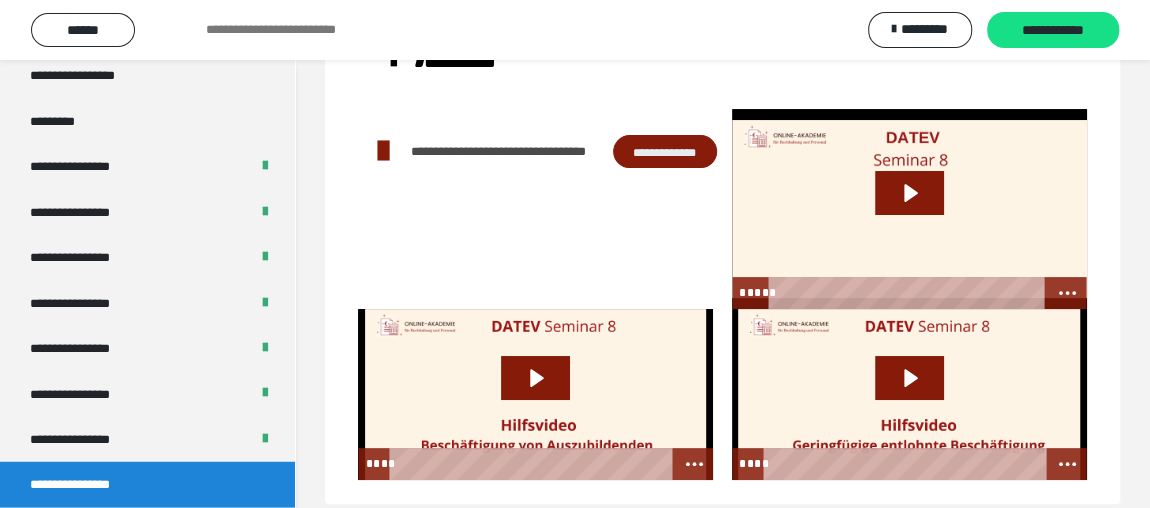 scroll, scrollTop: 130, scrollLeft: 0, axis: vertical 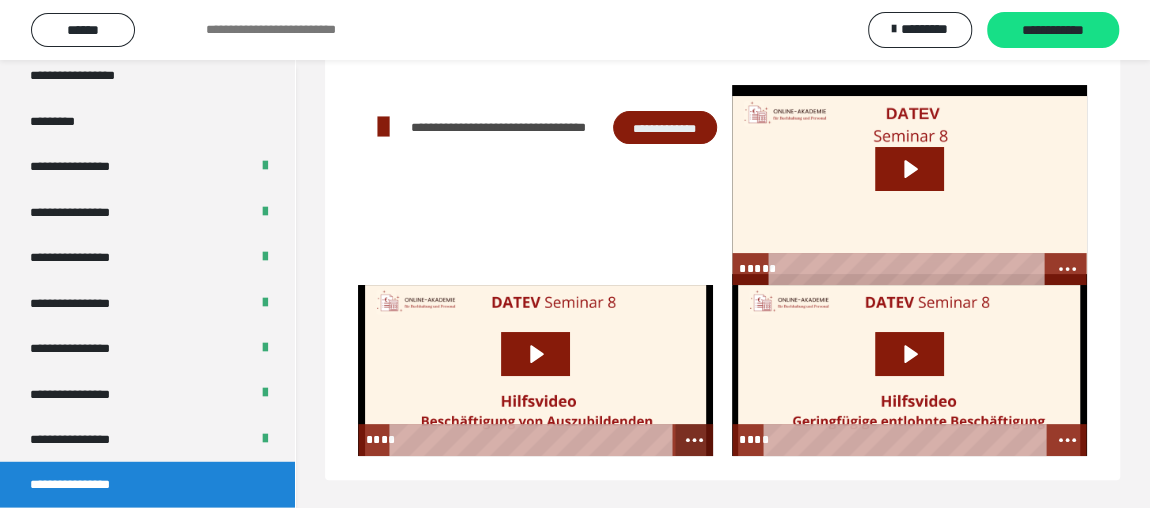 click 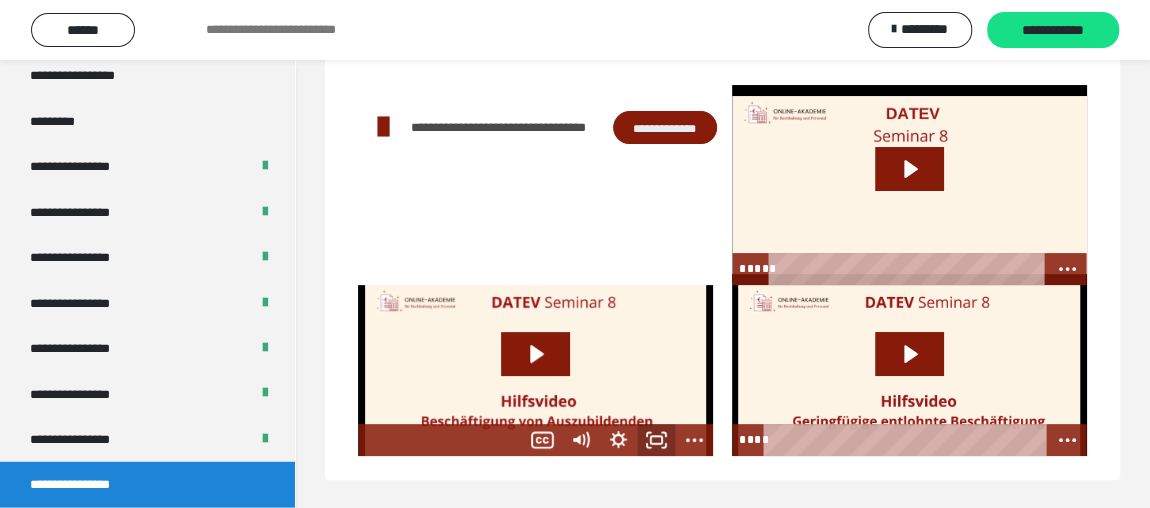 click 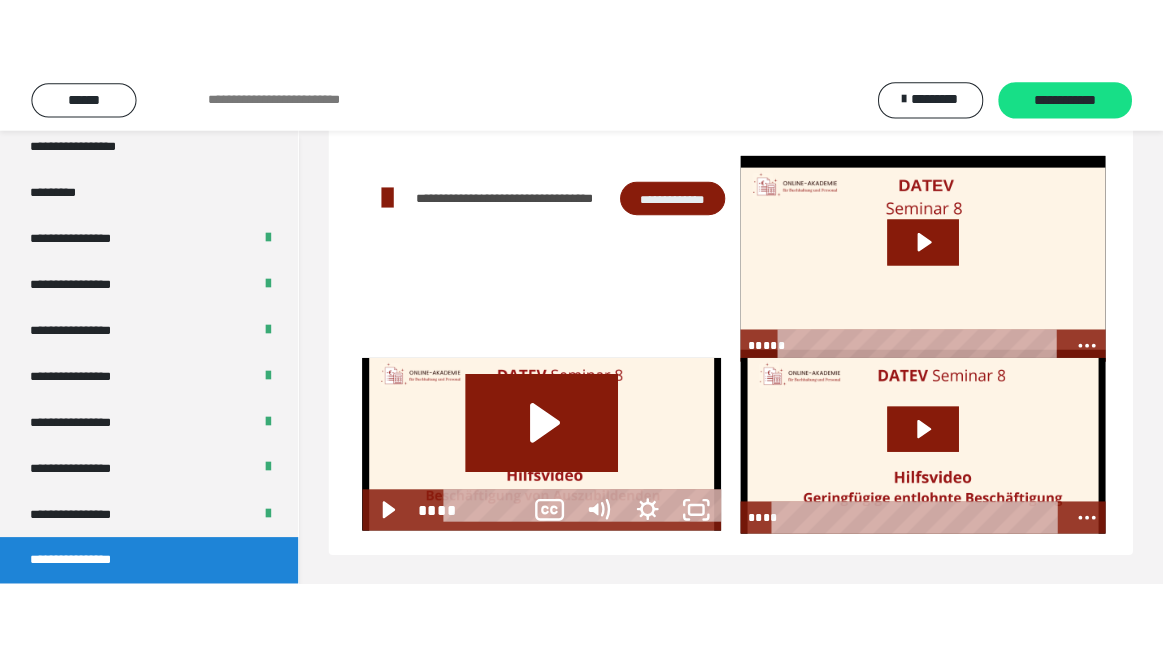 scroll, scrollTop: 59, scrollLeft: 0, axis: vertical 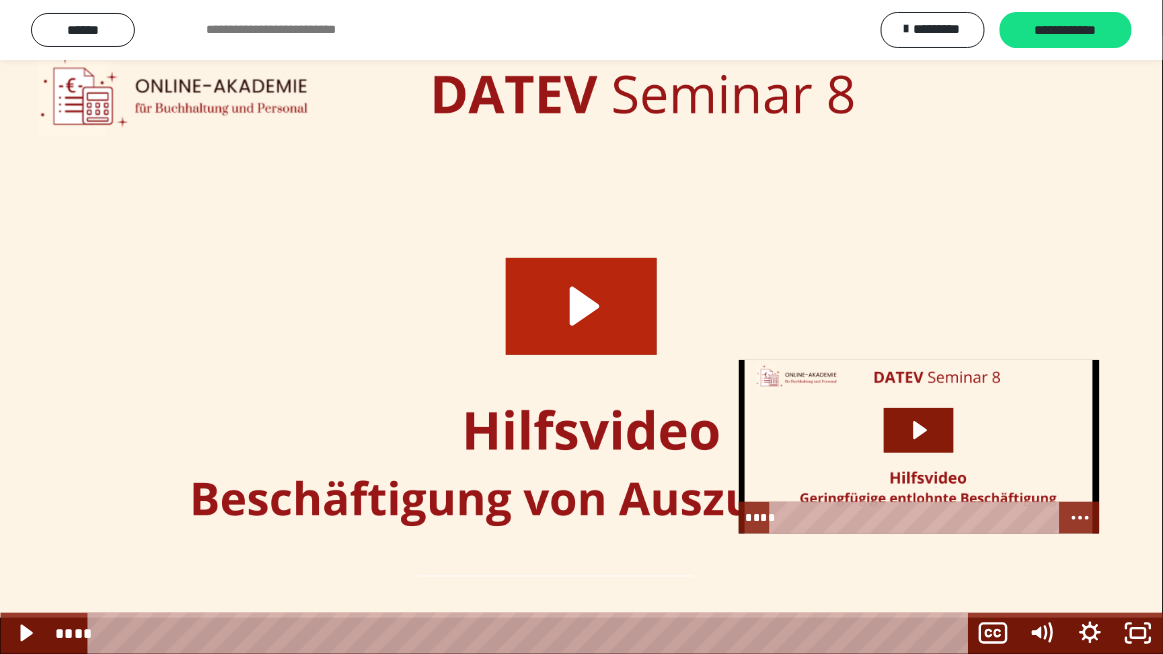 click 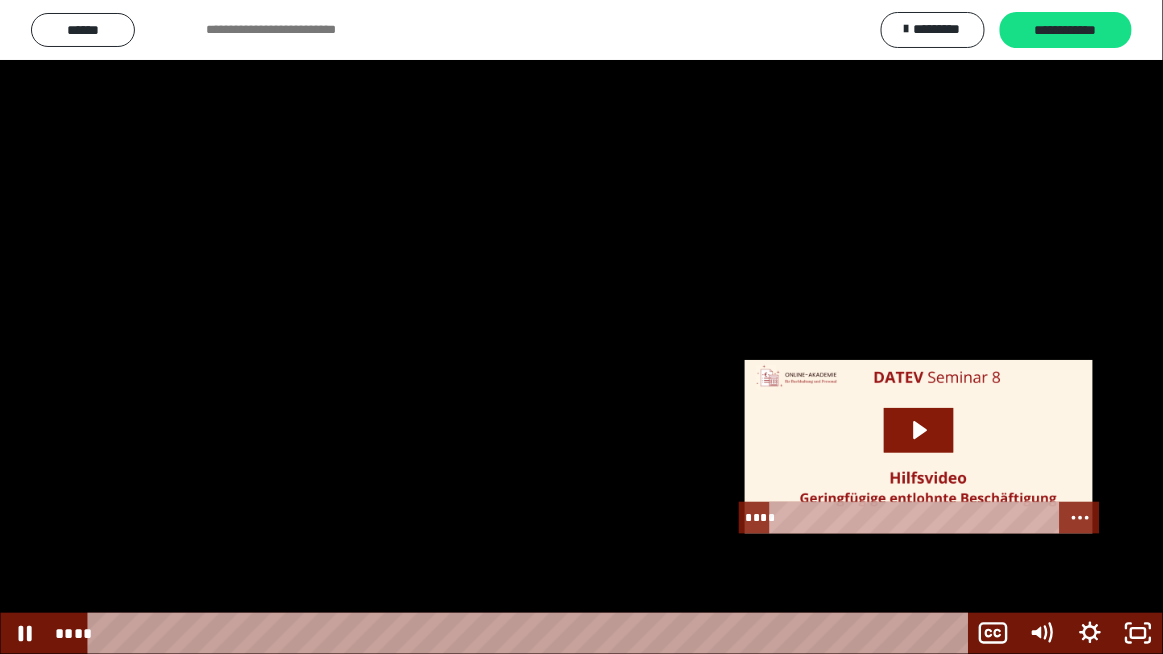 click on "**** ****" at bounding box center [508, 633] 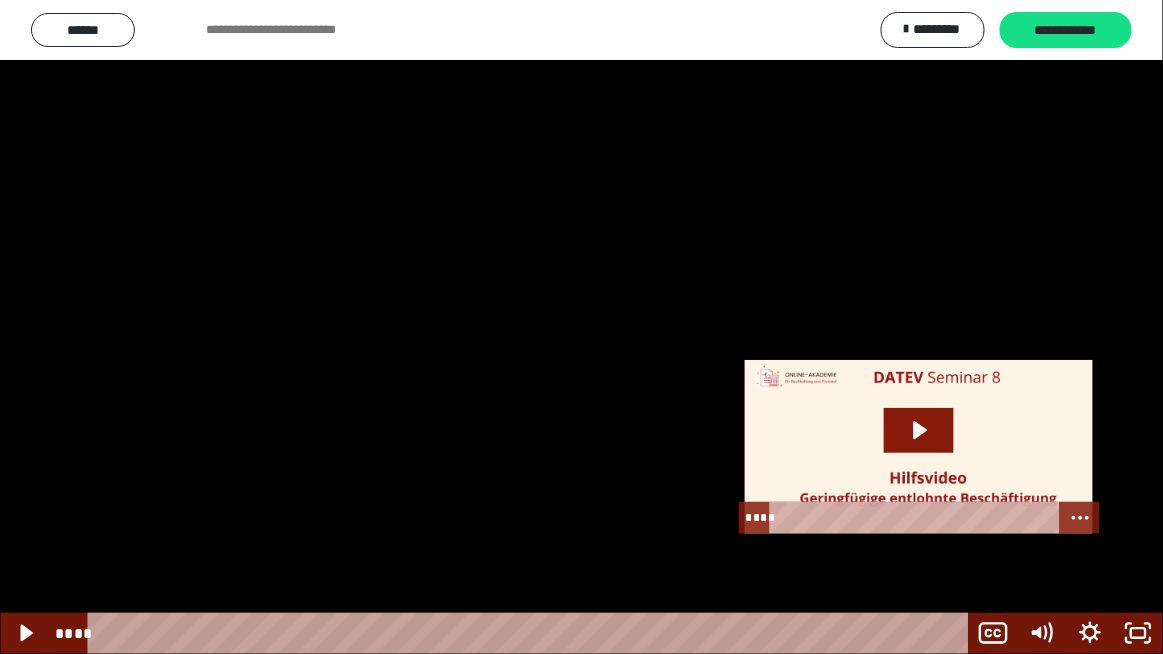 click at bounding box center (581, 327) 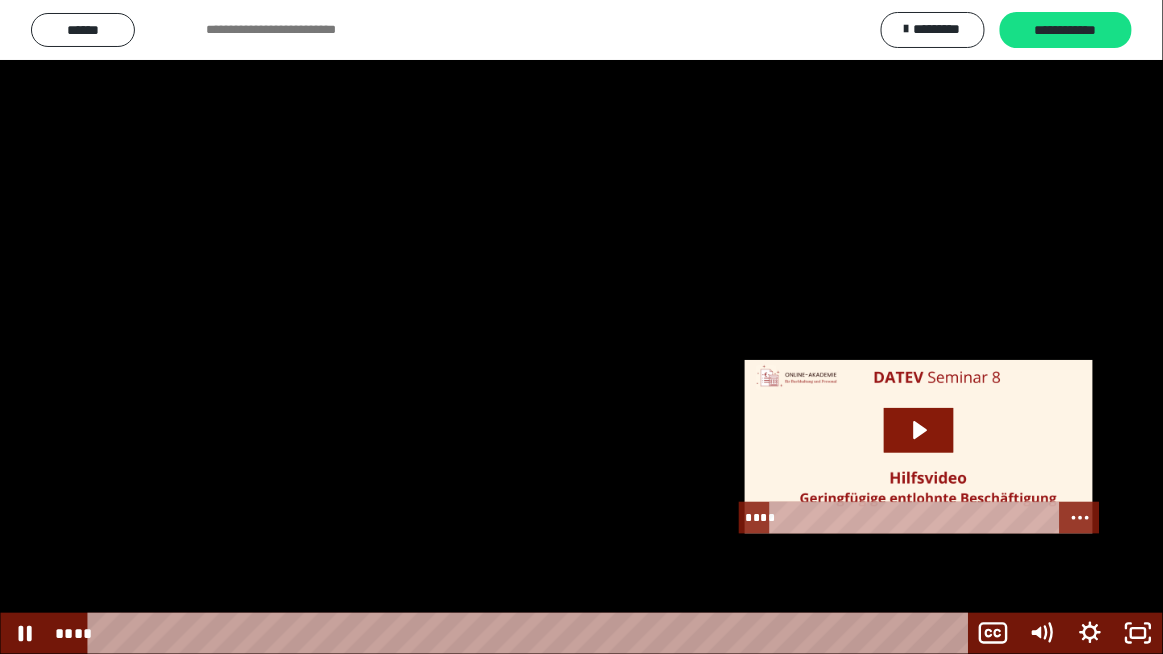 click at bounding box center (581, 327) 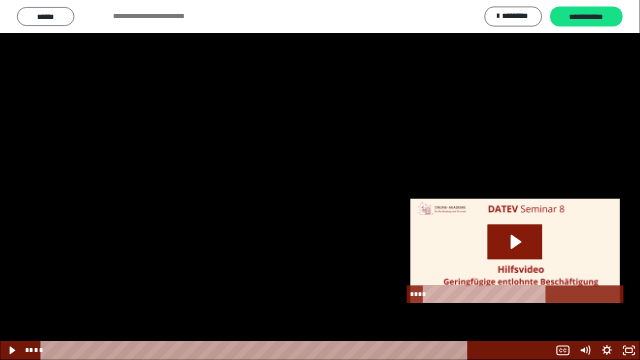 scroll, scrollTop: 60, scrollLeft: 0, axis: vertical 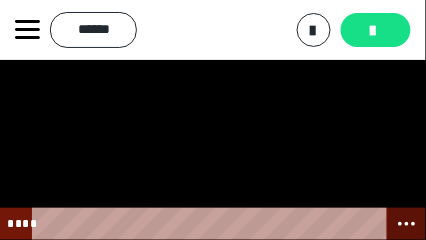 click 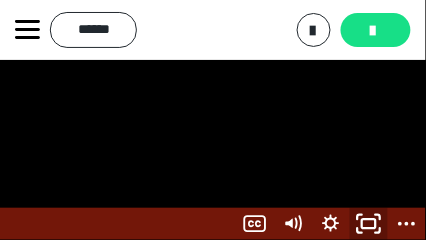 click 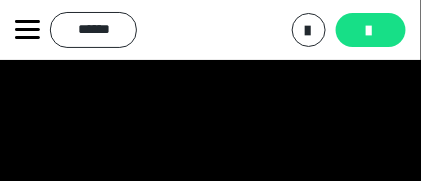 type 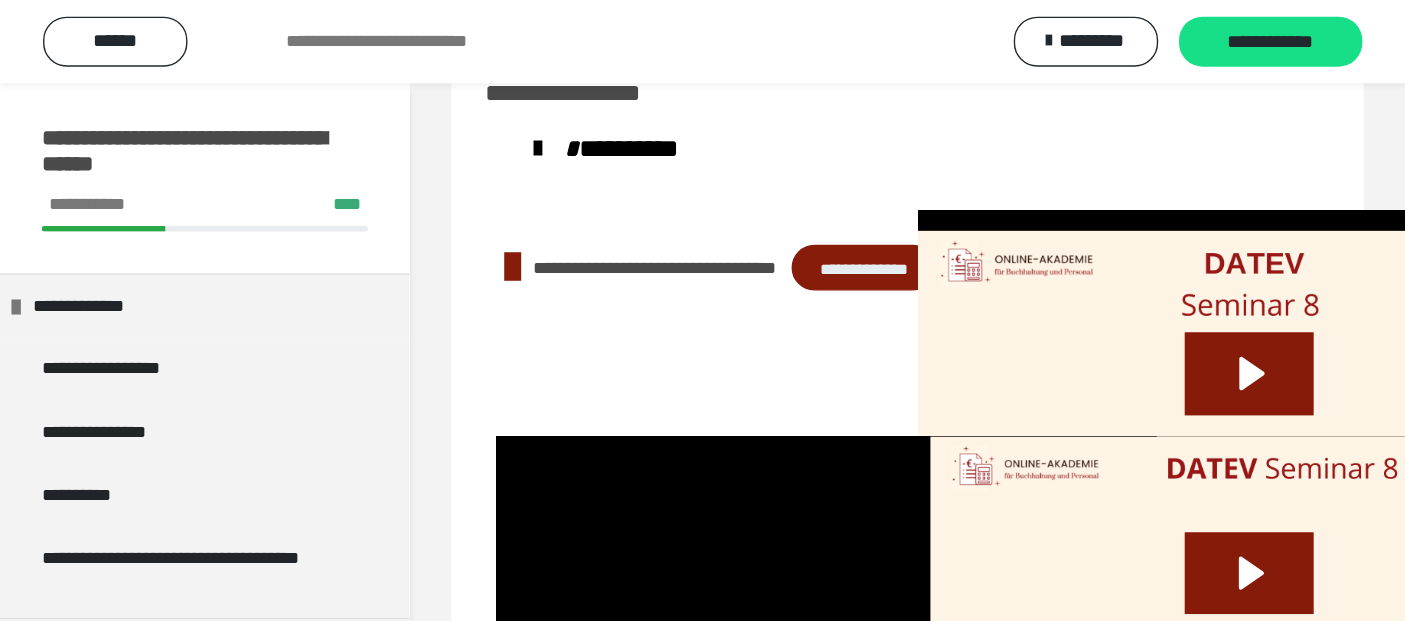 scroll, scrollTop: 60, scrollLeft: 0, axis: vertical 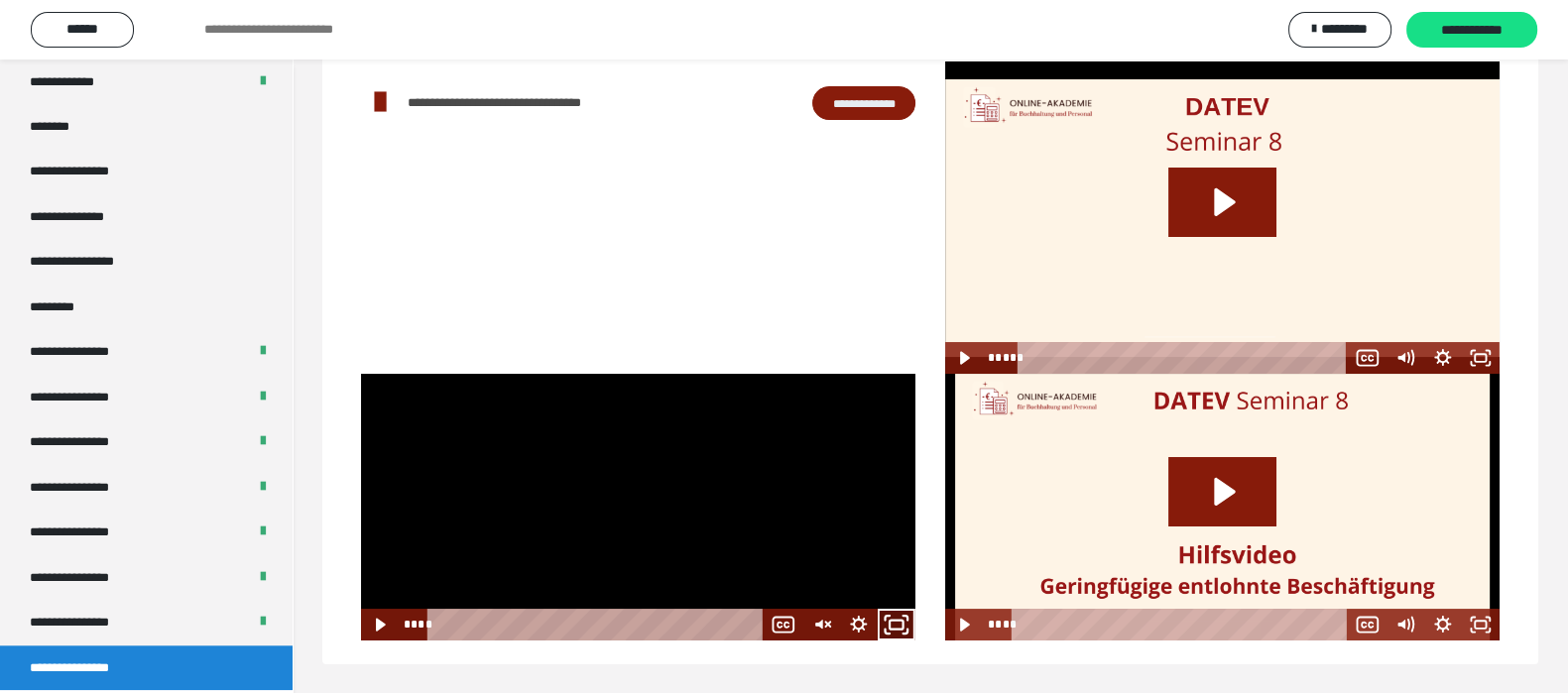 click 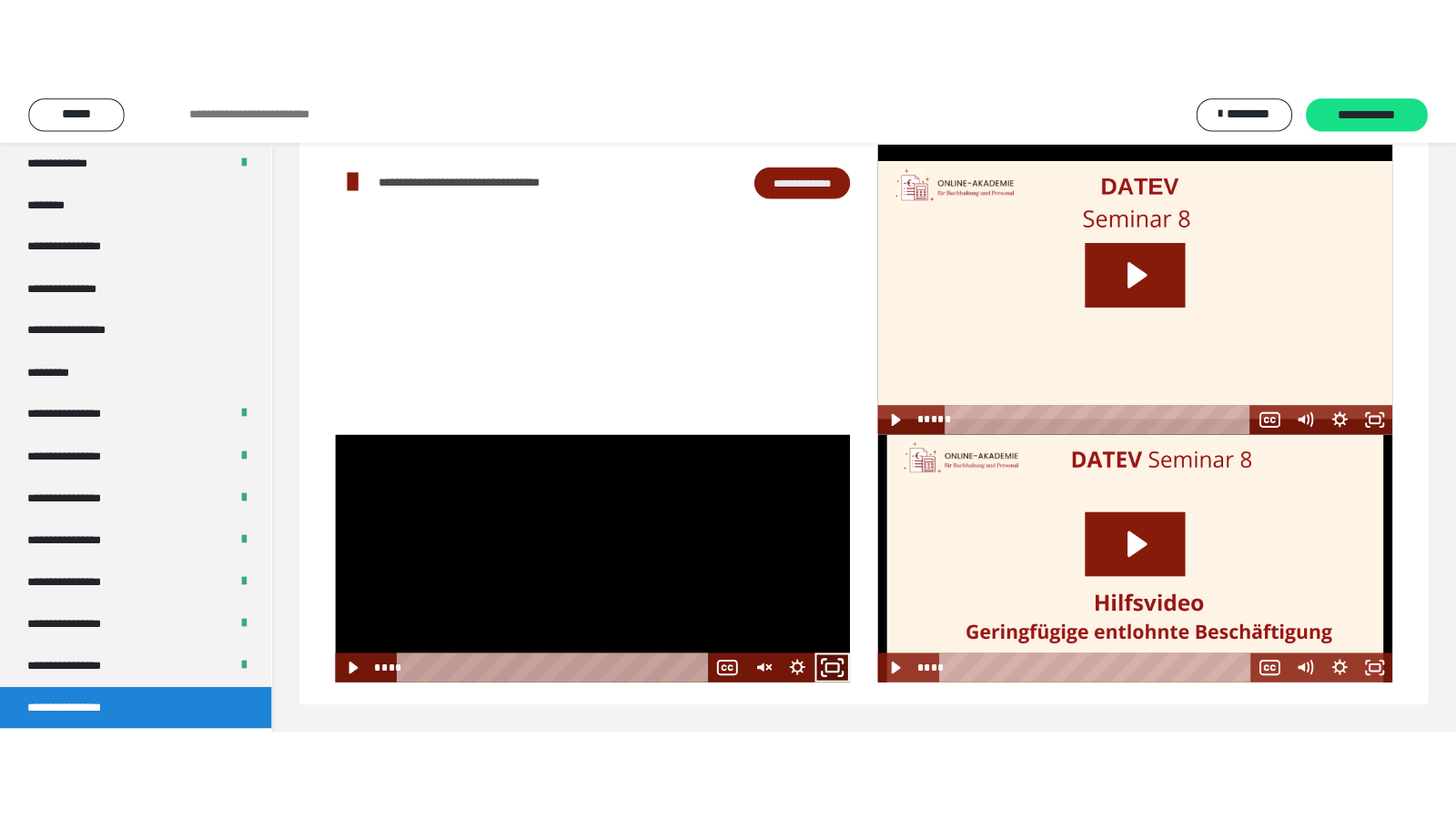 scroll, scrollTop: 54, scrollLeft: 0, axis: vertical 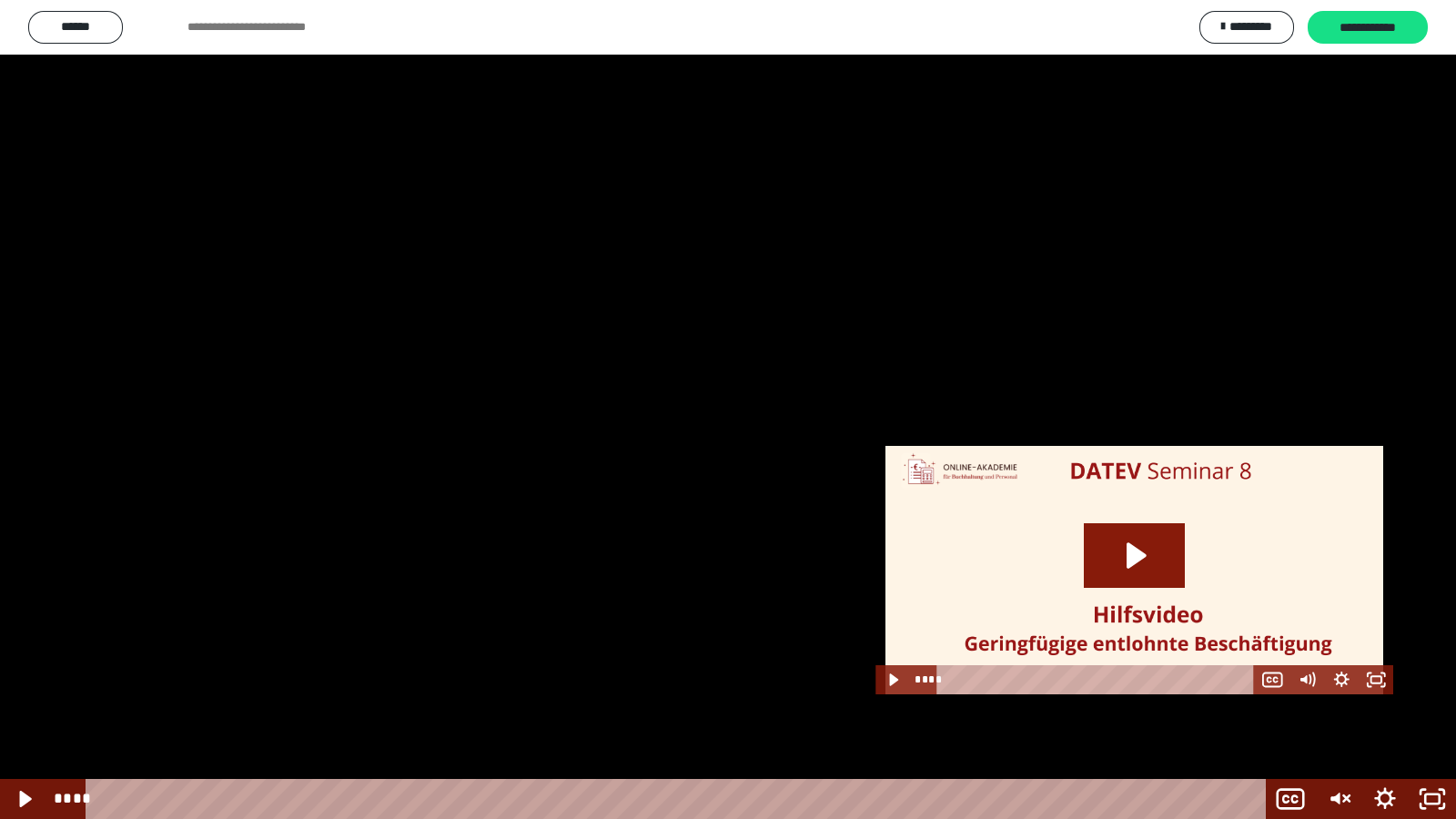 click at bounding box center [728, 410] 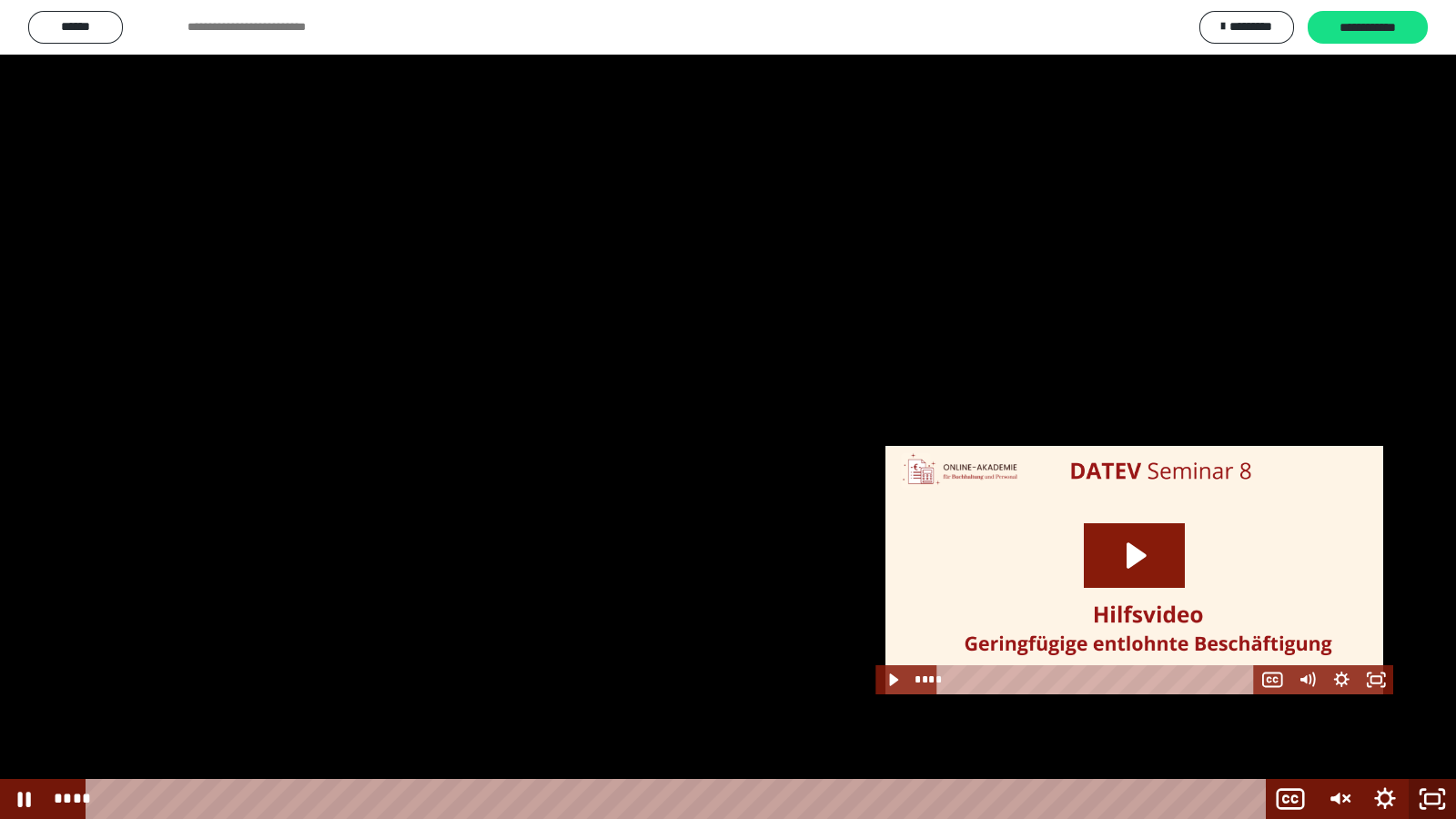 click 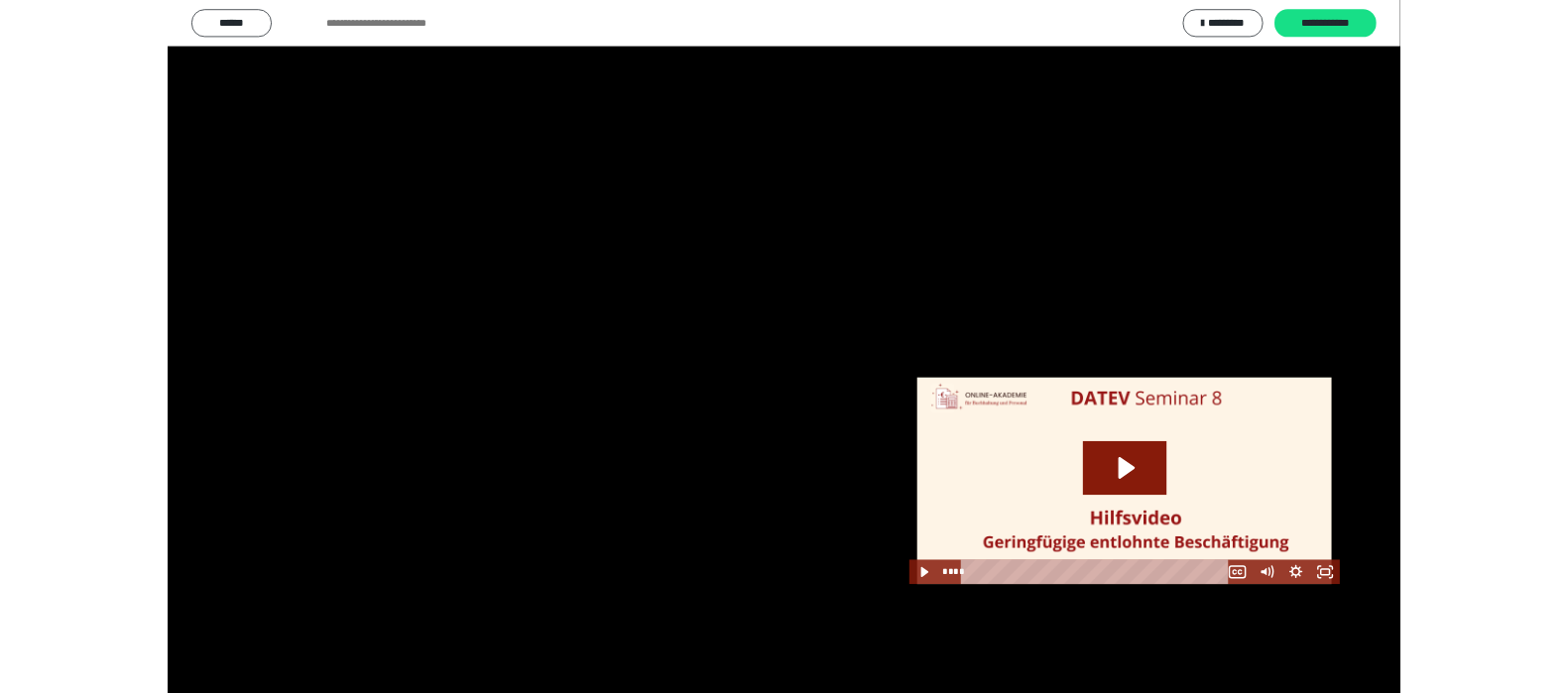scroll, scrollTop: 2355, scrollLeft: 0, axis: vertical 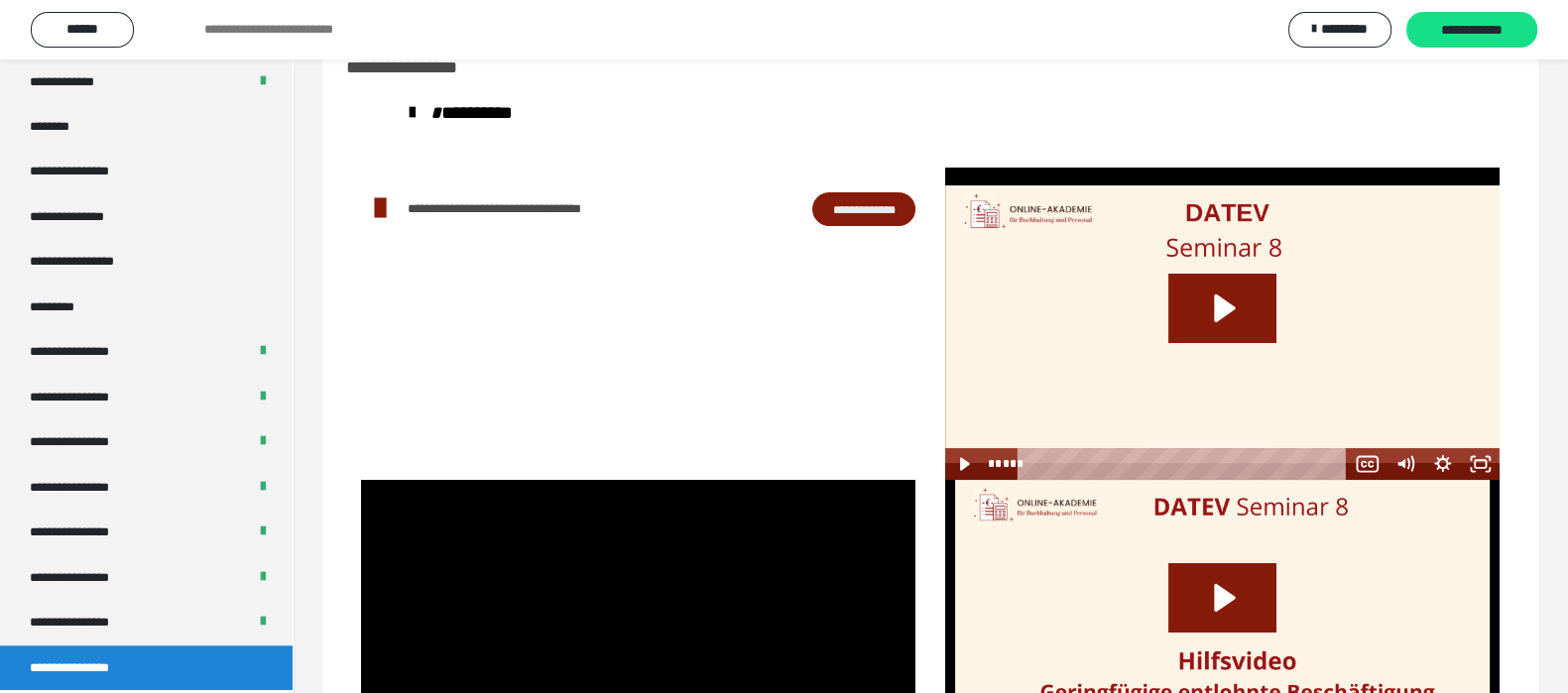 click at bounding box center (638, 613) 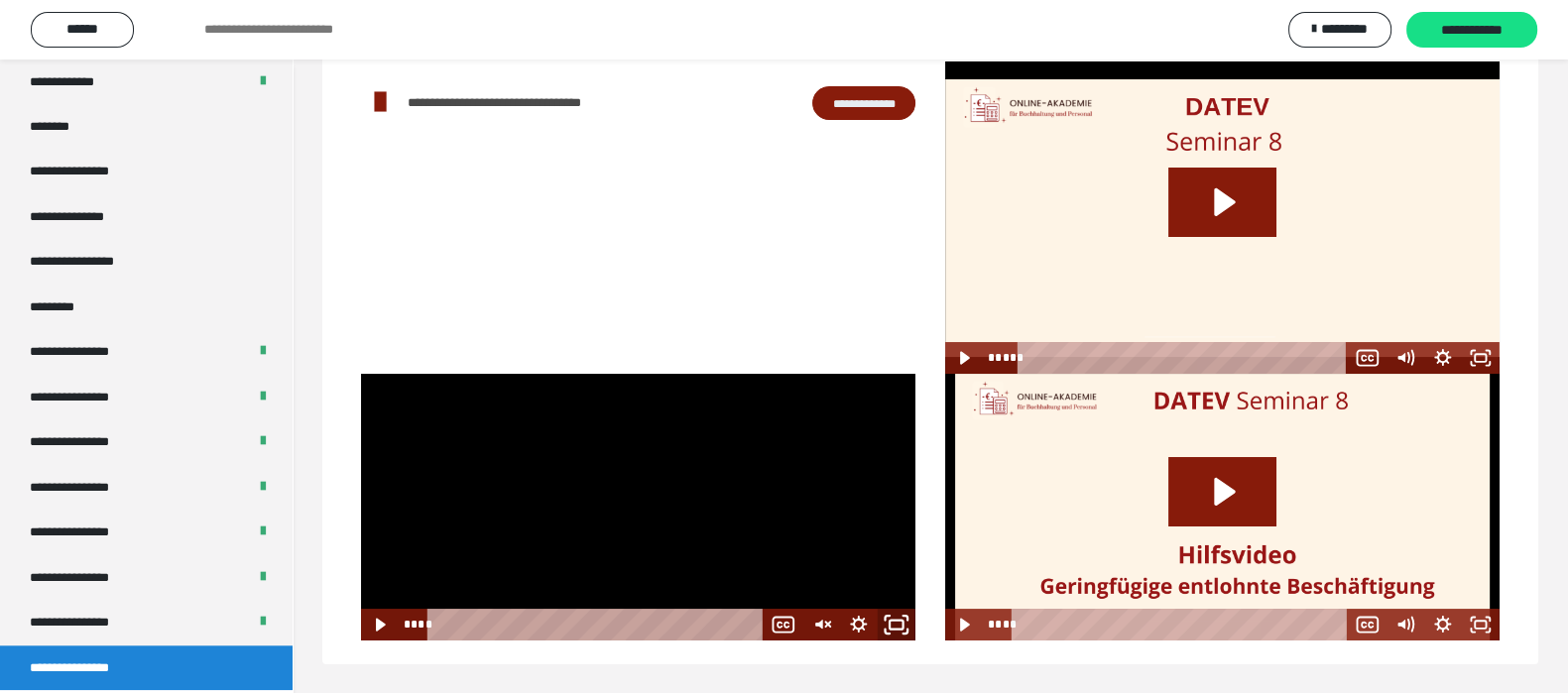 click 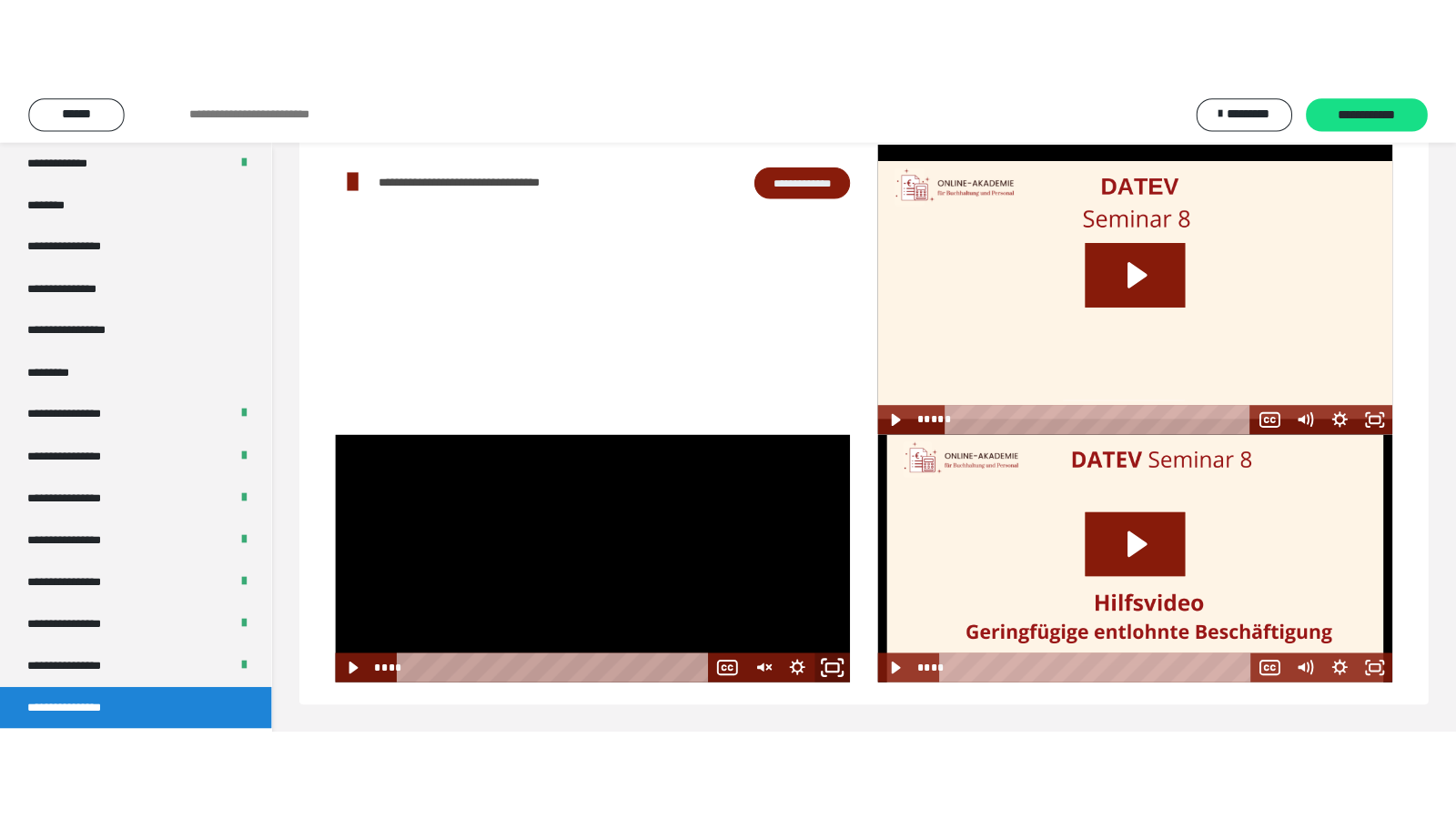 scroll, scrollTop: 54, scrollLeft: 0, axis: vertical 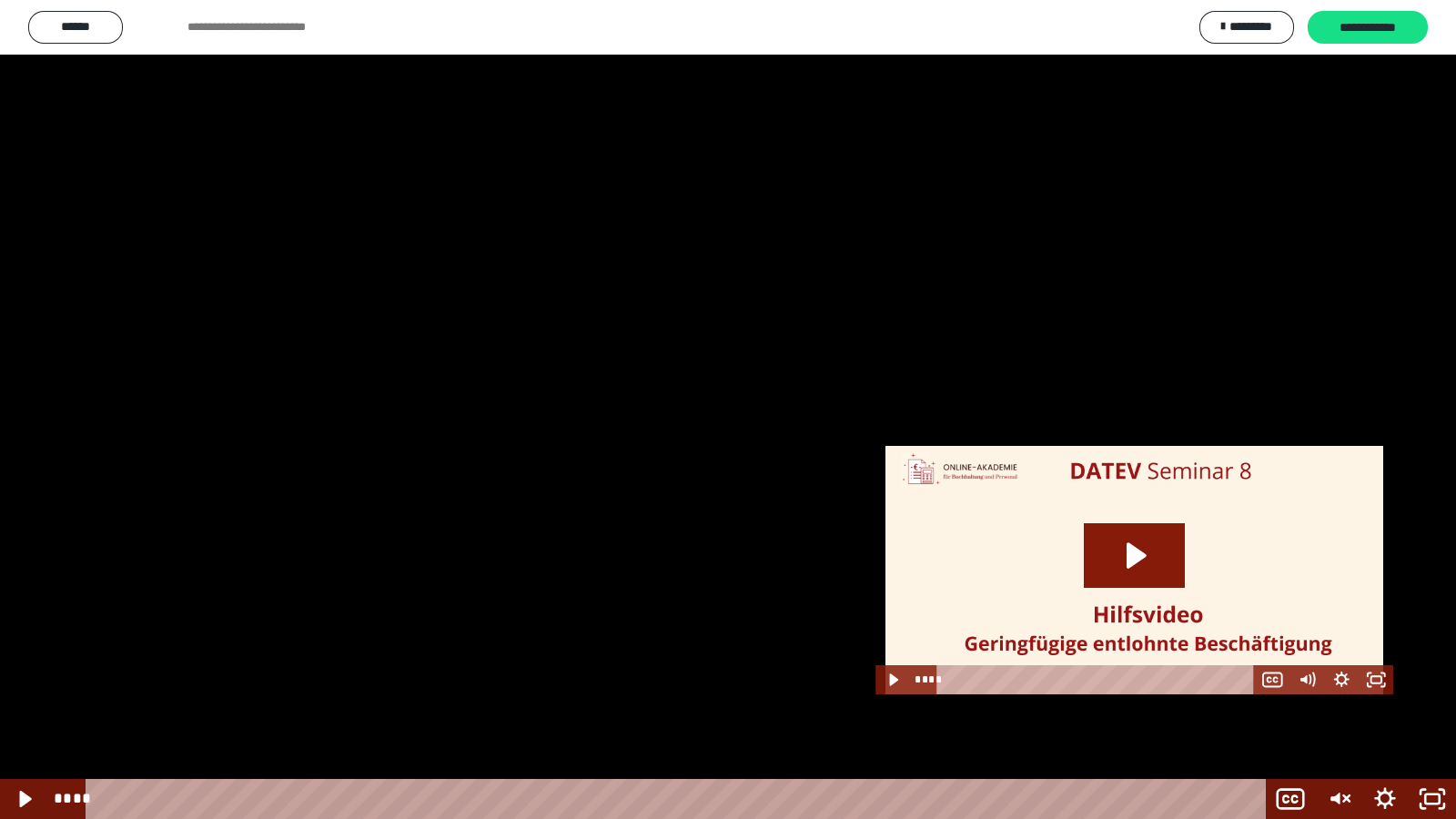 click at bounding box center (728, 410) 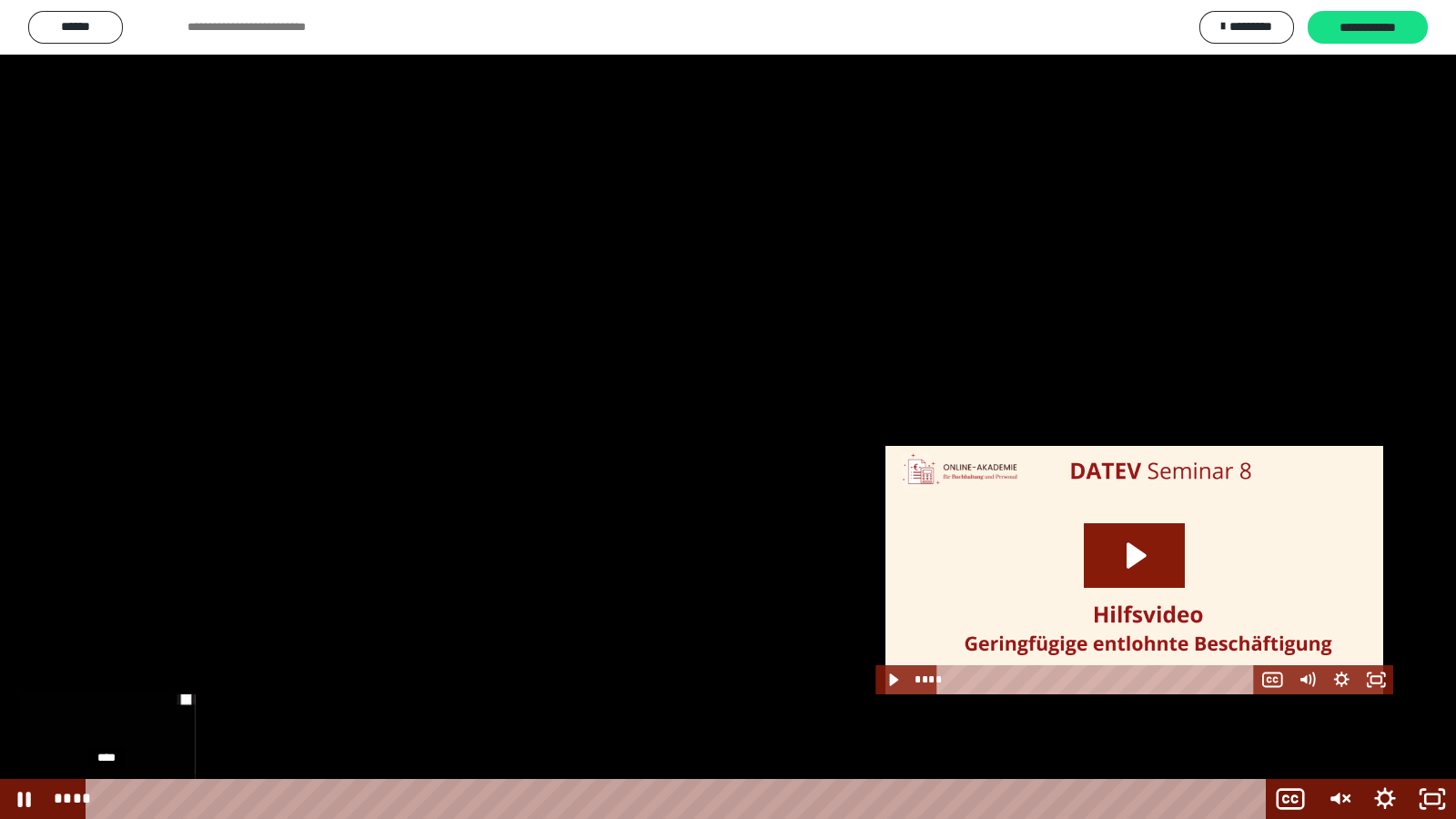 click on "****" at bounding box center [679, 799] 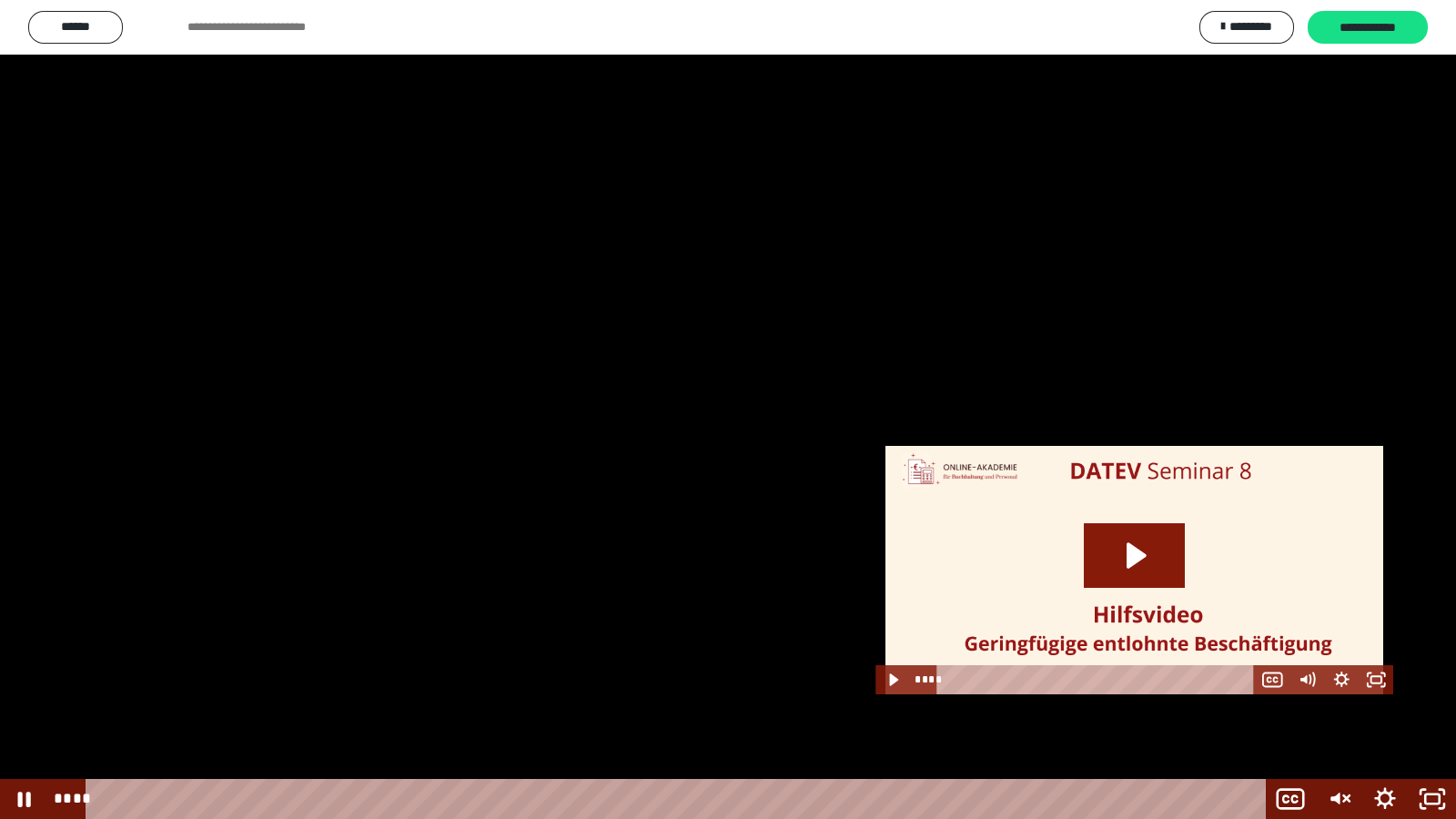 click at bounding box center (728, 410) 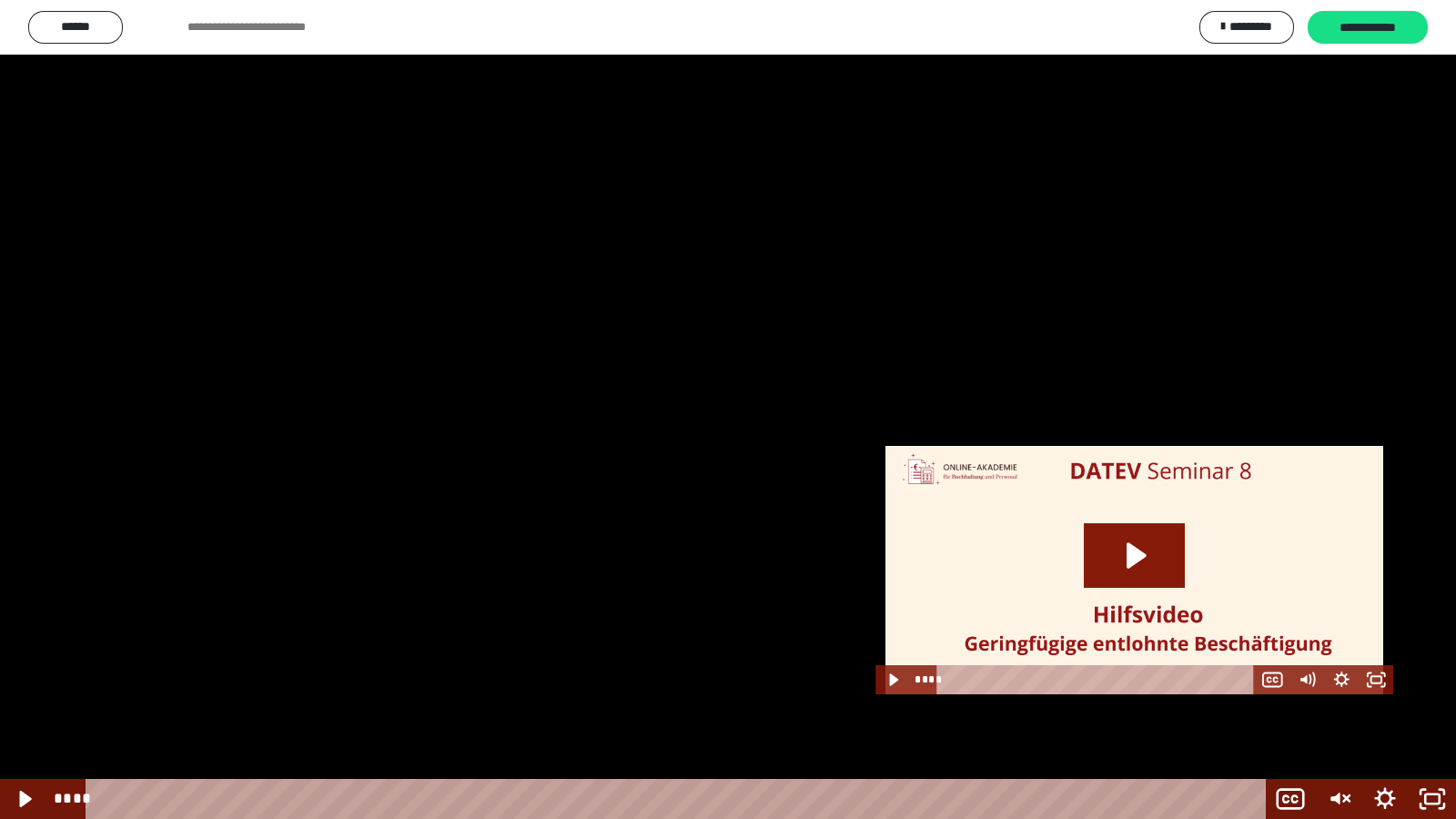 click at bounding box center (728, 410) 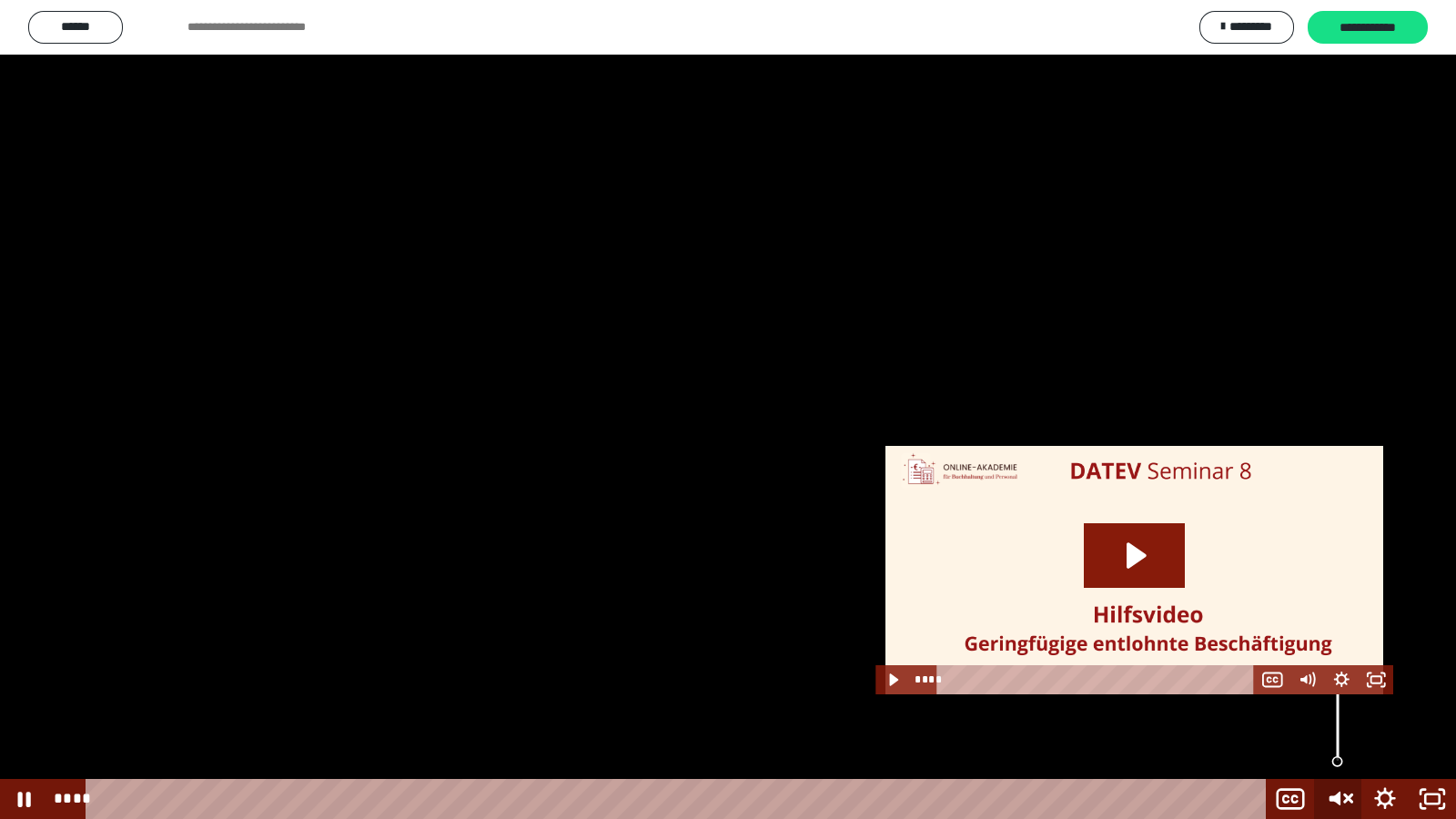 click 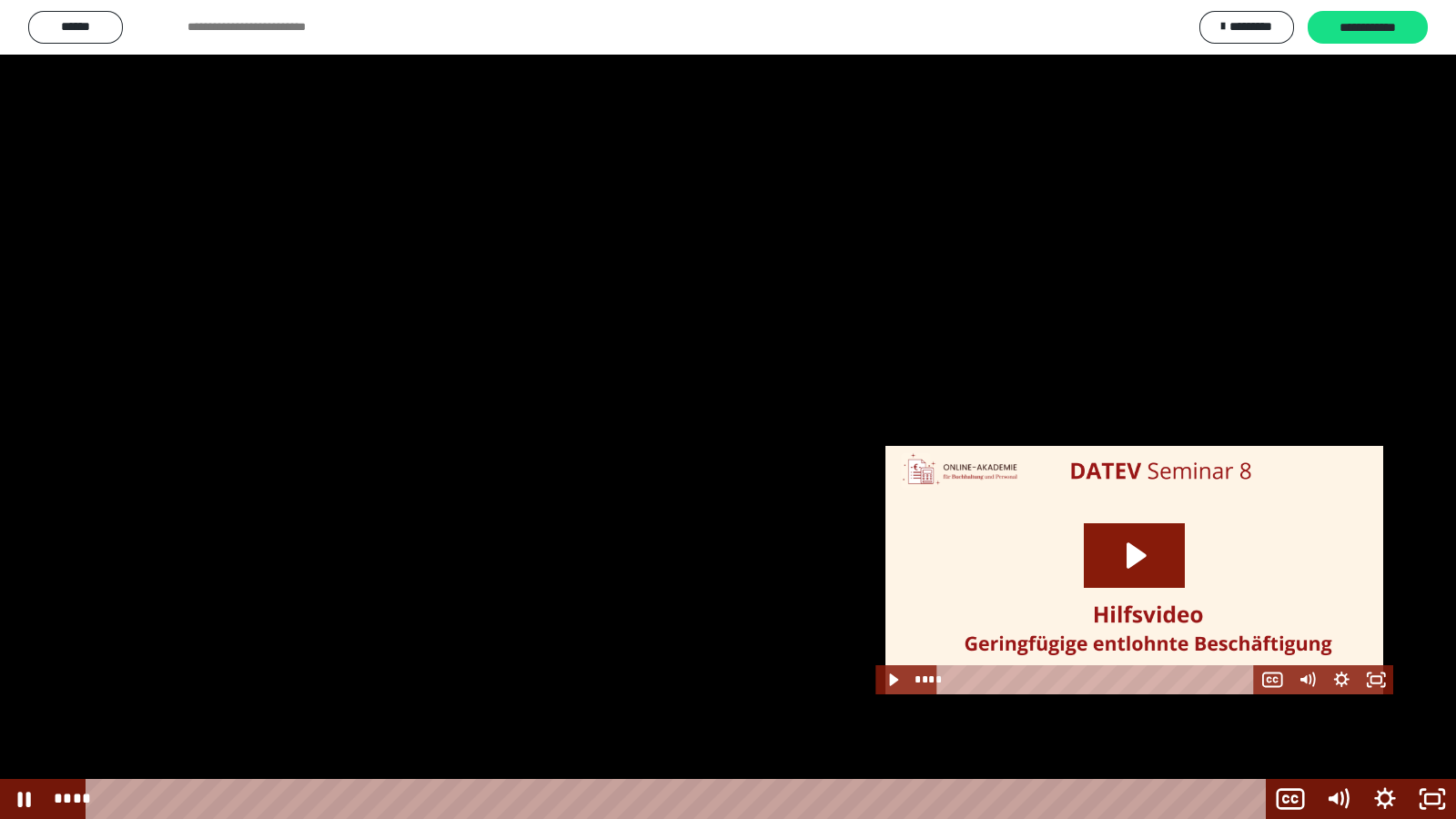 click at bounding box center [728, 410] 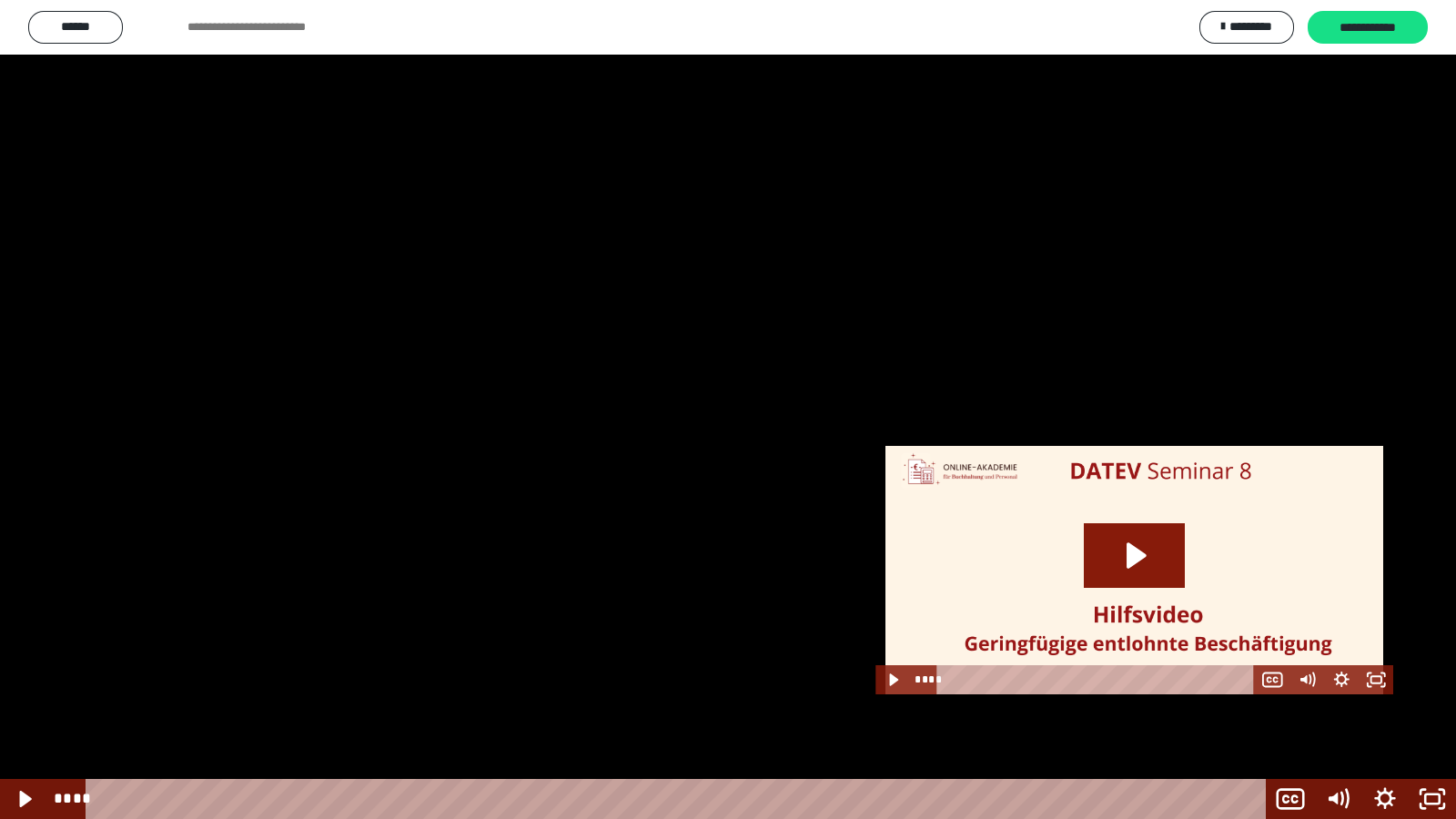 click at bounding box center [728, 410] 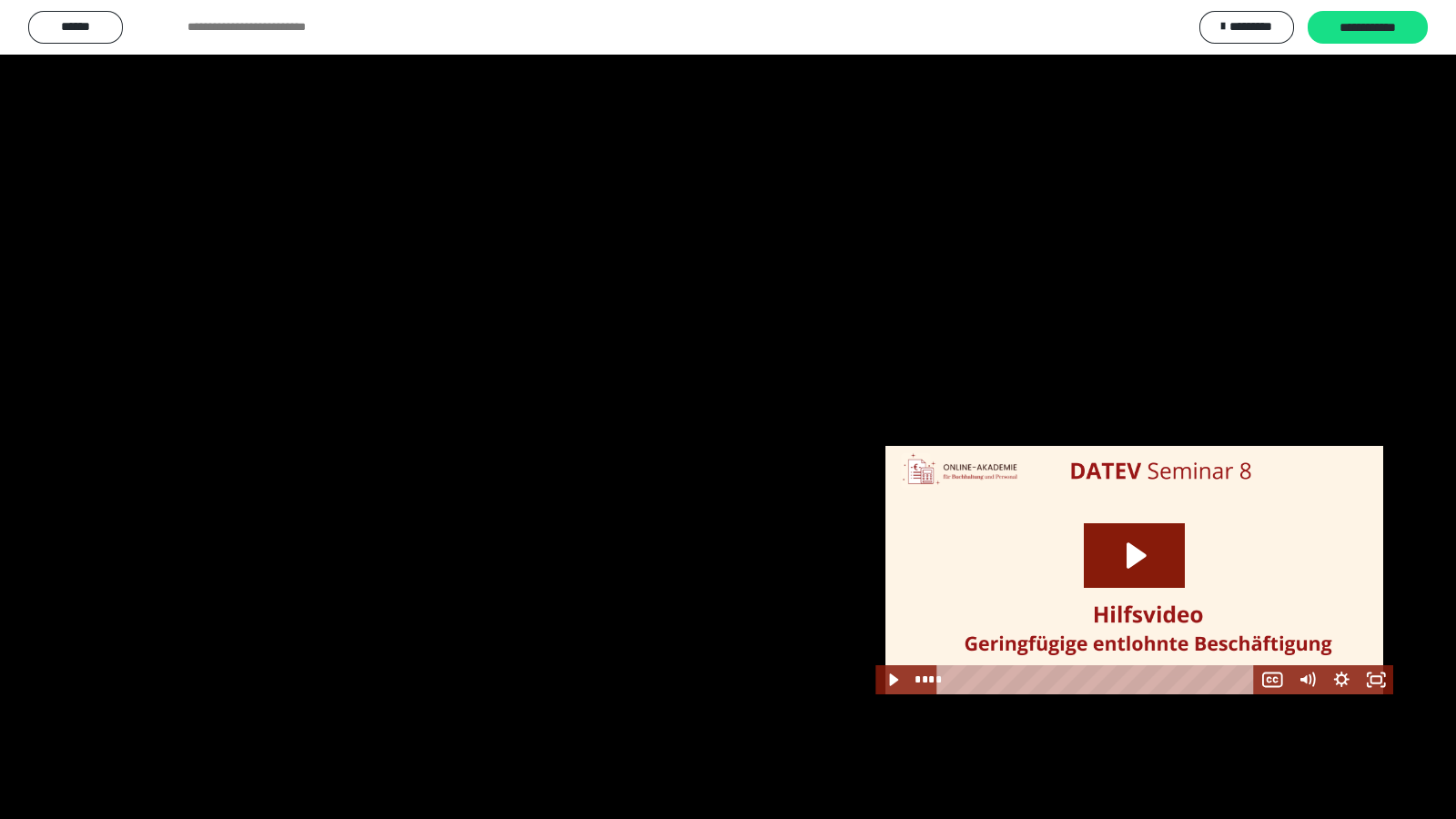 click at bounding box center (728, 410) 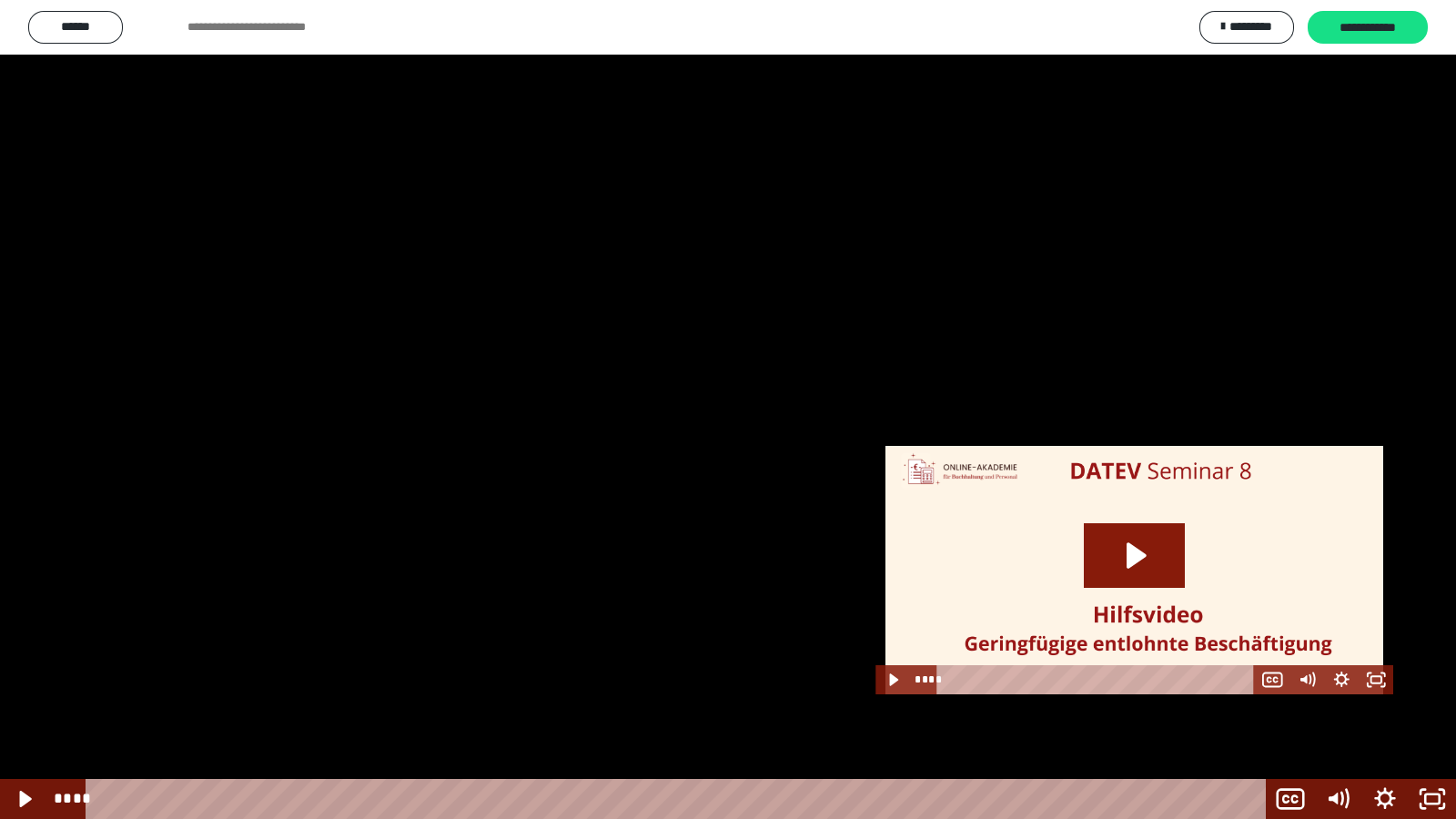 click at bounding box center (728, 410) 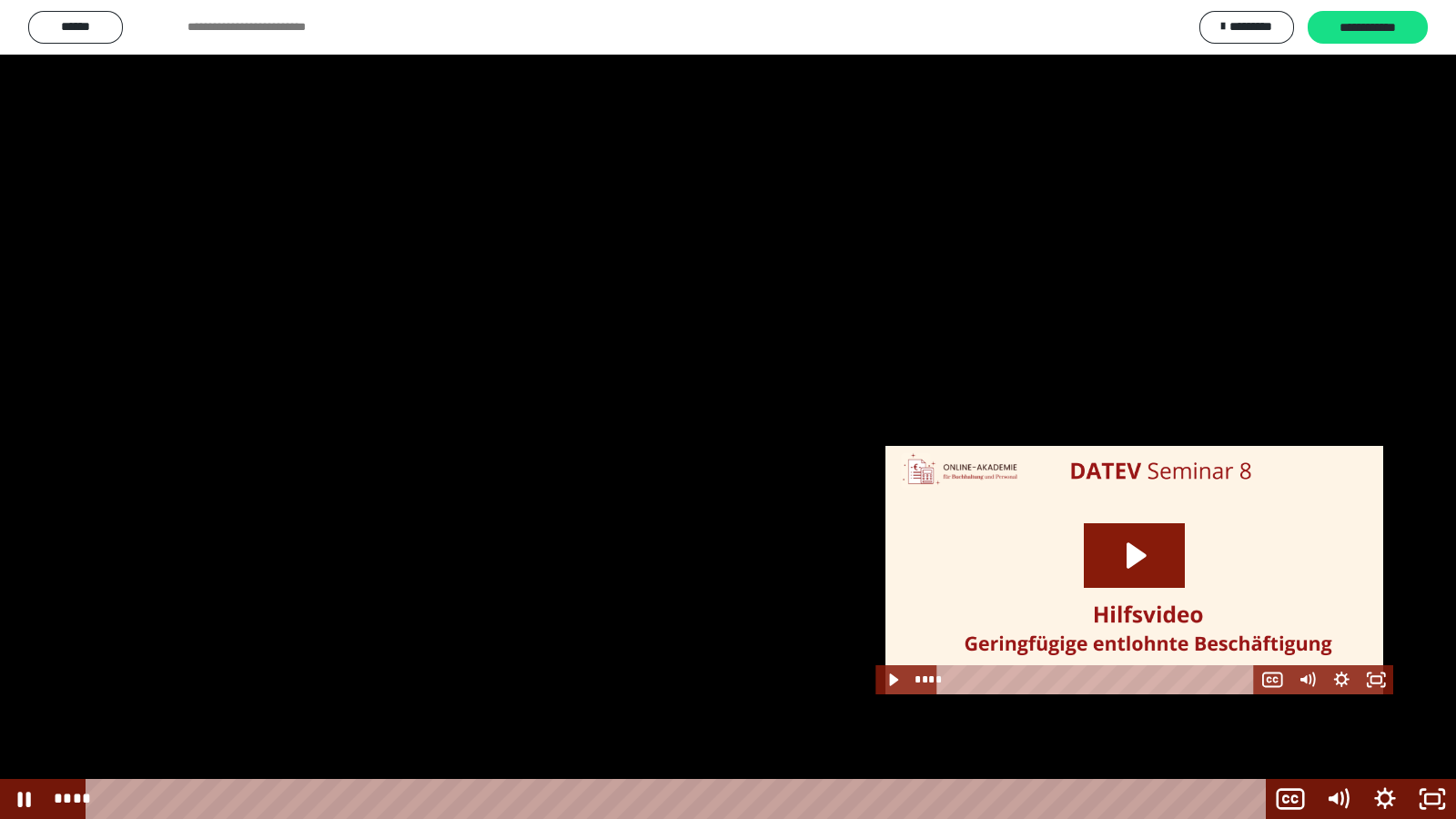 click at bounding box center (728, 410) 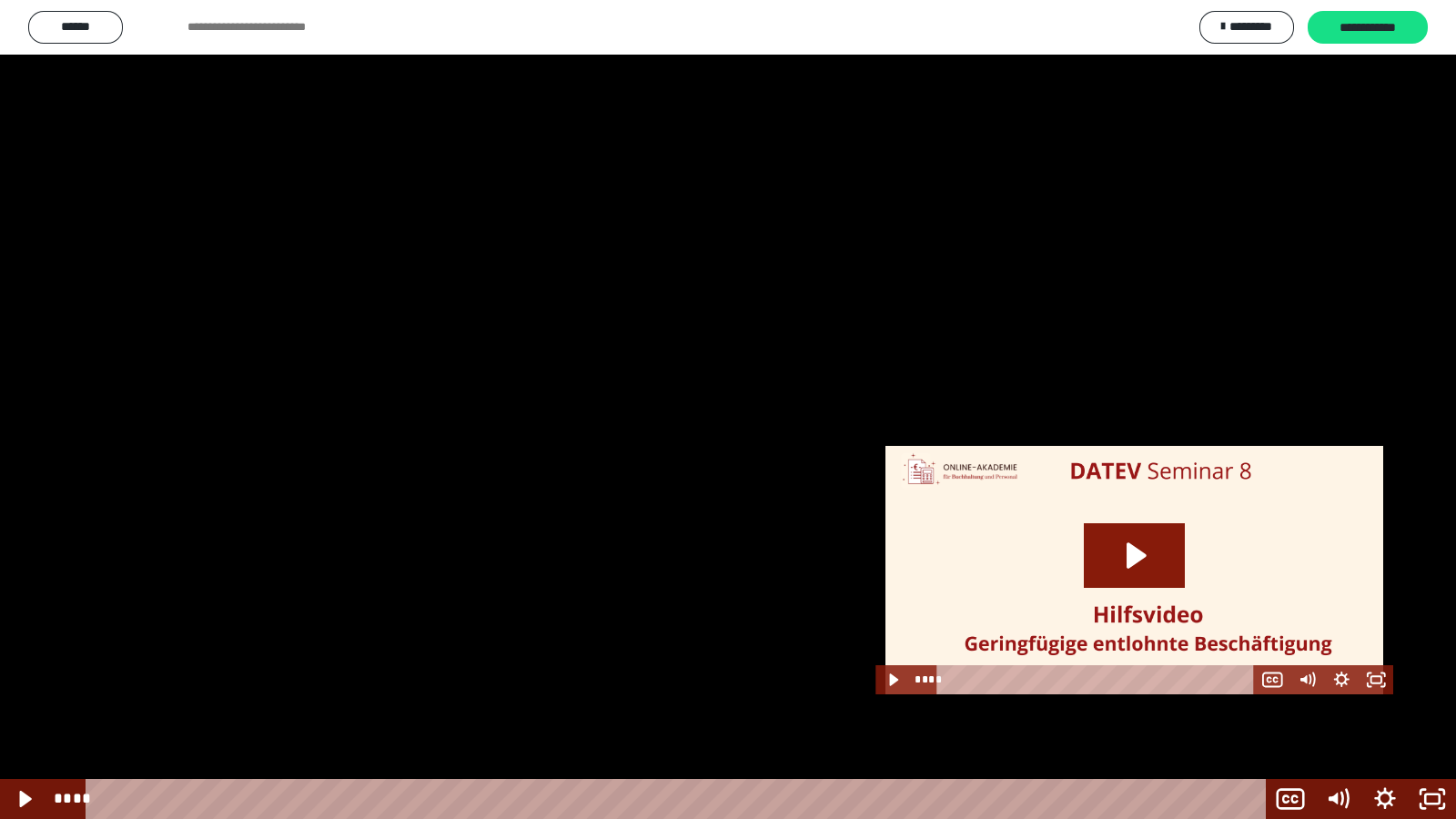 click at bounding box center (728, 410) 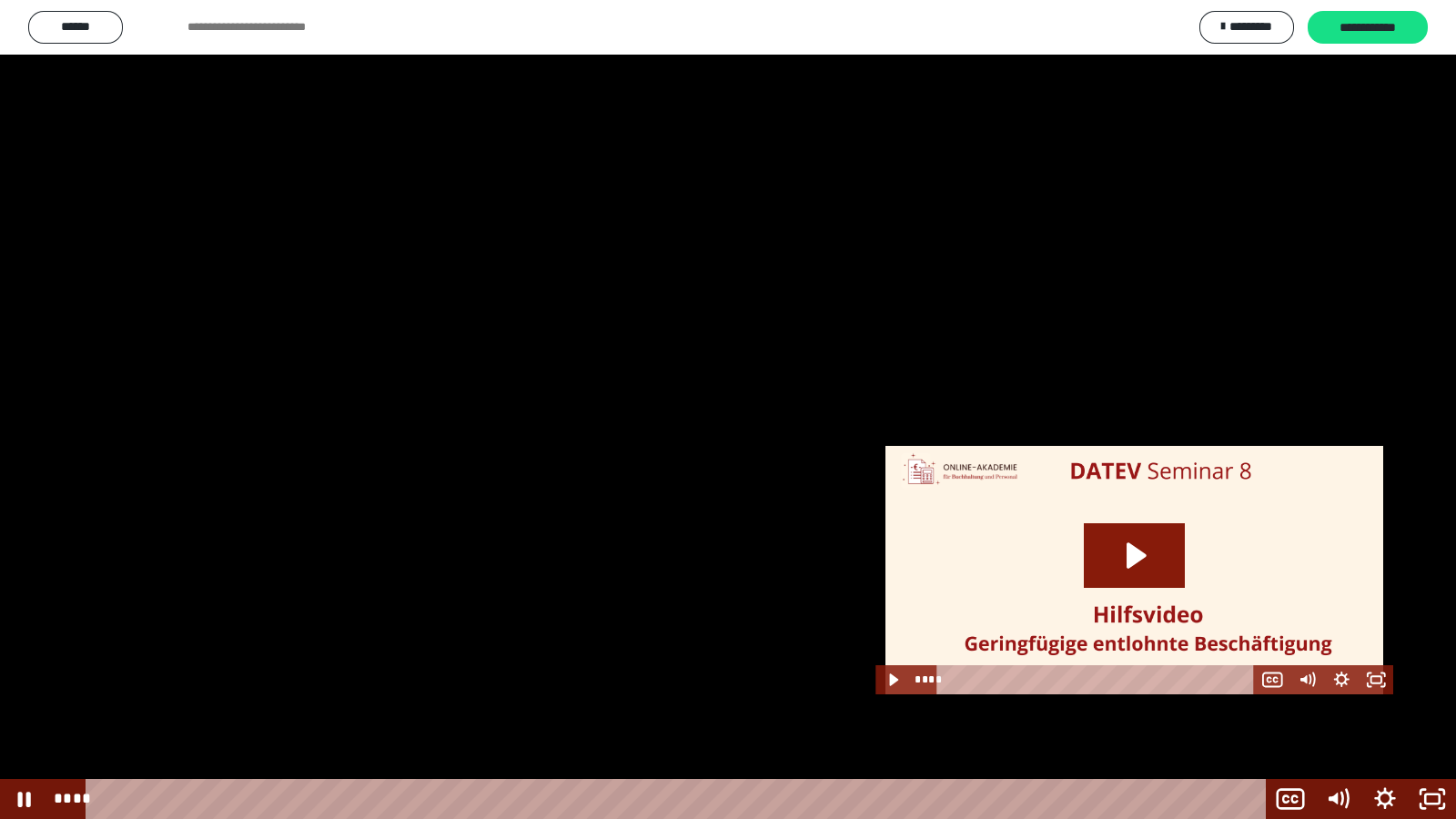 click at bounding box center (728, 410) 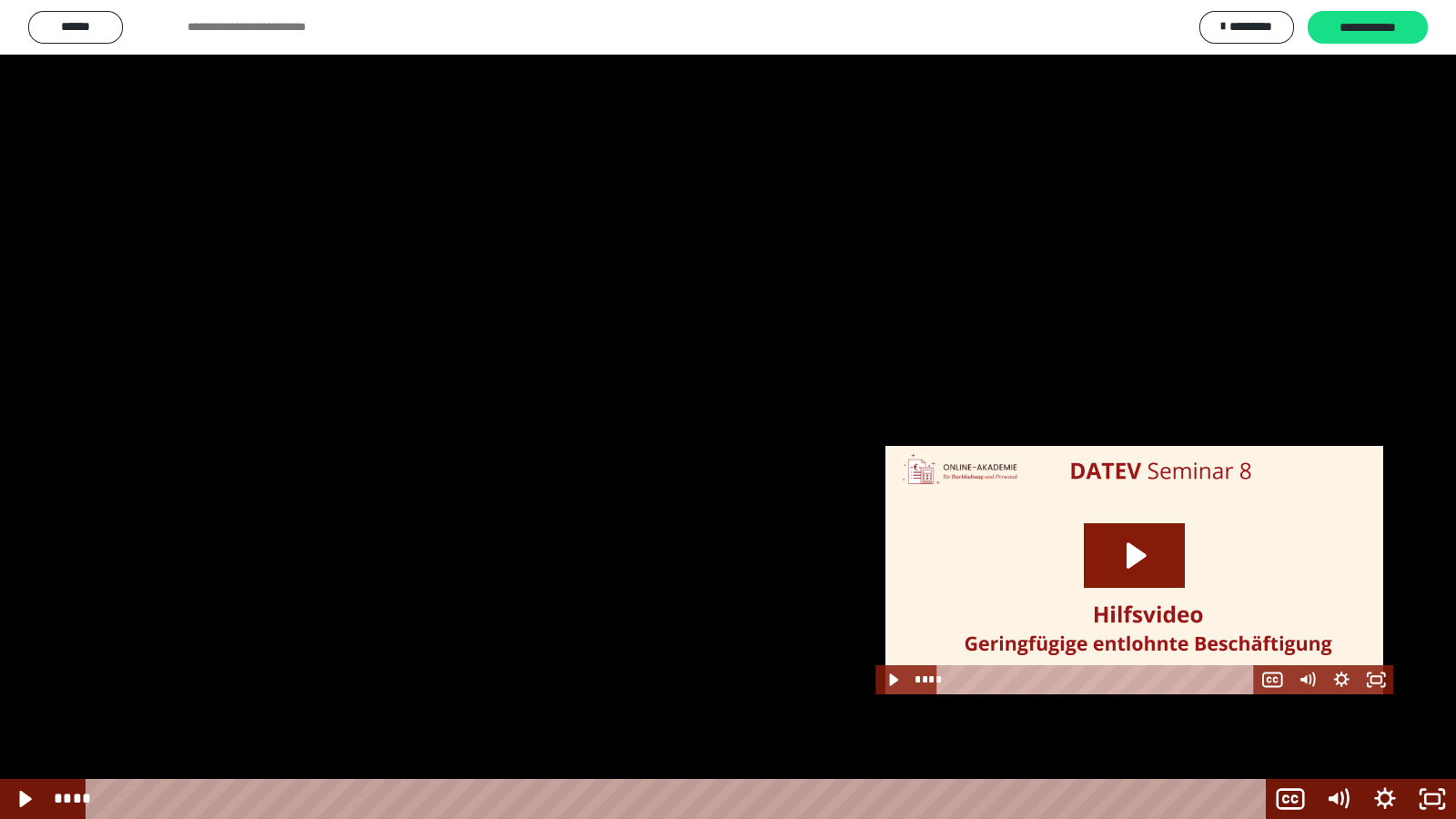 click at bounding box center (728, 410) 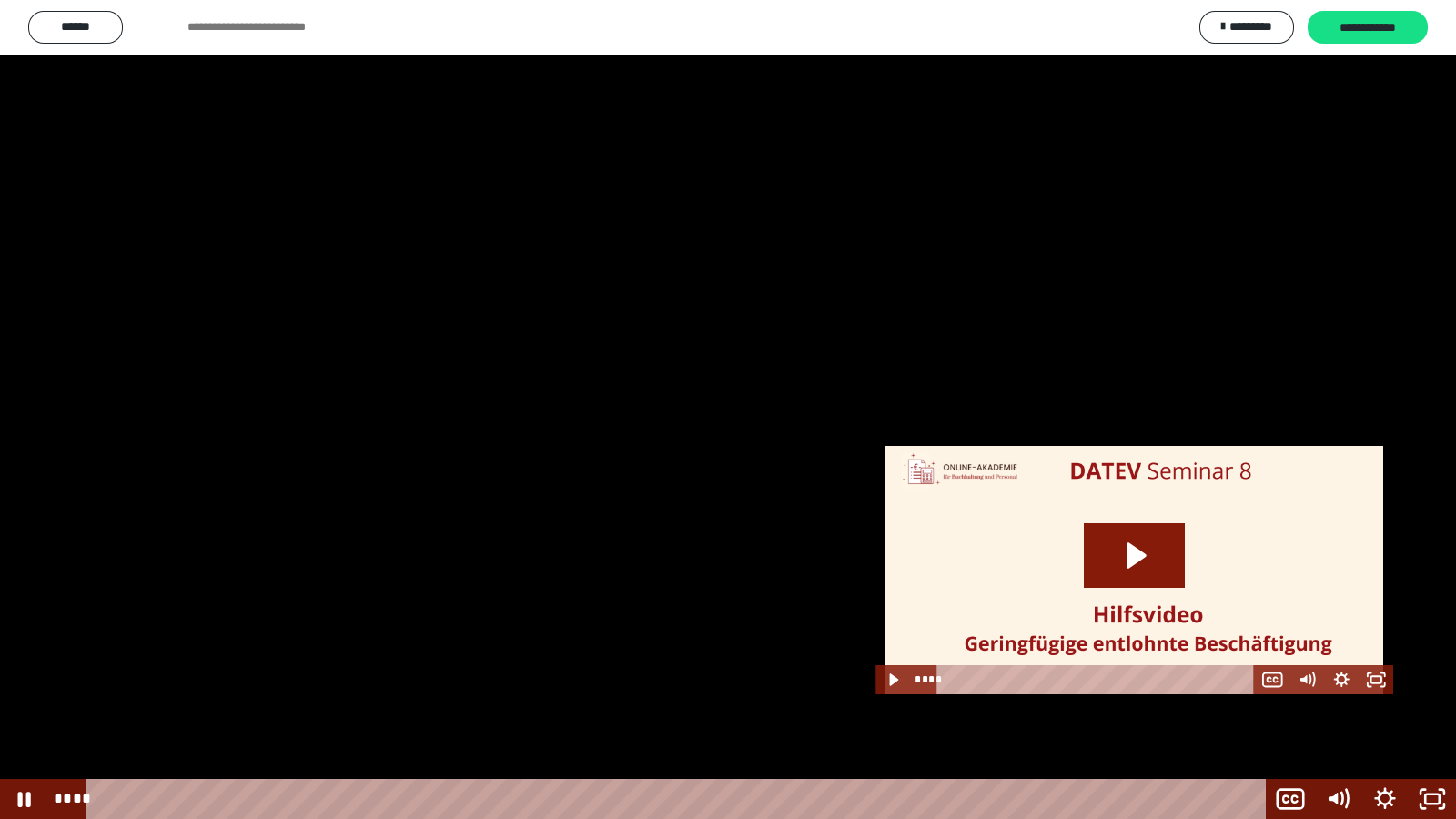 click at bounding box center (728, 410) 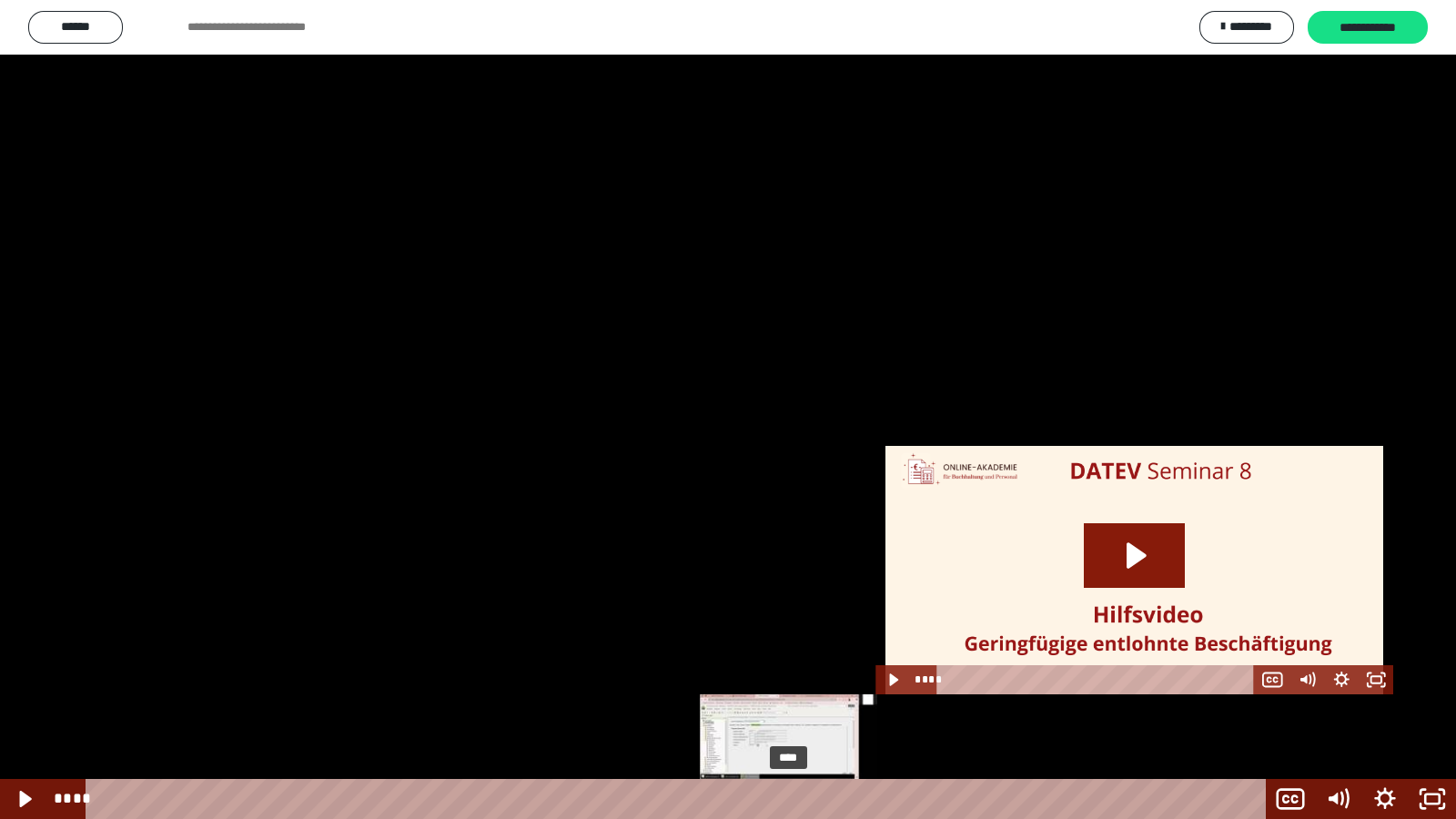 drag, startPoint x: 854, startPoint y: 798, endPoint x: 789, endPoint y: 802, distance: 65.12296 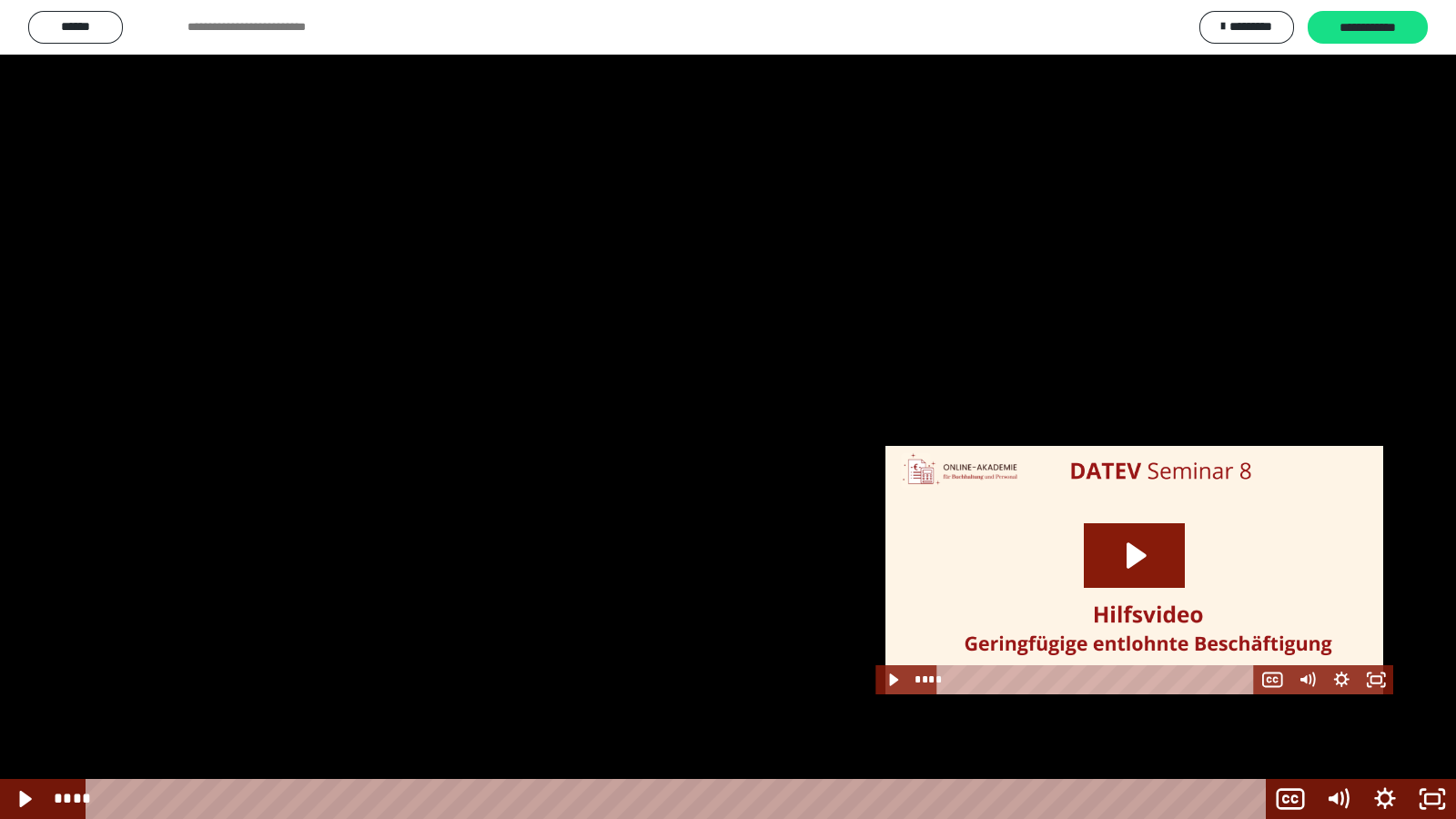 click at bounding box center [728, 410] 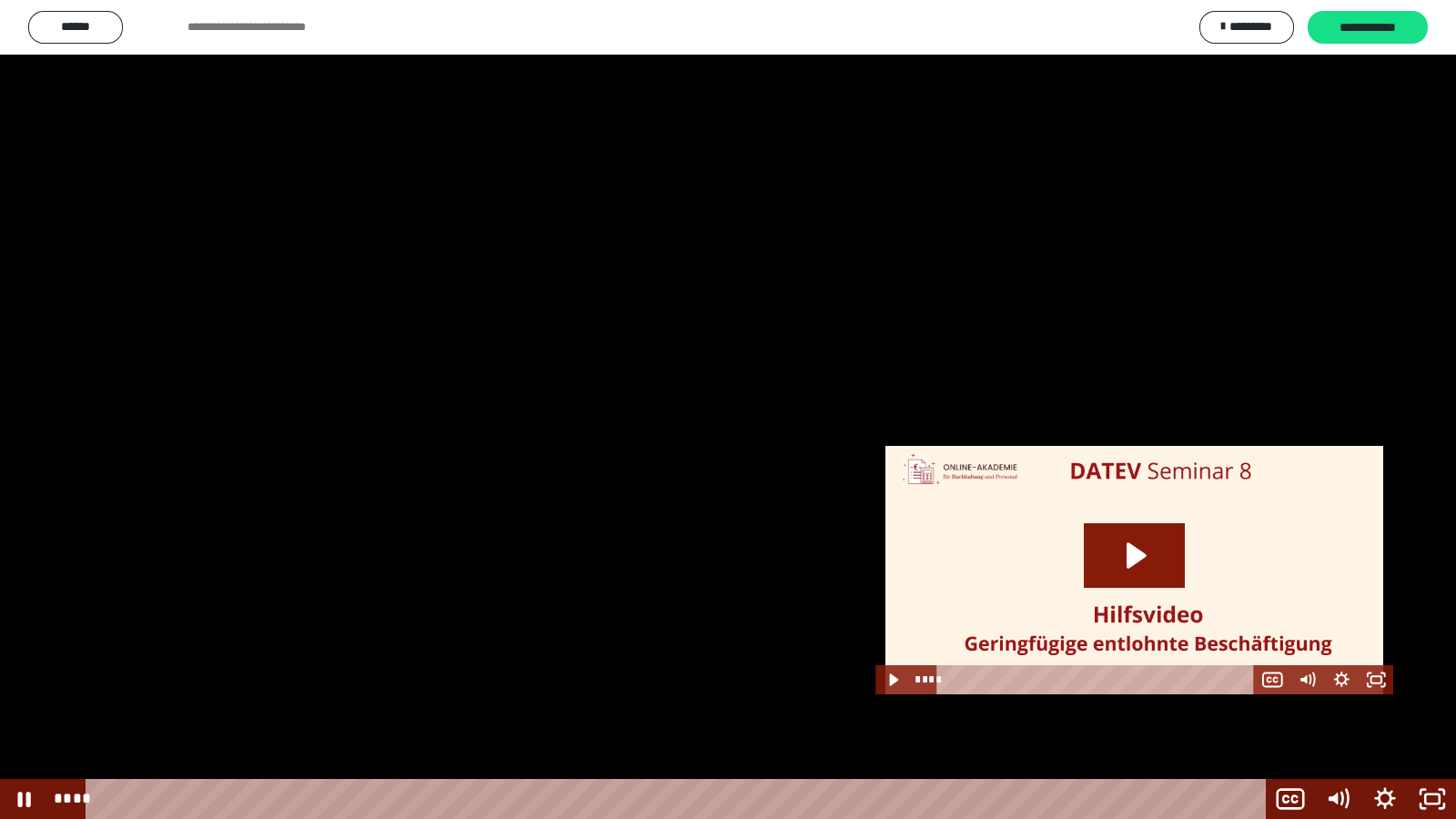 drag, startPoint x: 150, startPoint y: 508, endPoint x: 370, endPoint y: 505, distance: 220.0205 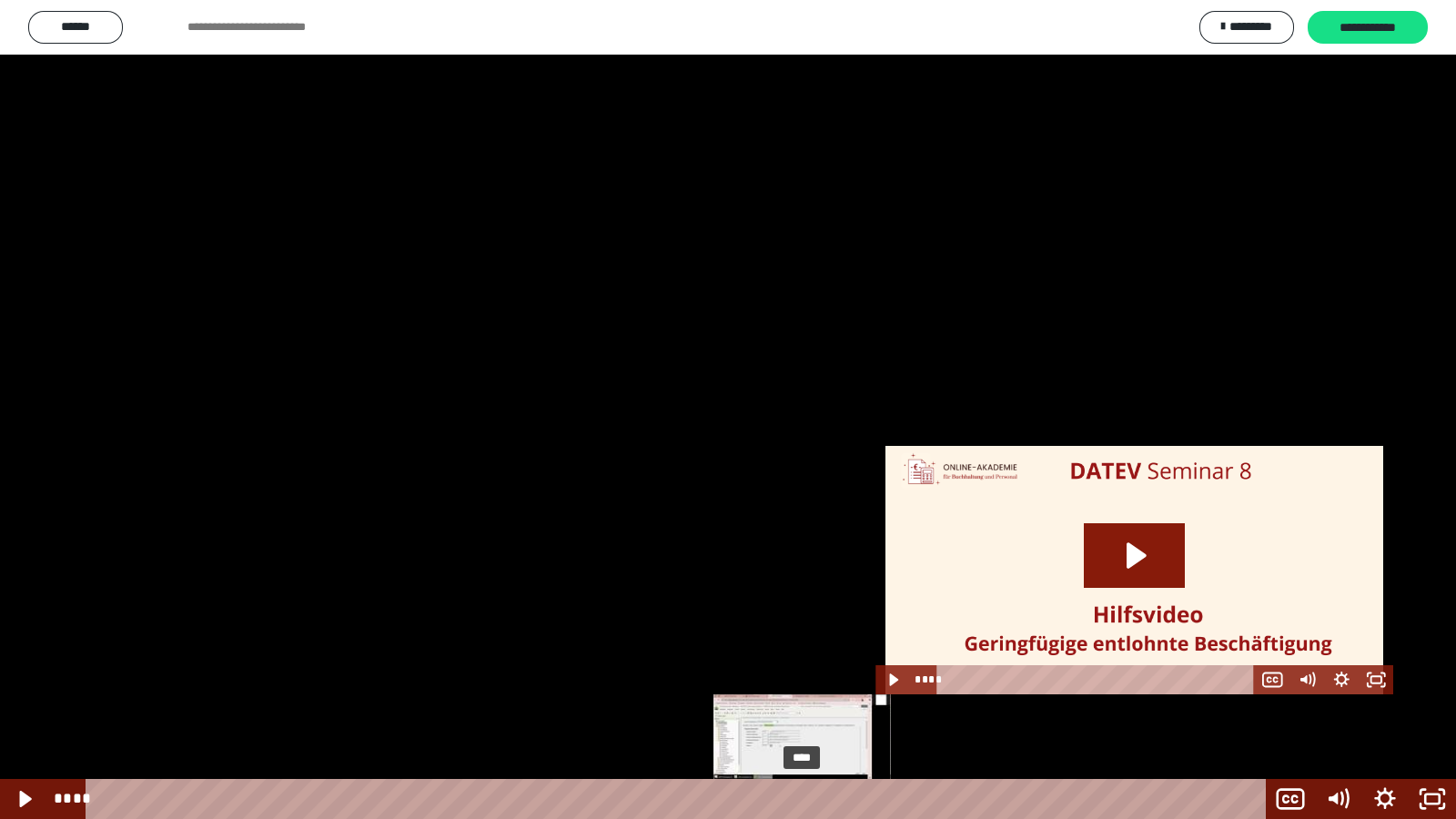 drag, startPoint x: 858, startPoint y: 800, endPoint x: 803, endPoint y: 799, distance: 55.00909 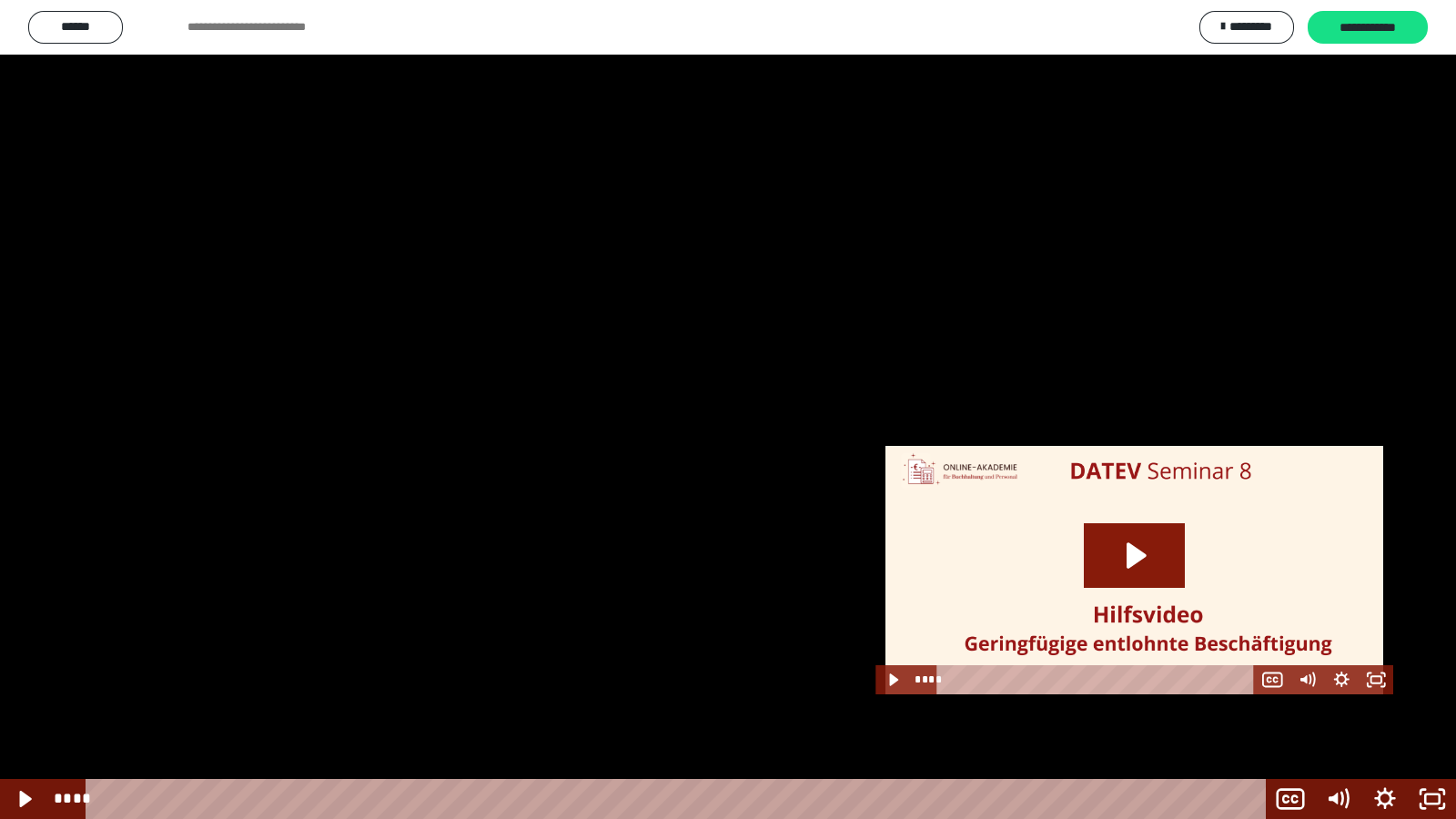 click at bounding box center [728, 410] 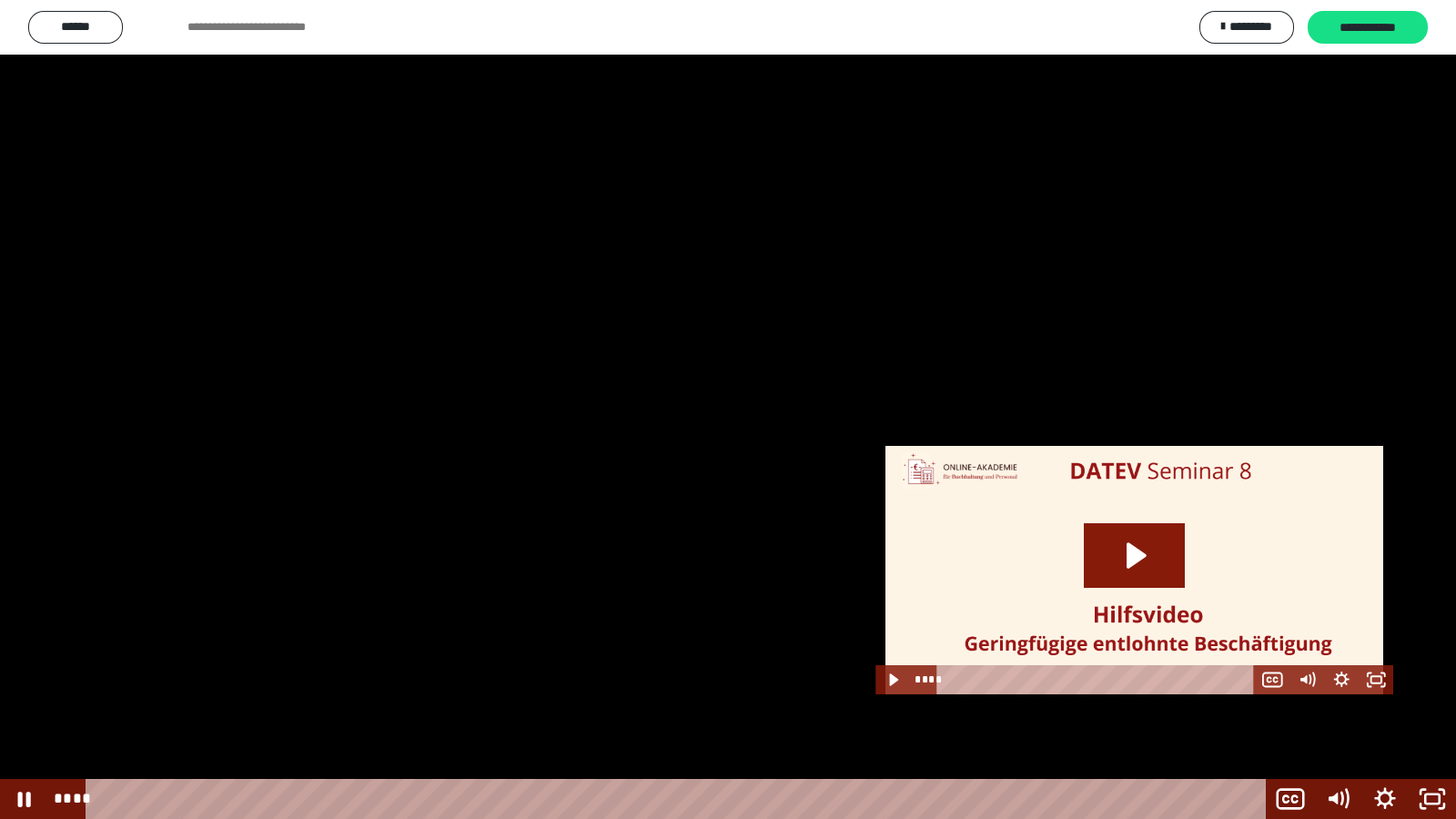 click at bounding box center [728, 410] 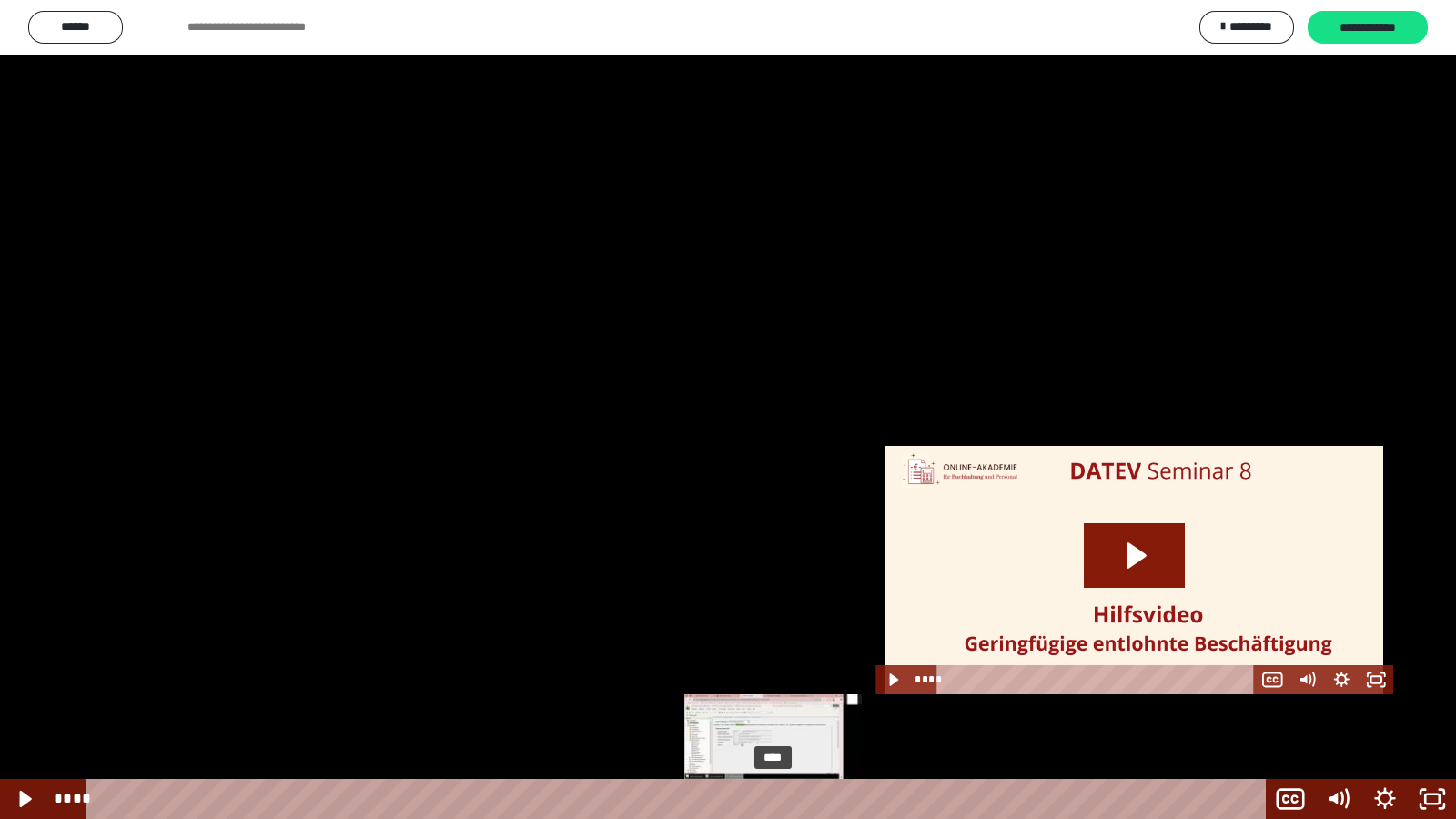 click on "****" at bounding box center (679, 799) 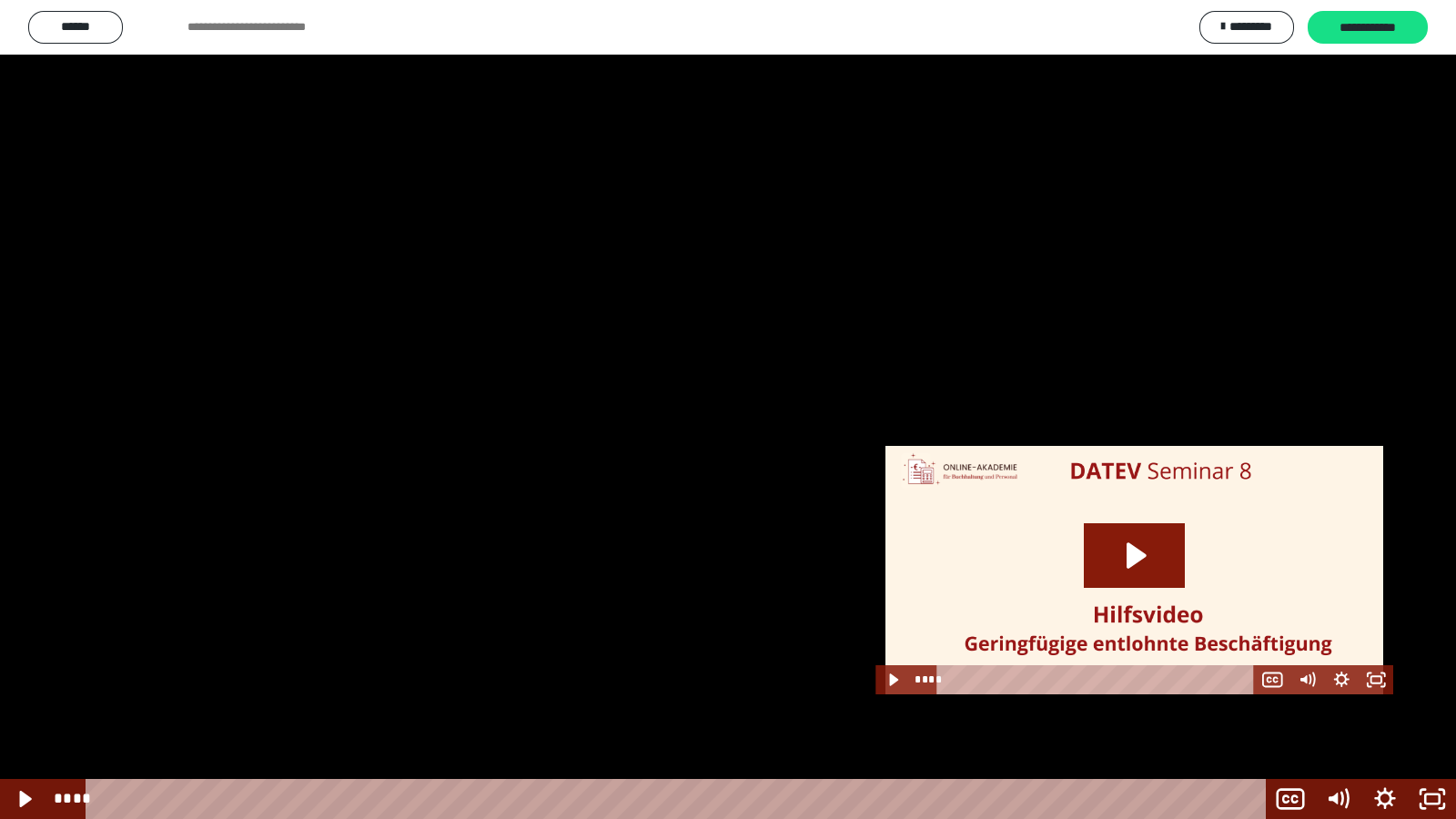 click at bounding box center [728, 410] 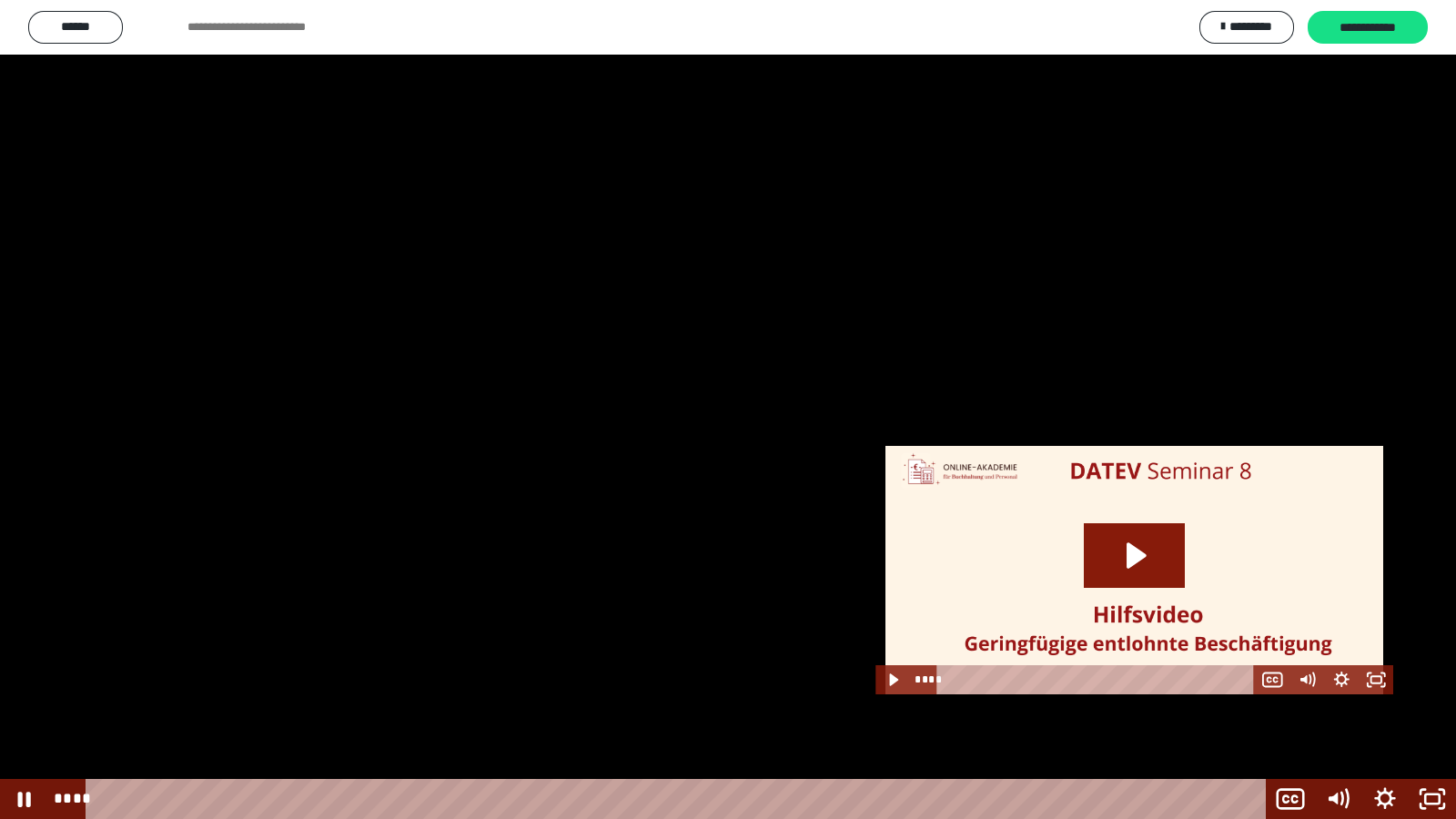 click at bounding box center [728, 410] 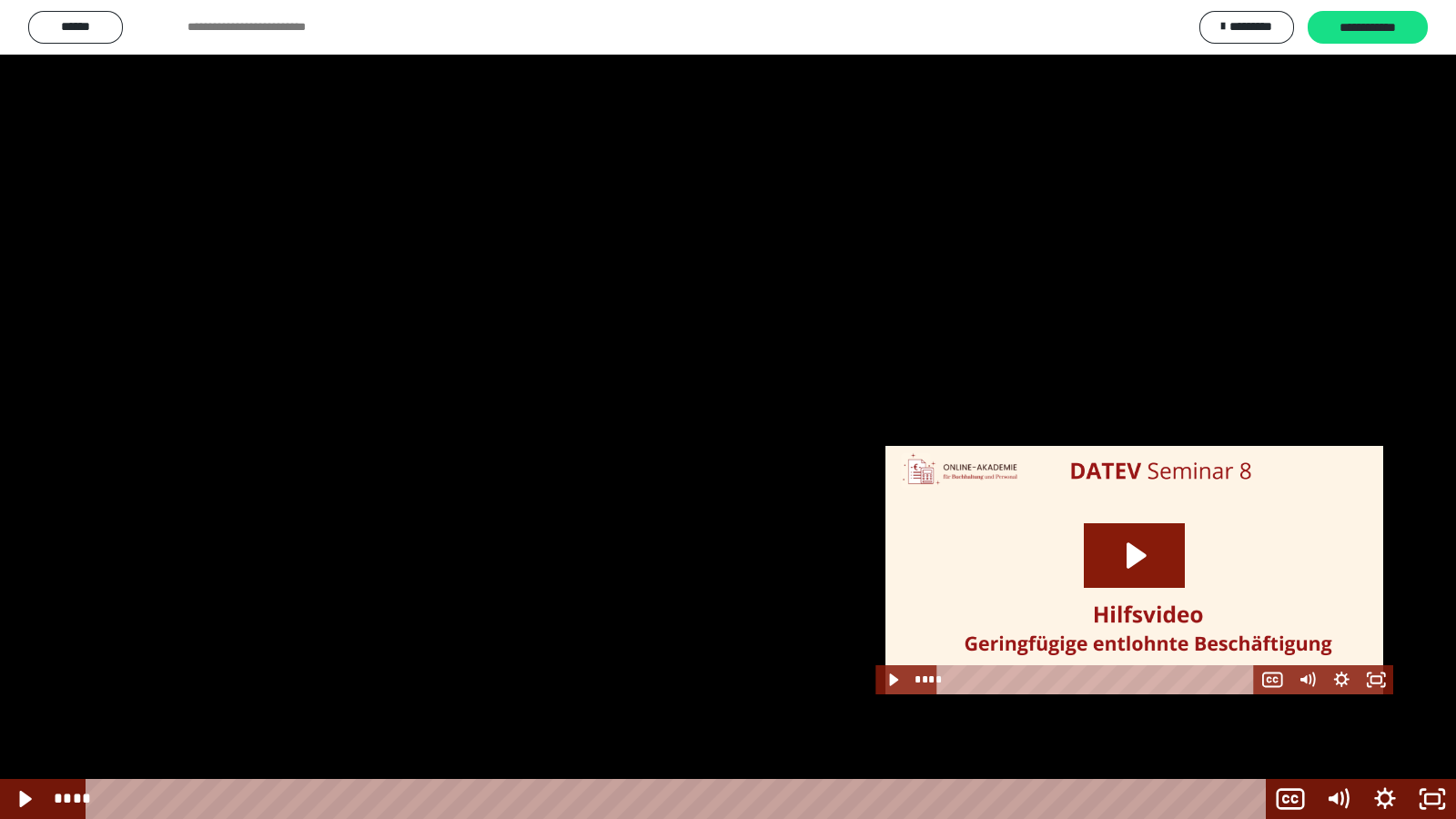 type 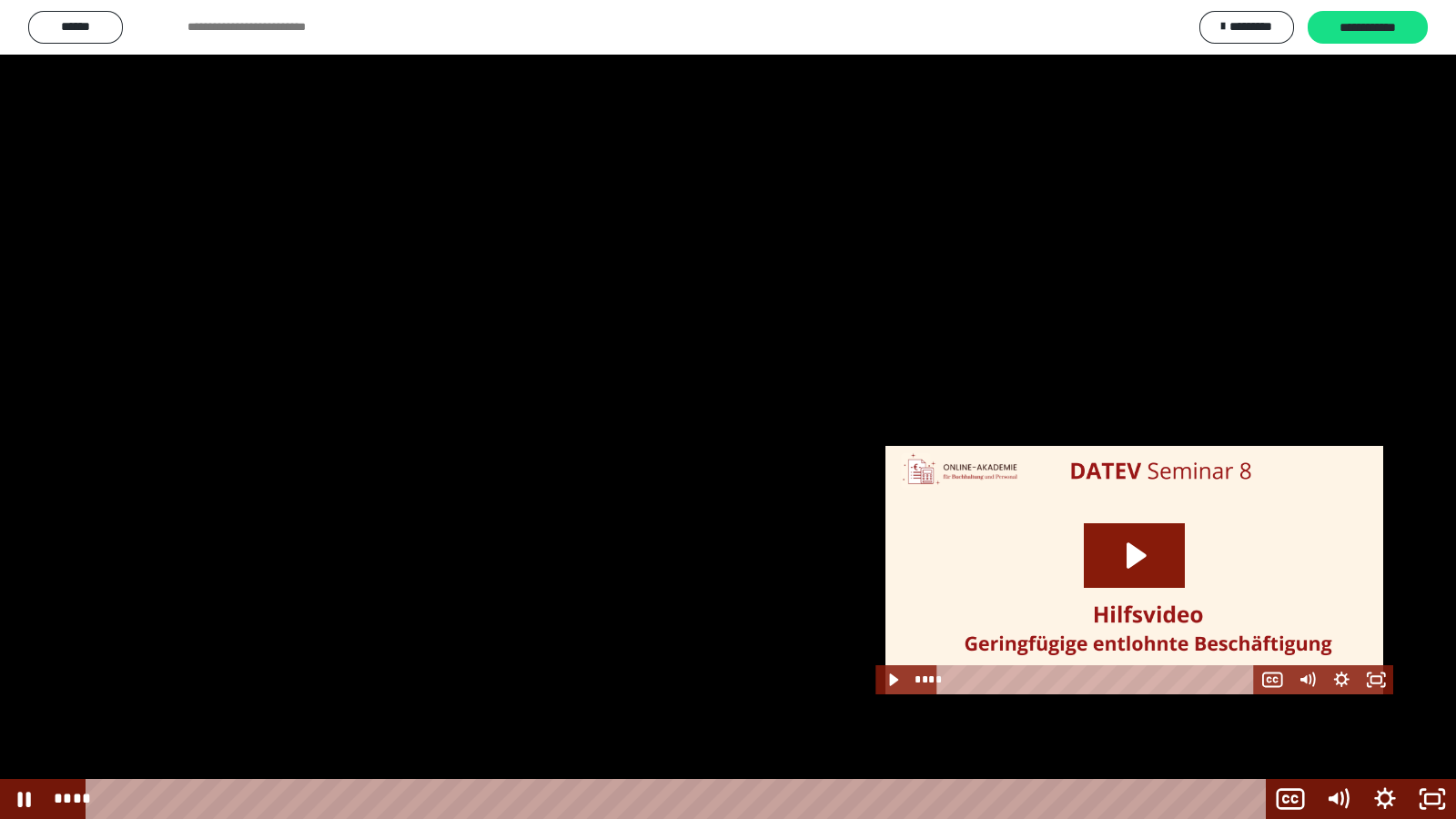 click at bounding box center (728, 410) 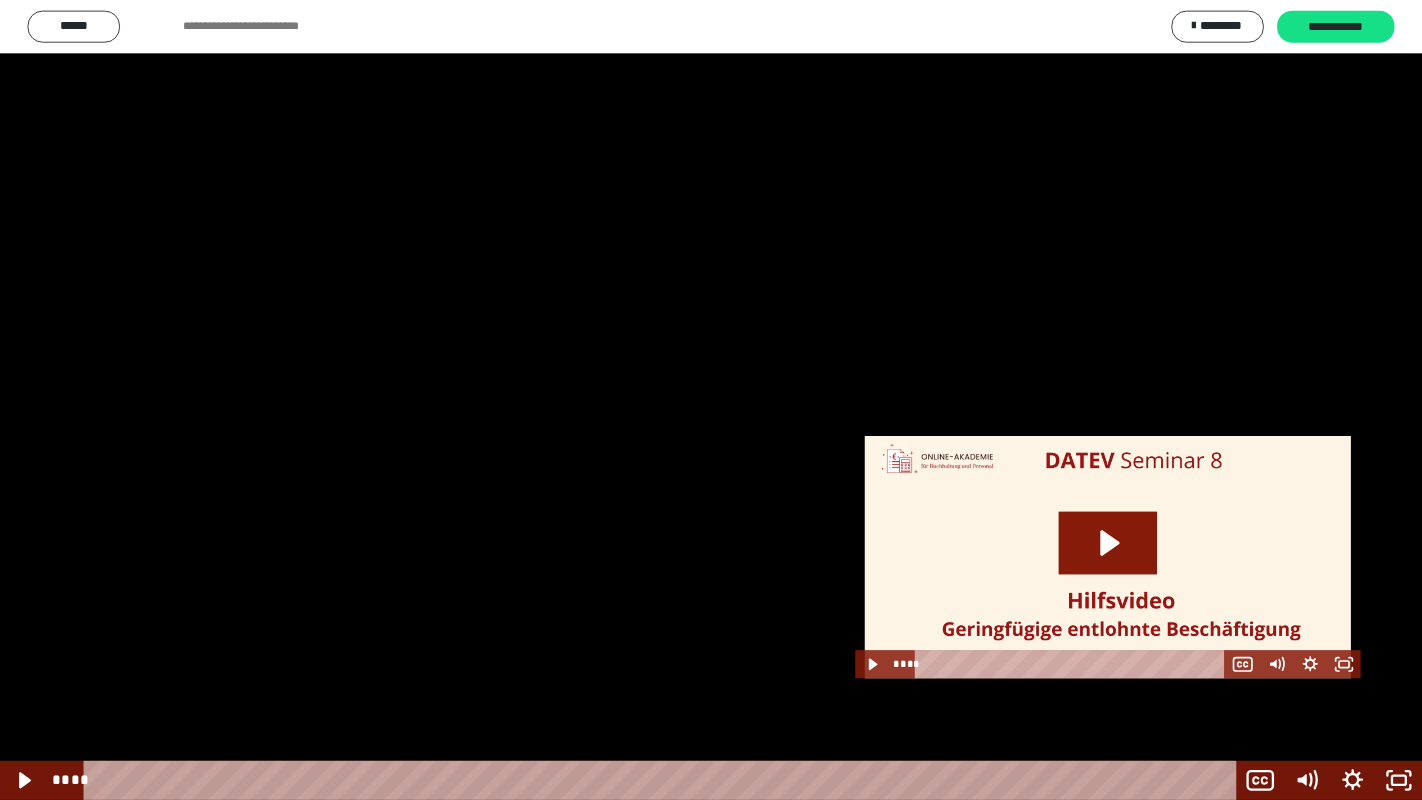 scroll, scrollTop: 60, scrollLeft: 0, axis: vertical 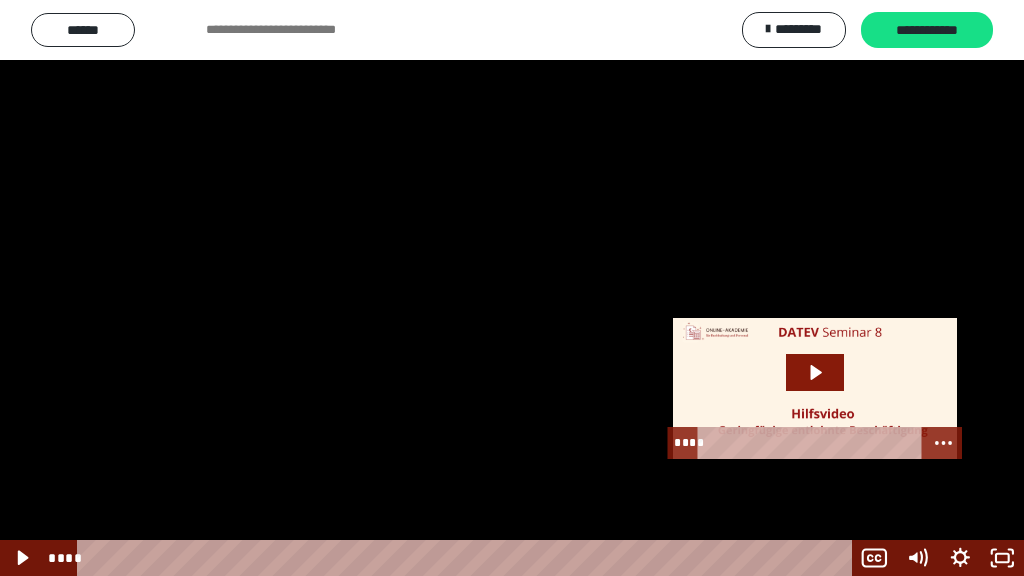 click at bounding box center (512, 288) 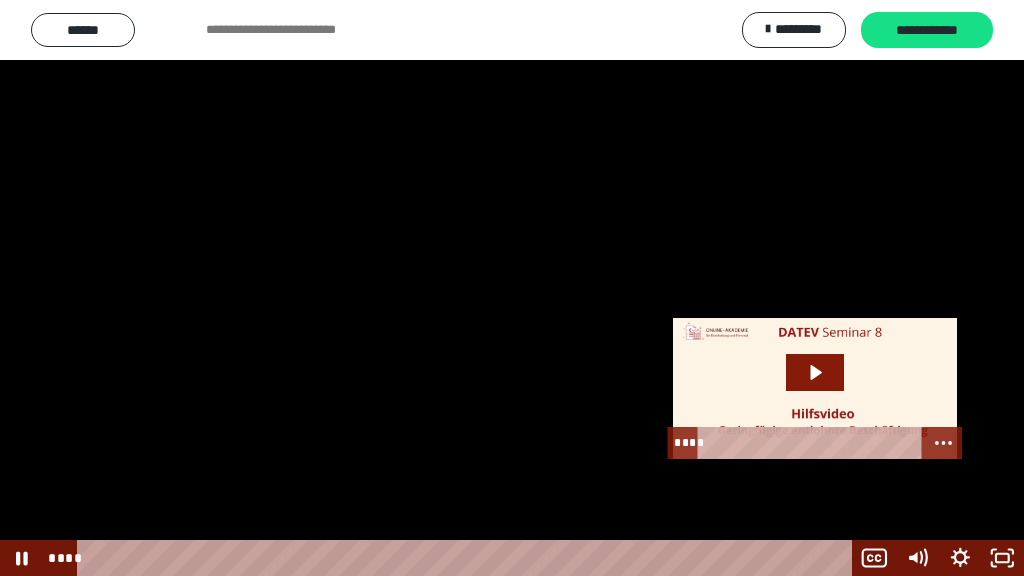 click at bounding box center [512, 288] 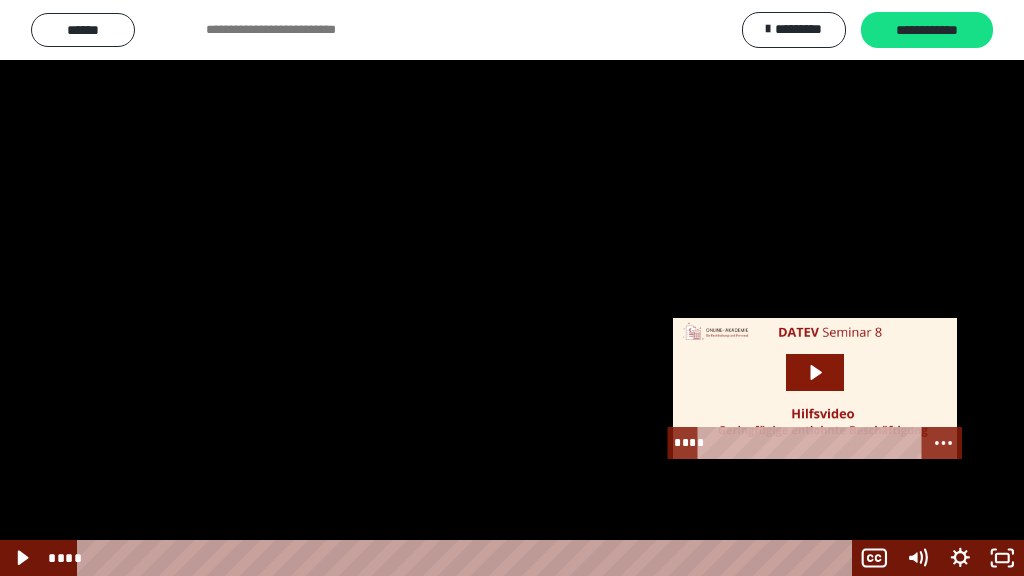 click at bounding box center [512, 288] 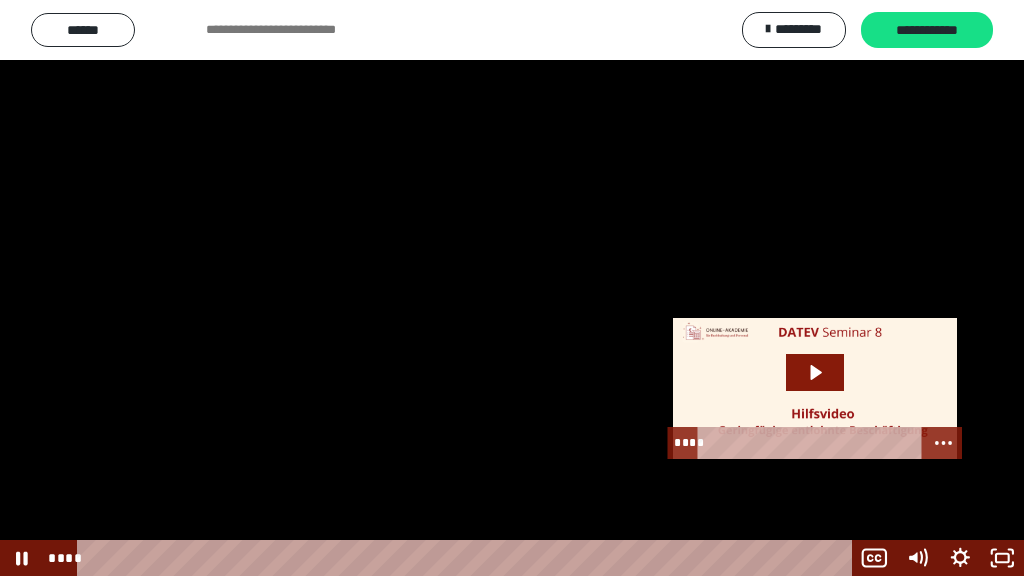 click at bounding box center [512, 288] 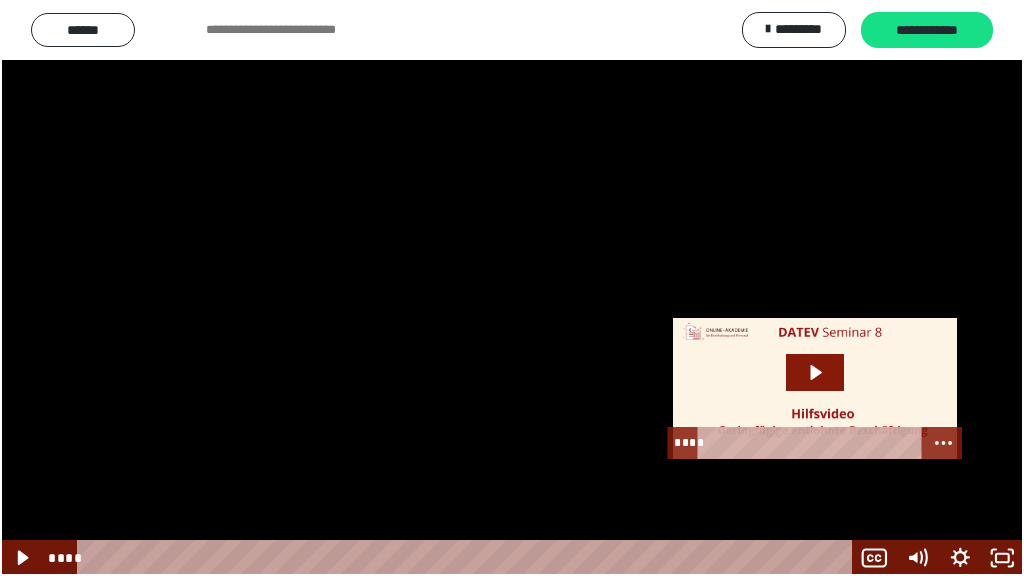 click at bounding box center [512, 288] 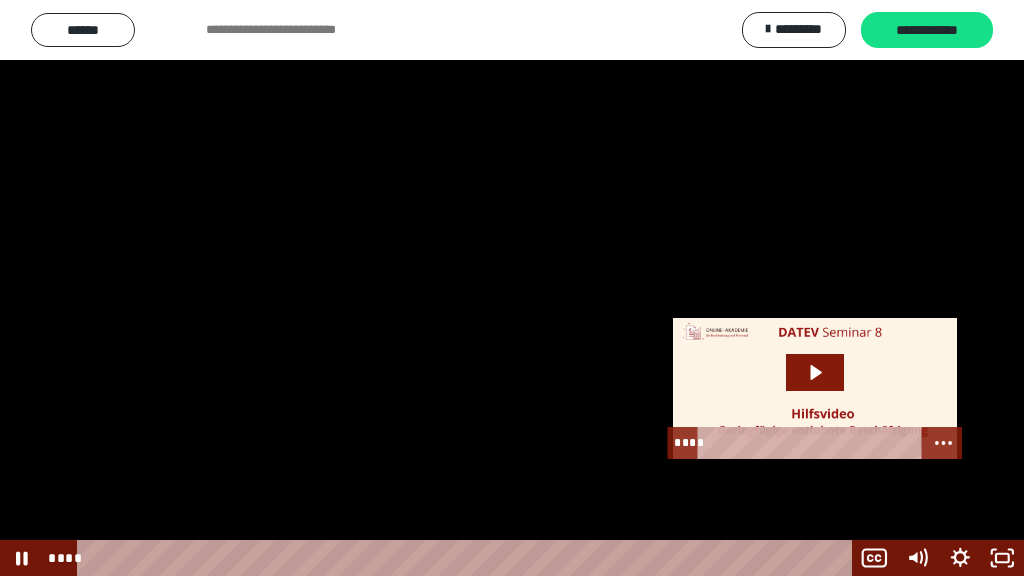 click at bounding box center (512, 288) 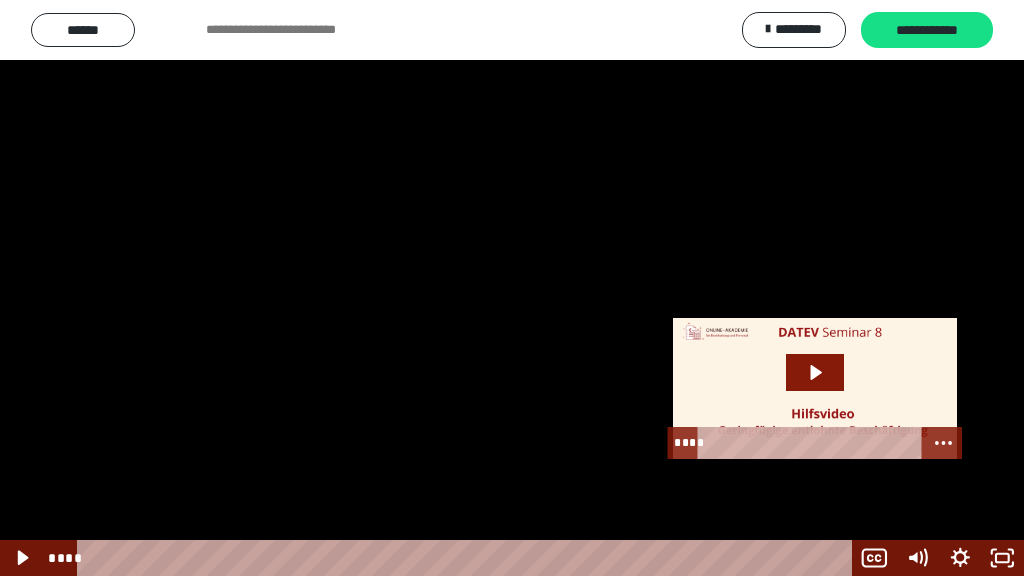 click at bounding box center (512, 288) 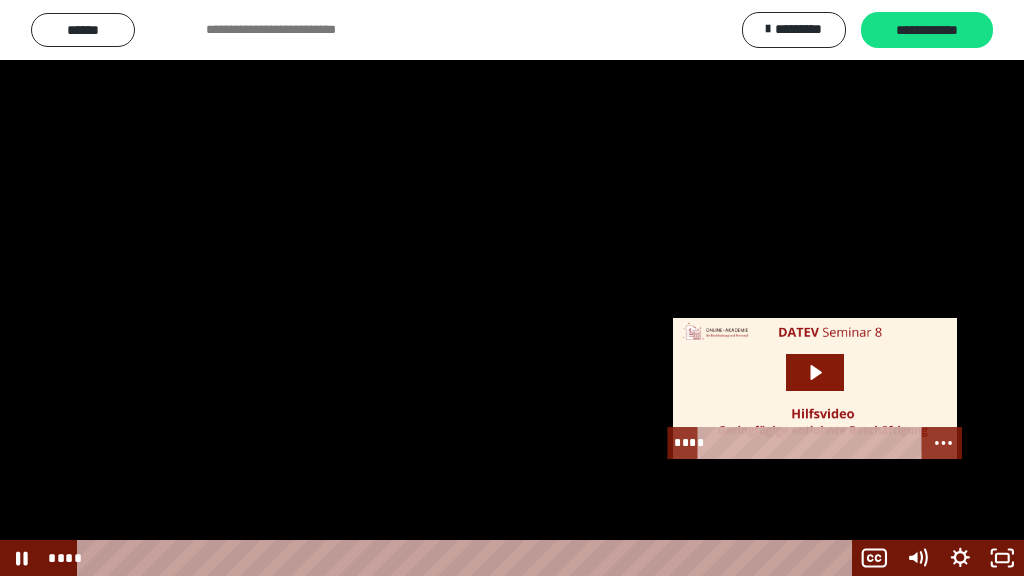 click at bounding box center (512, 288) 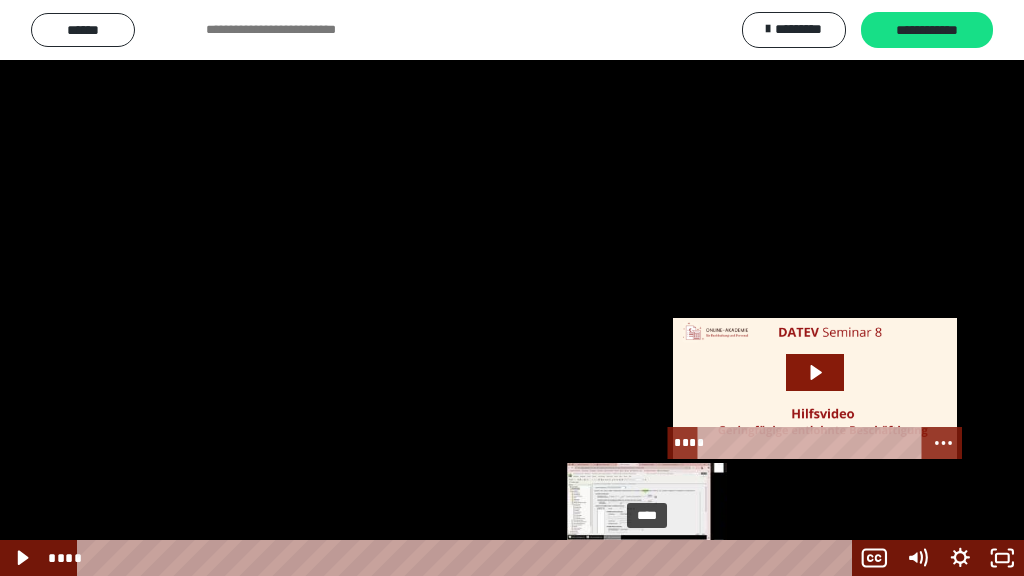 drag, startPoint x: 666, startPoint y: 556, endPoint x: 648, endPoint y: 556, distance: 18 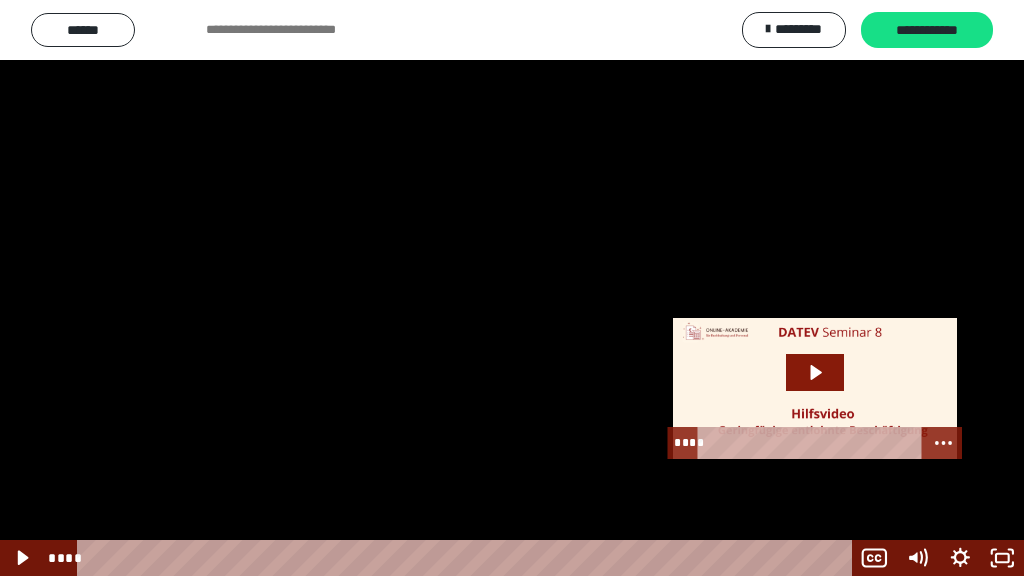 click at bounding box center (512, 288) 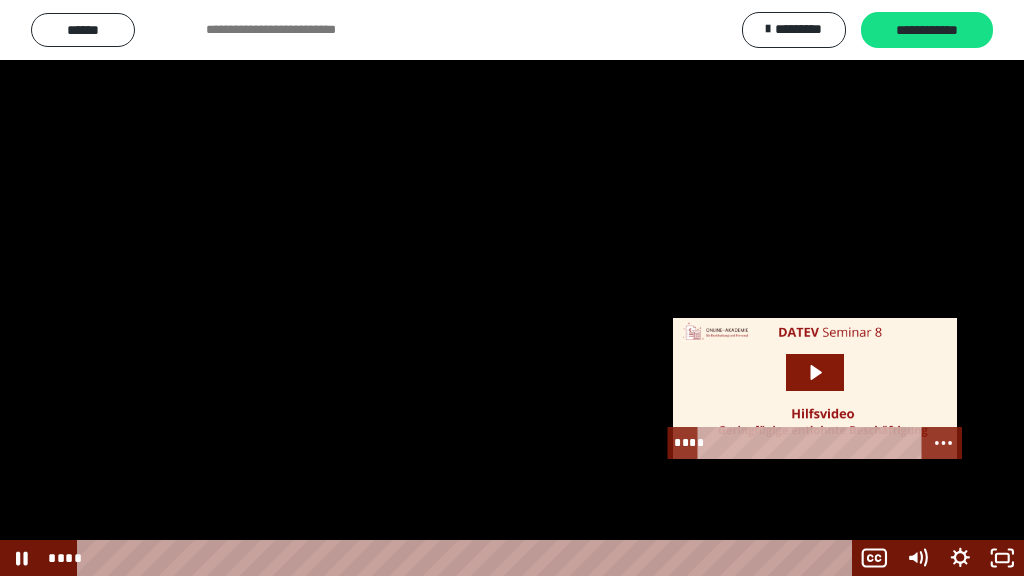 click at bounding box center (512, 288) 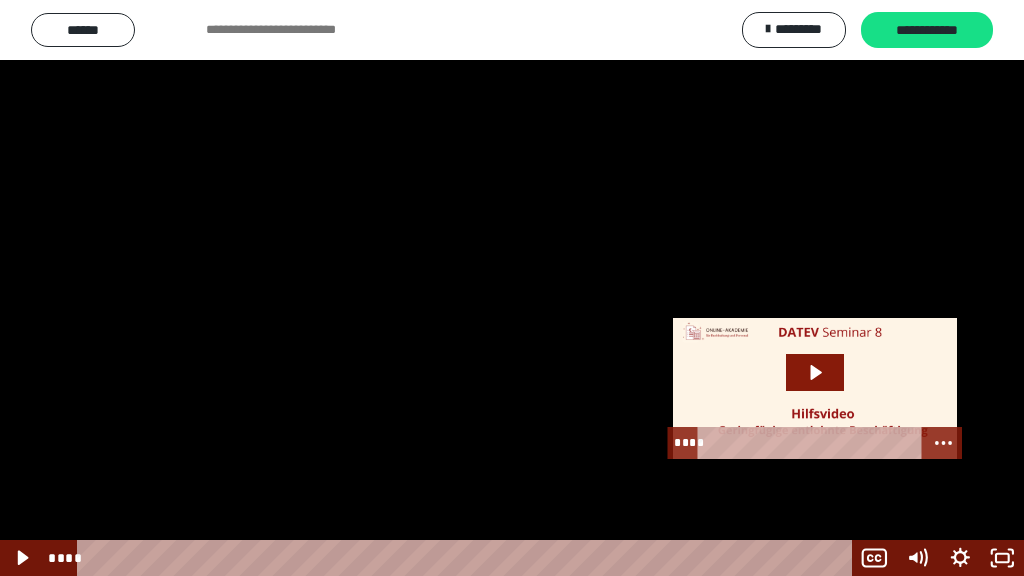 click at bounding box center (512, 288) 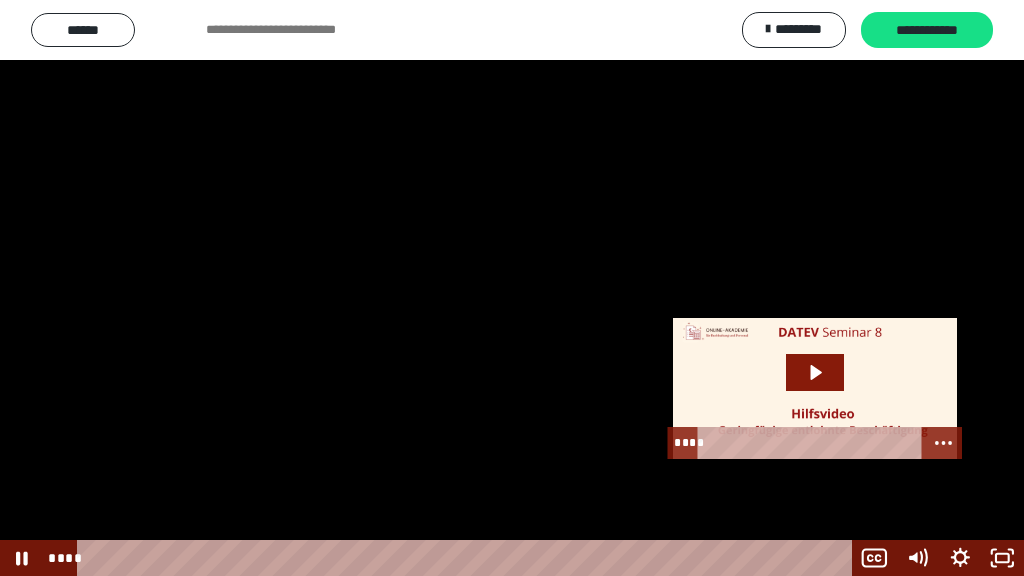 click at bounding box center (512, 288) 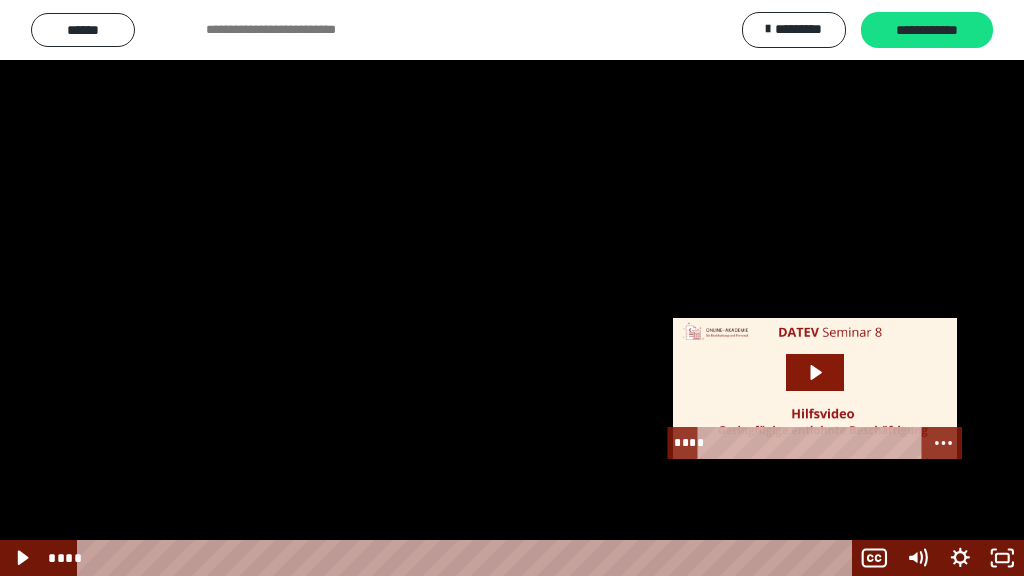 click at bounding box center (512, 288) 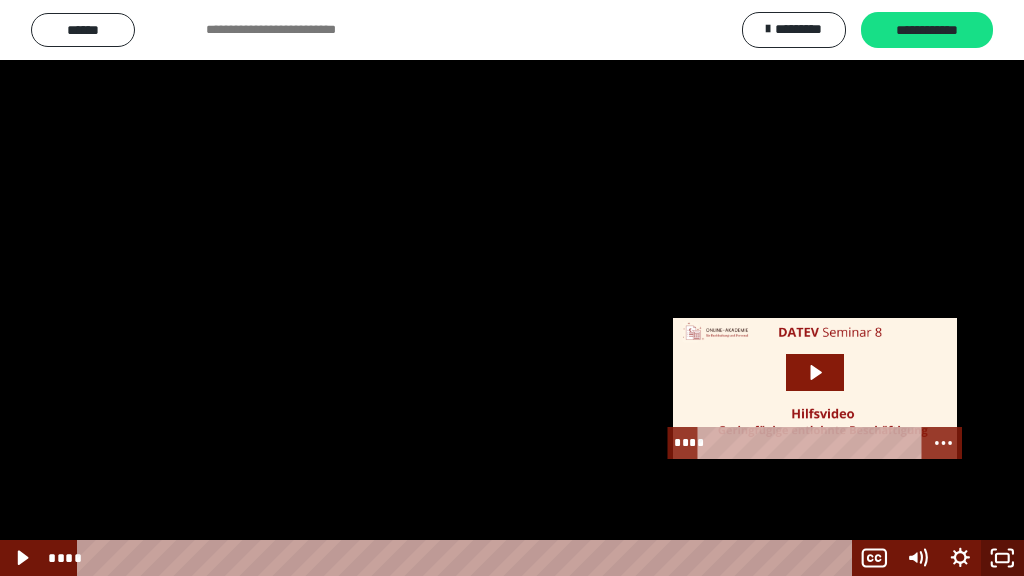 click 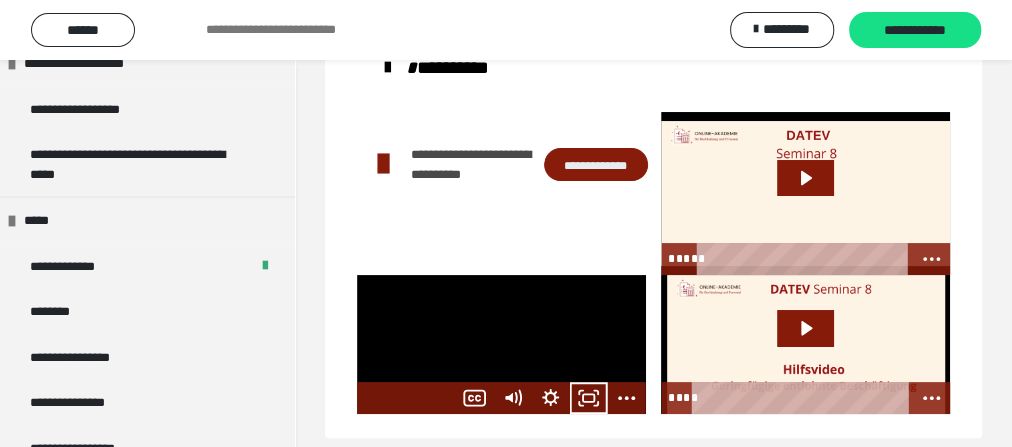scroll, scrollTop: 119, scrollLeft: 0, axis: vertical 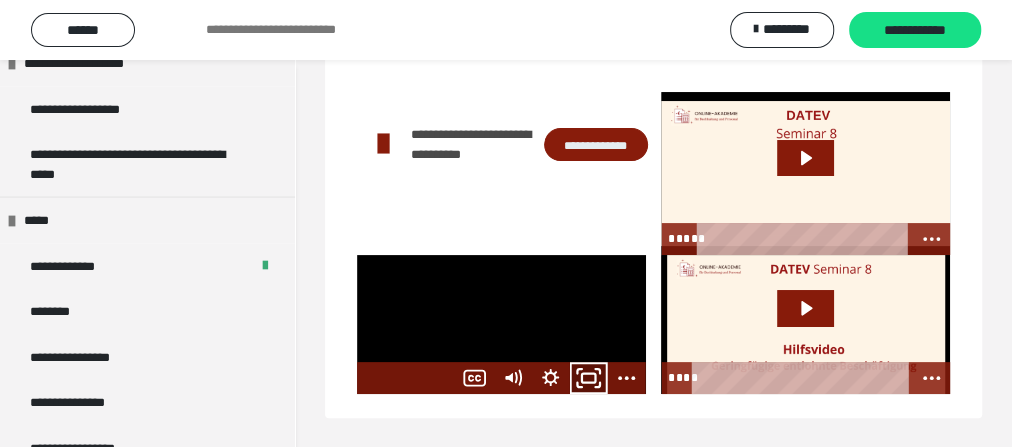 click 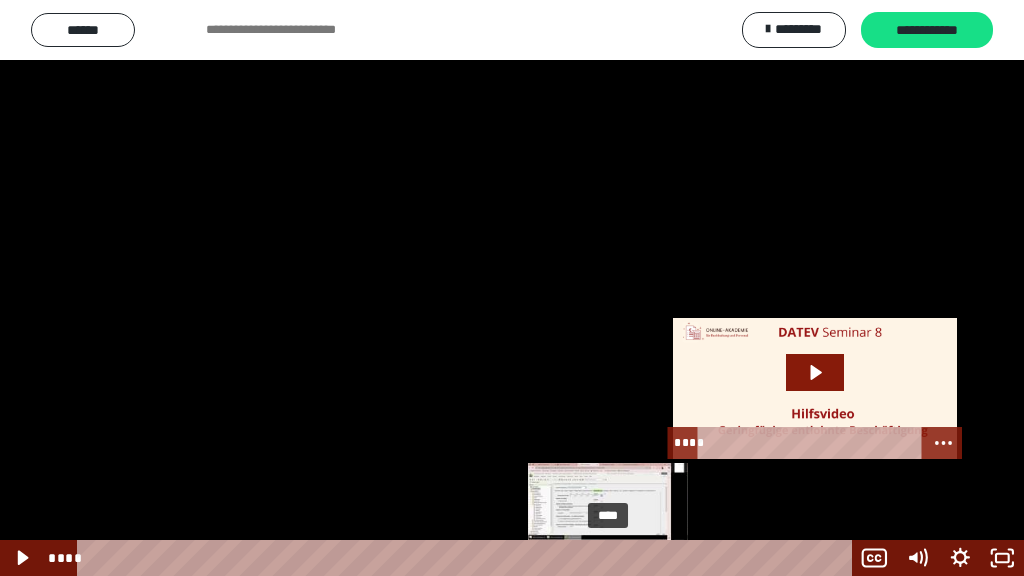 drag, startPoint x: 836, startPoint y: 556, endPoint x: 609, endPoint y: 560, distance: 227.03523 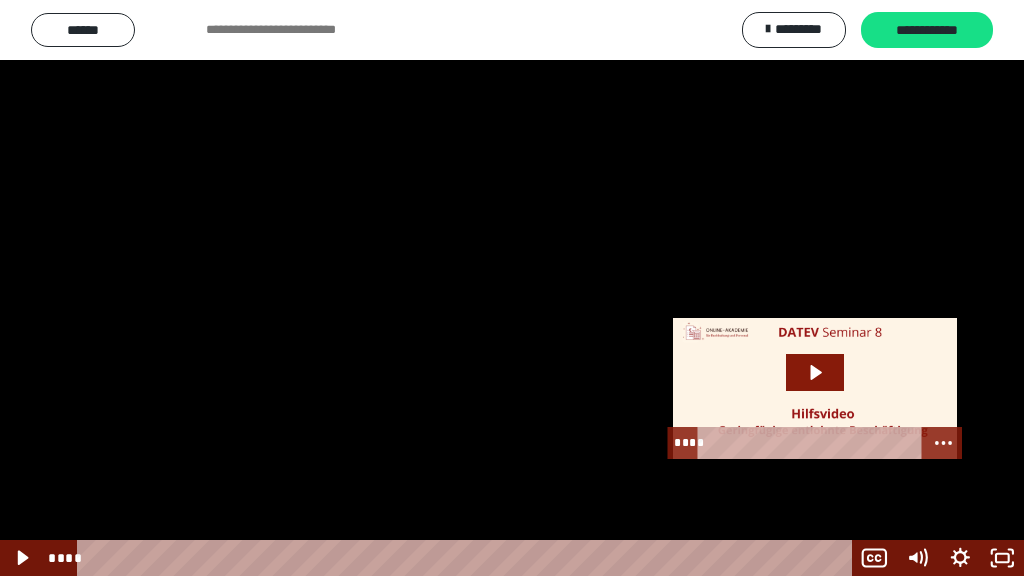 click at bounding box center (512, 288) 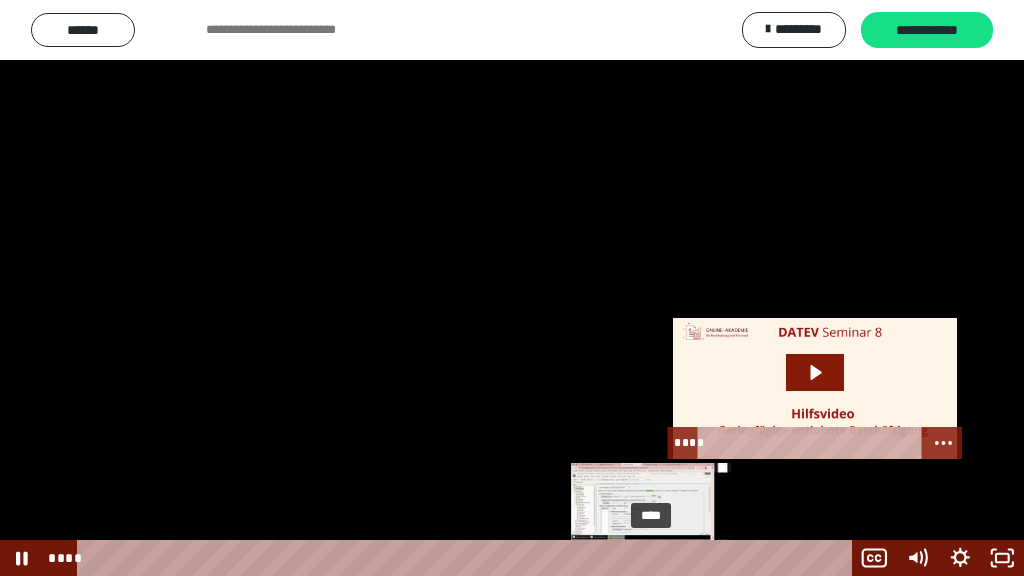 drag, startPoint x: 665, startPoint y: 557, endPoint x: 652, endPoint y: 559, distance: 13.152946 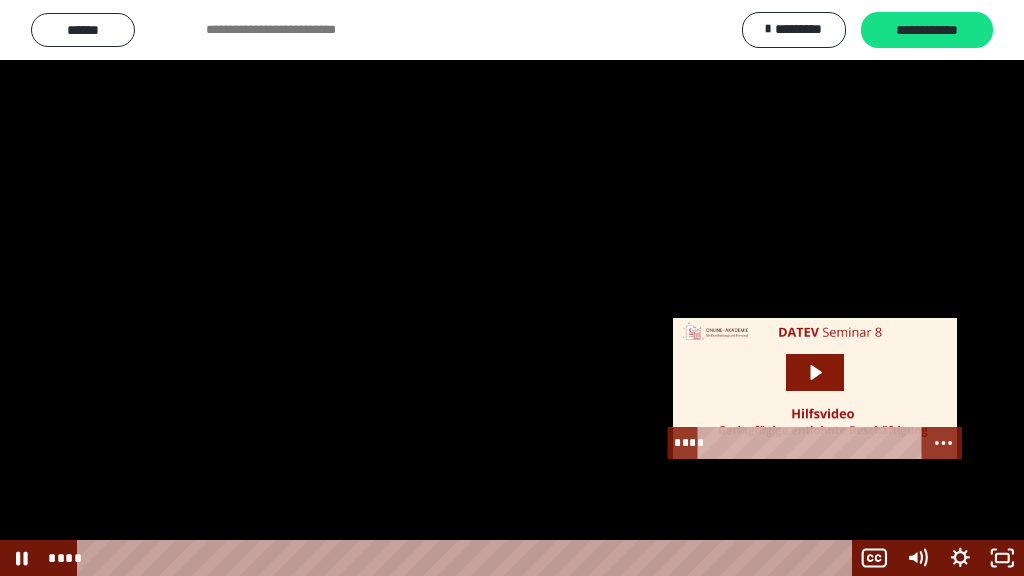 click at bounding box center [512, 288] 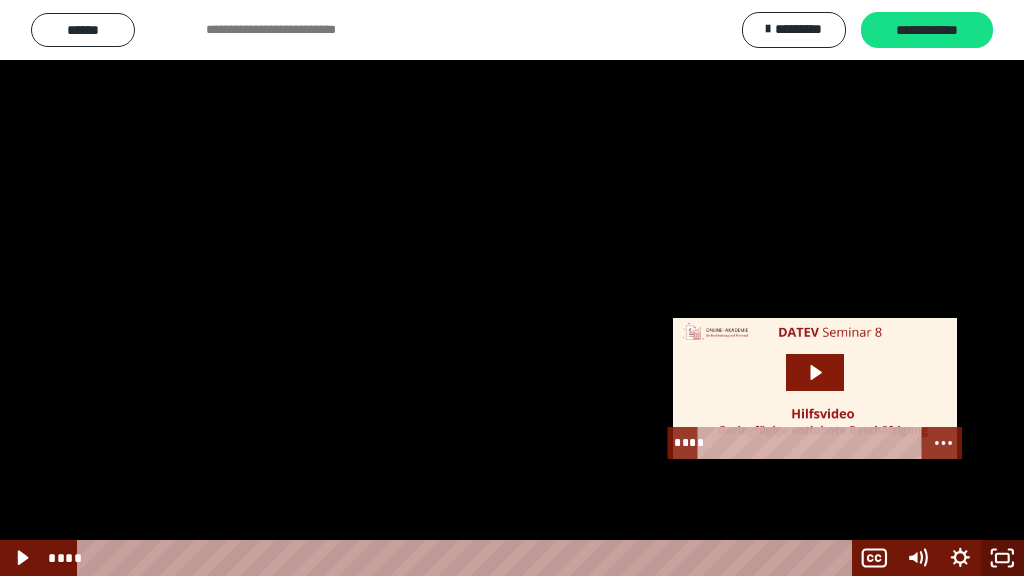 click 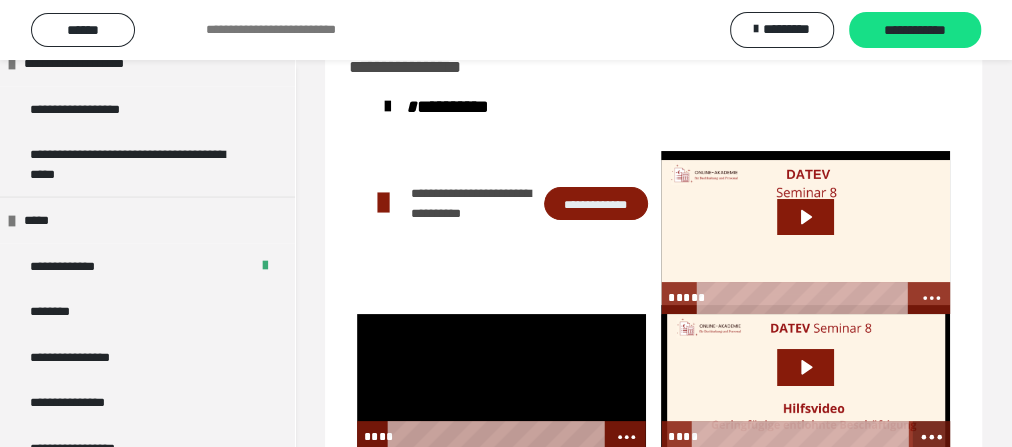 click 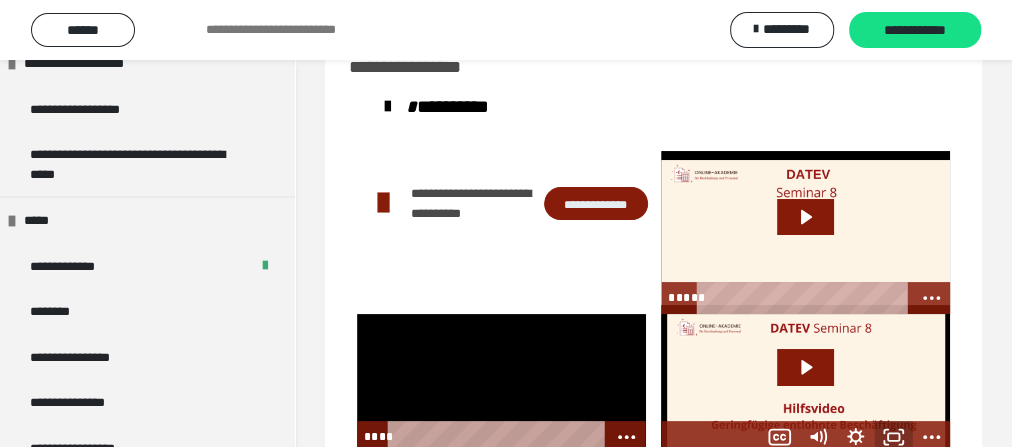 click 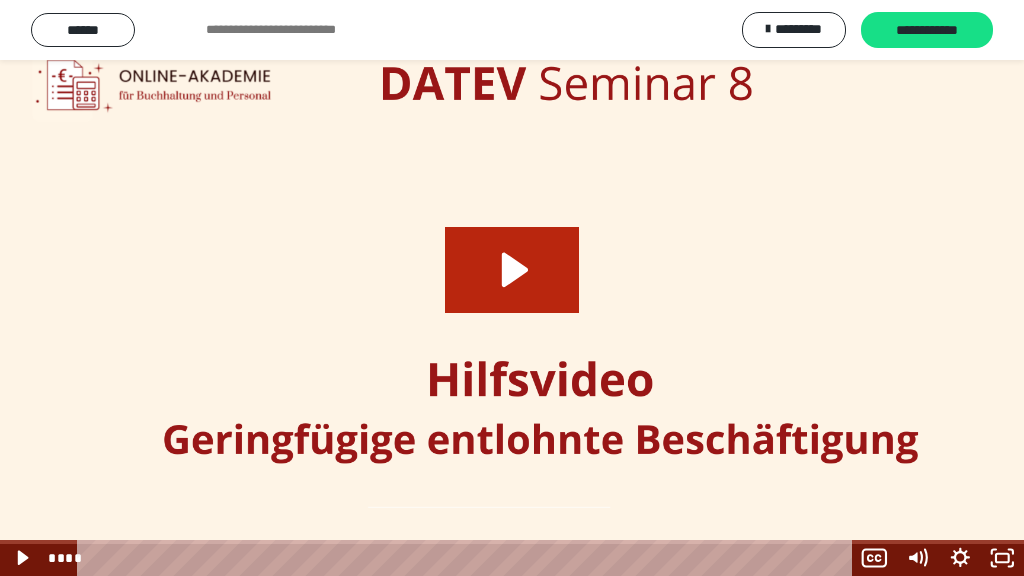 click 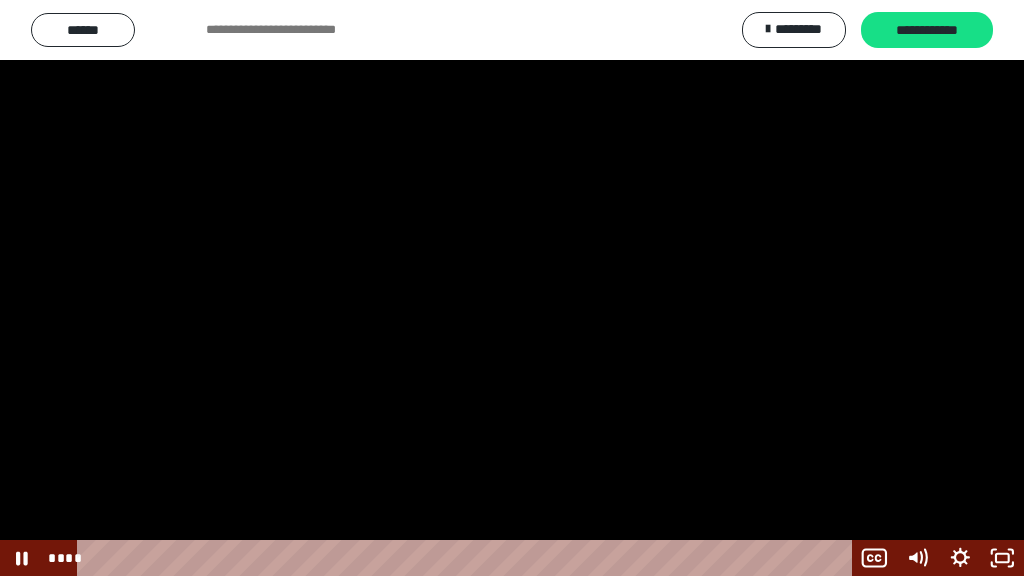 click at bounding box center [512, 288] 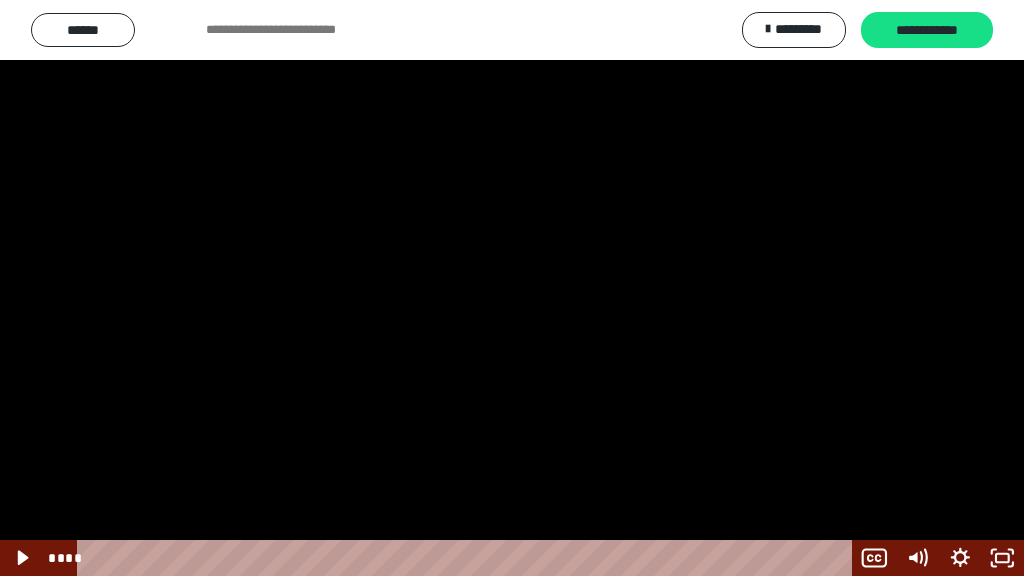 type 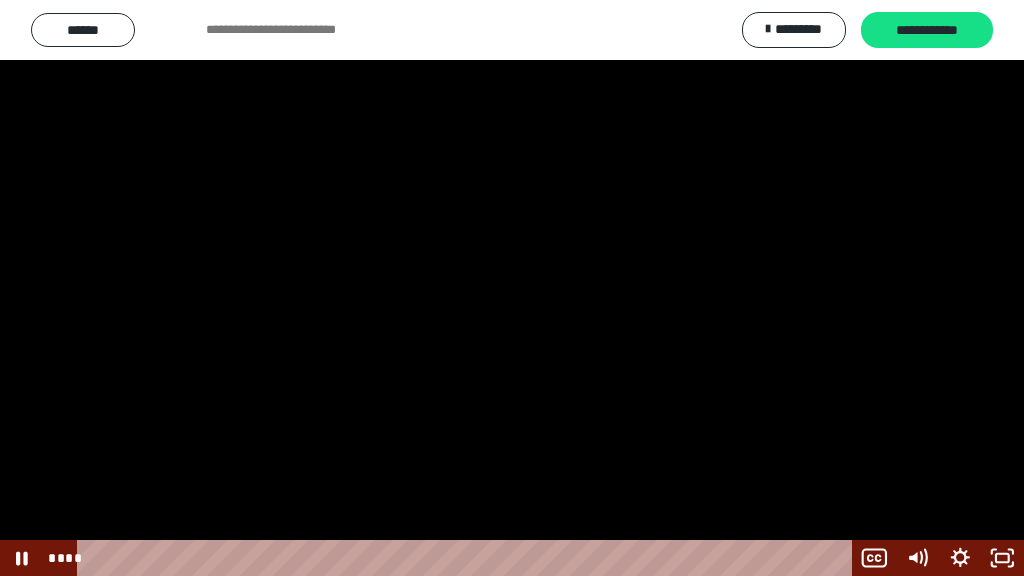 click at bounding box center [512, 288] 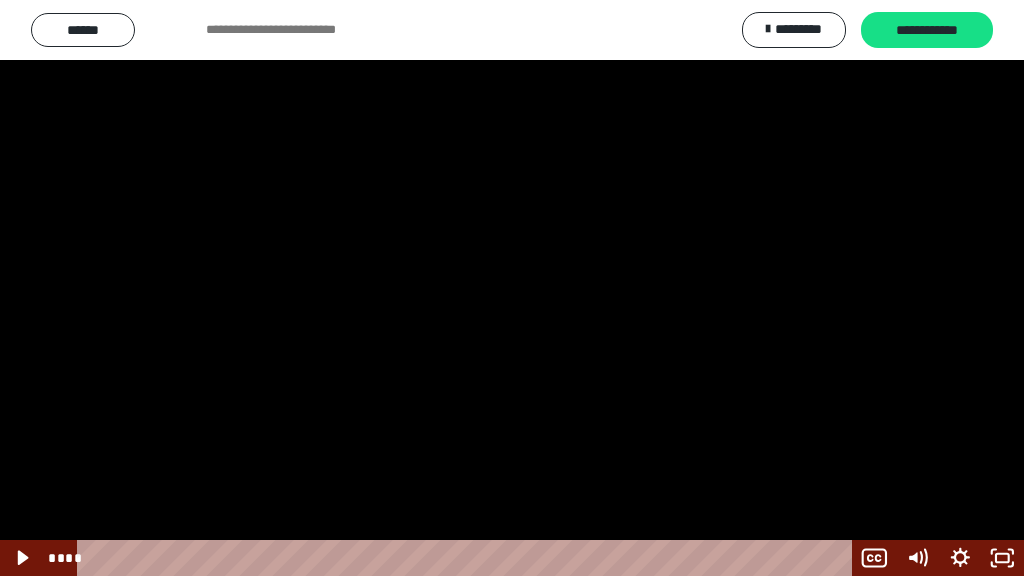 click at bounding box center [512, 288] 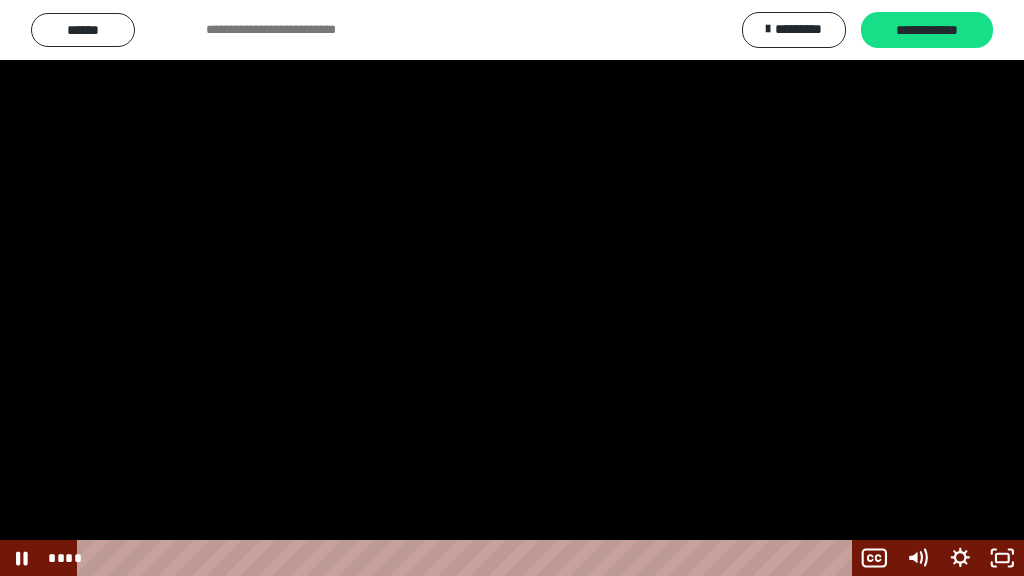 click at bounding box center [512, 288] 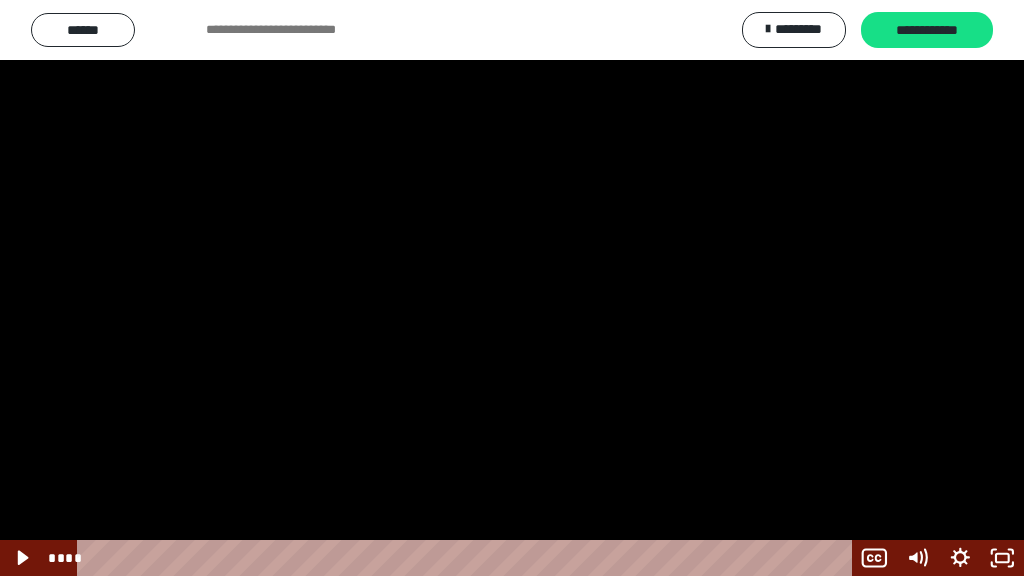 click at bounding box center [512, 288] 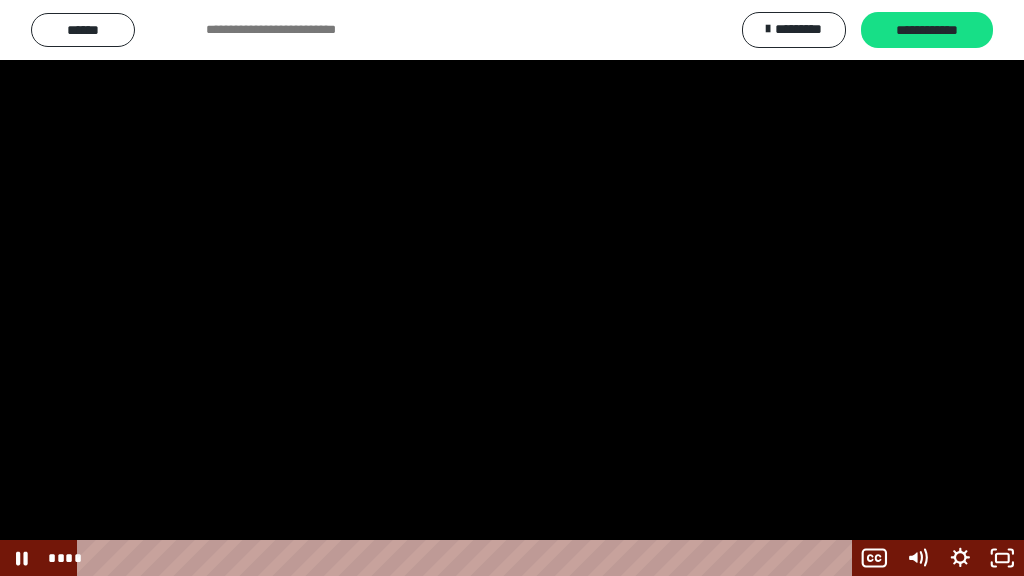 click at bounding box center (512, 288) 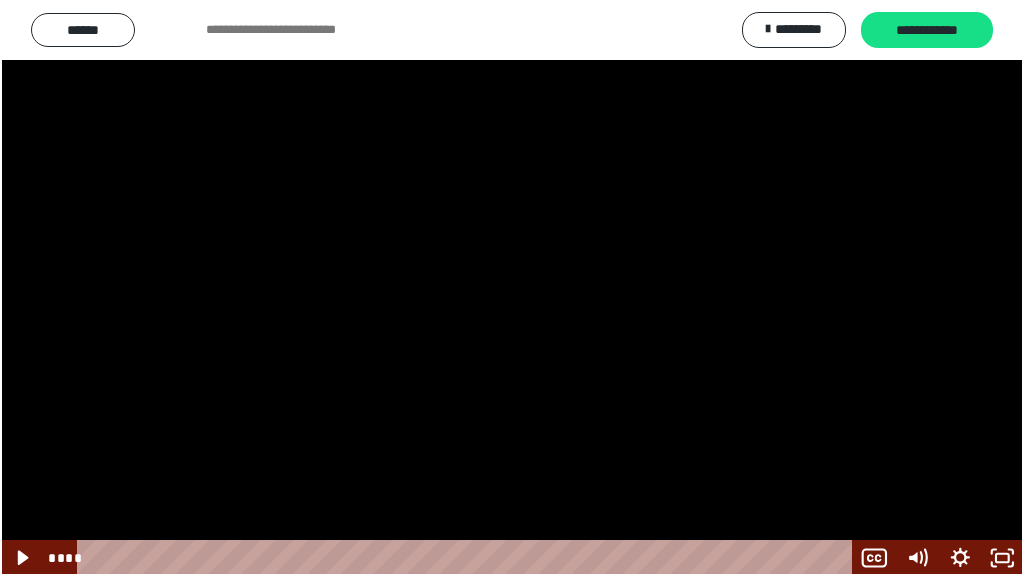click at bounding box center [512, 288] 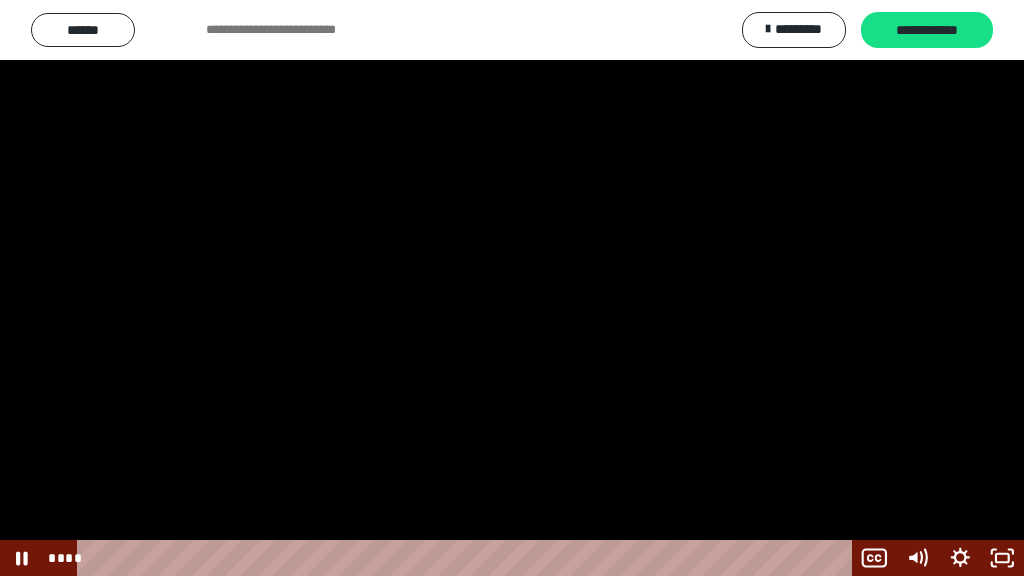click at bounding box center (512, 288) 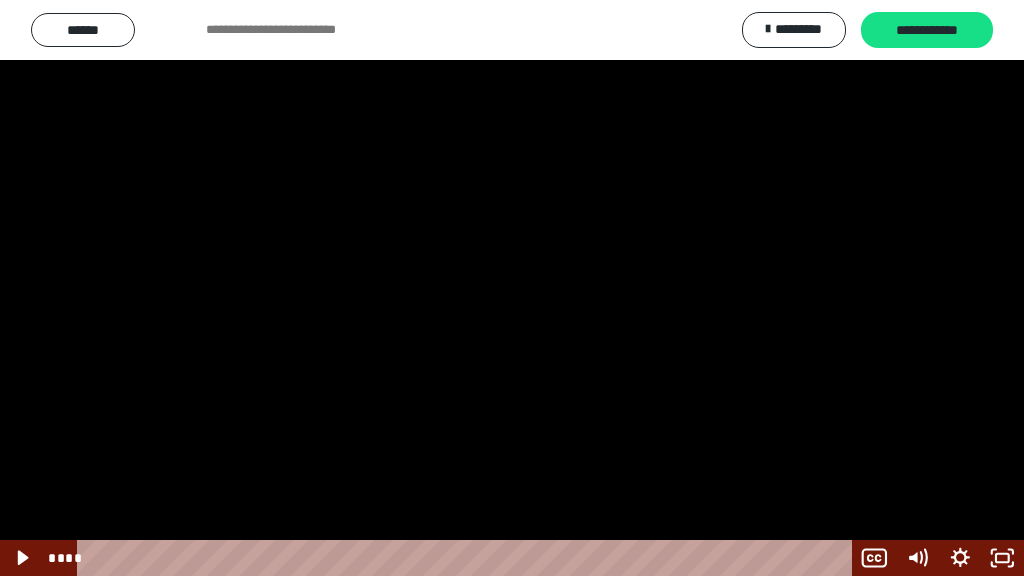 click at bounding box center [512, 288] 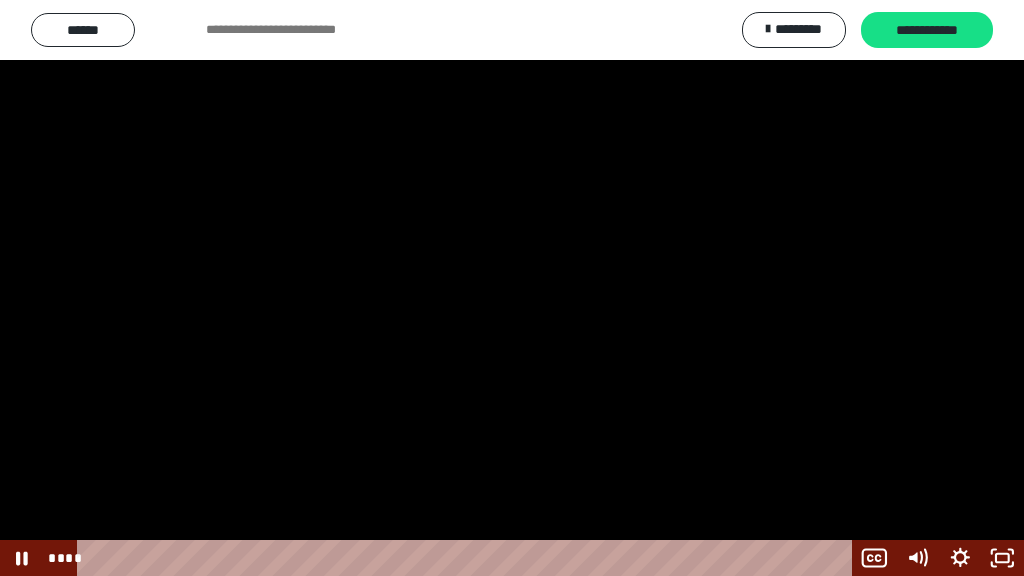 click at bounding box center [512, 288] 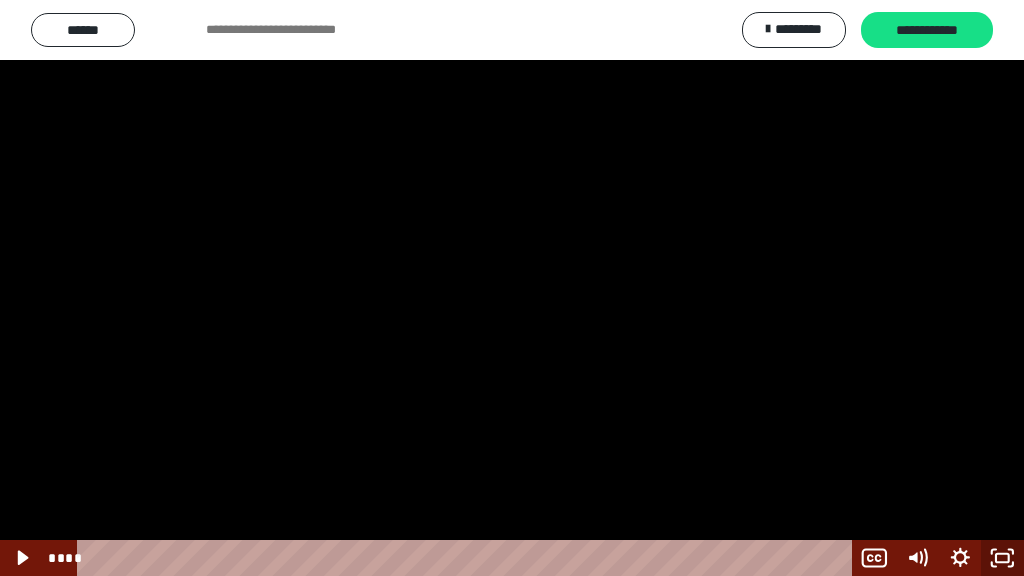 click 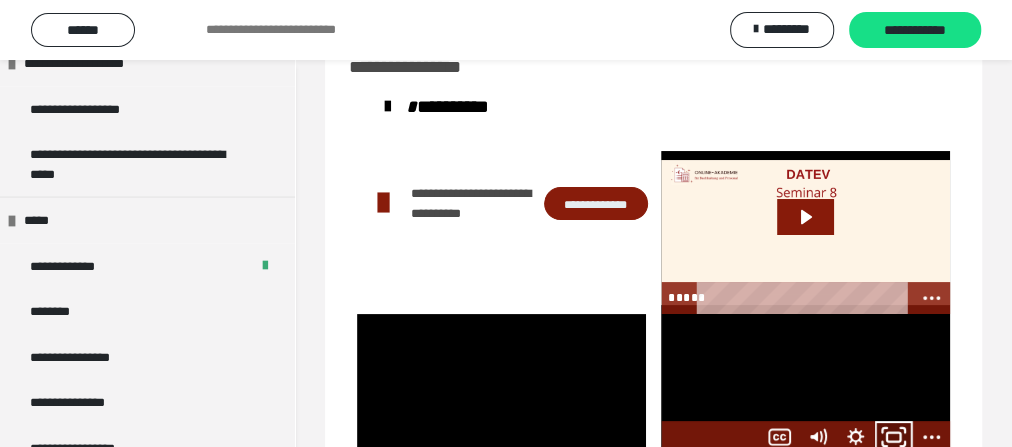 click 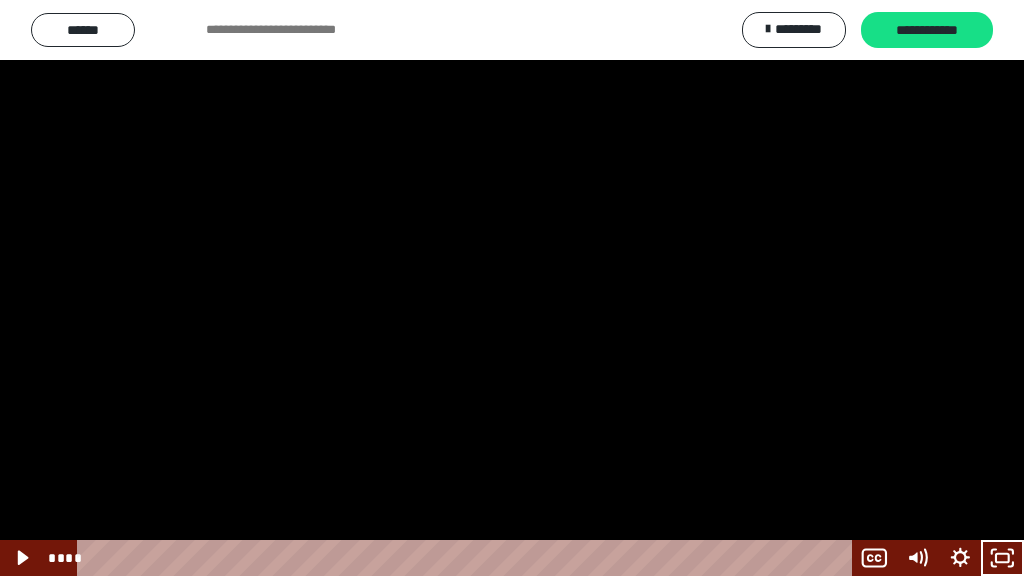 click at bounding box center (512, 288) 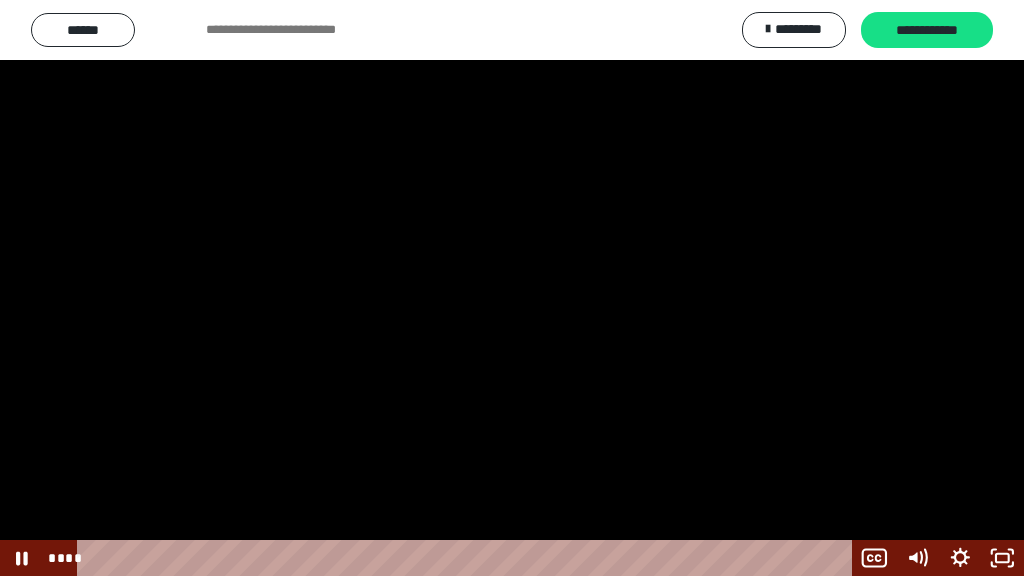 click at bounding box center (512, 288) 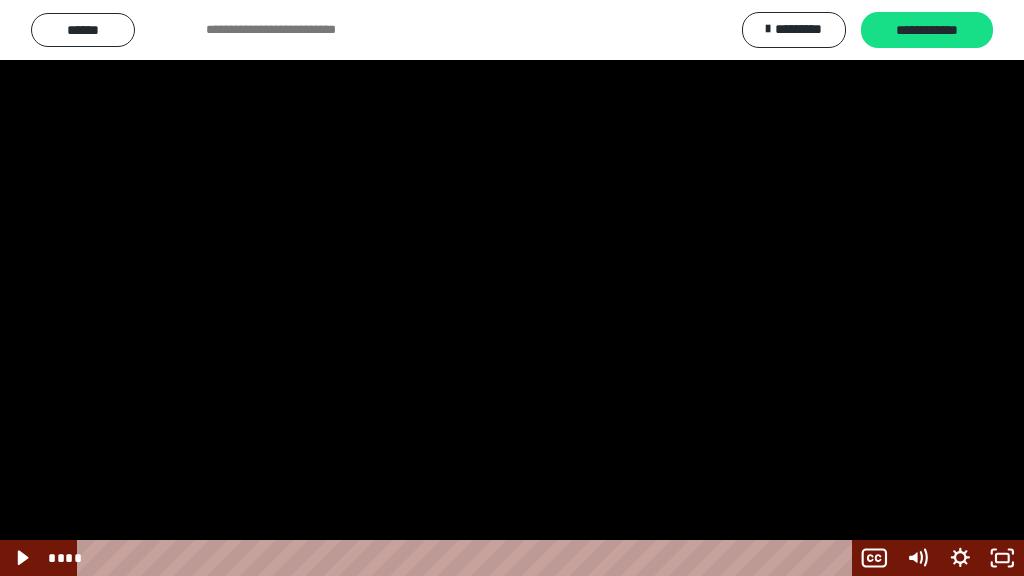 click at bounding box center [512, 288] 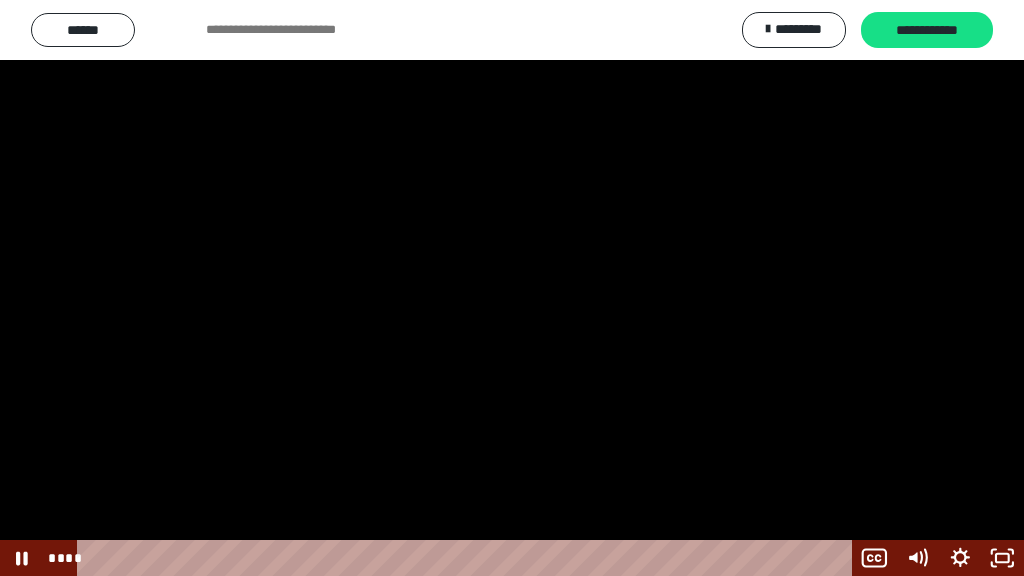 click at bounding box center (512, 288) 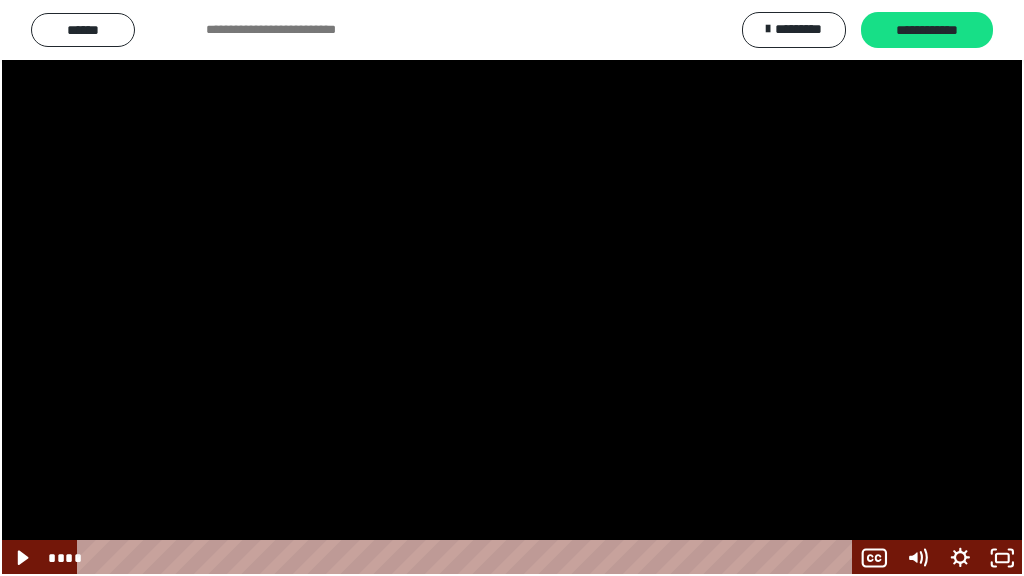 click at bounding box center (512, 288) 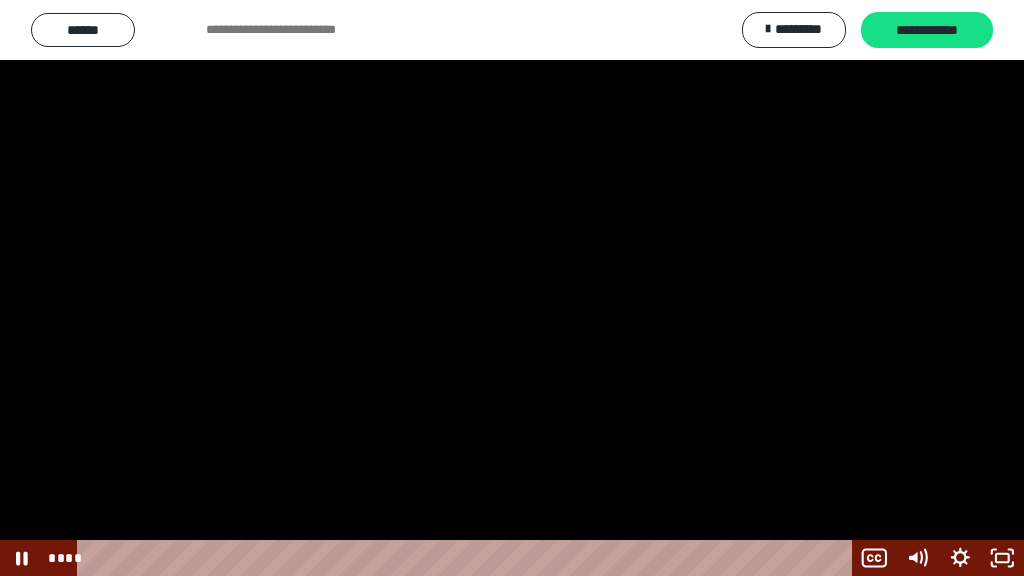 click at bounding box center [512, 288] 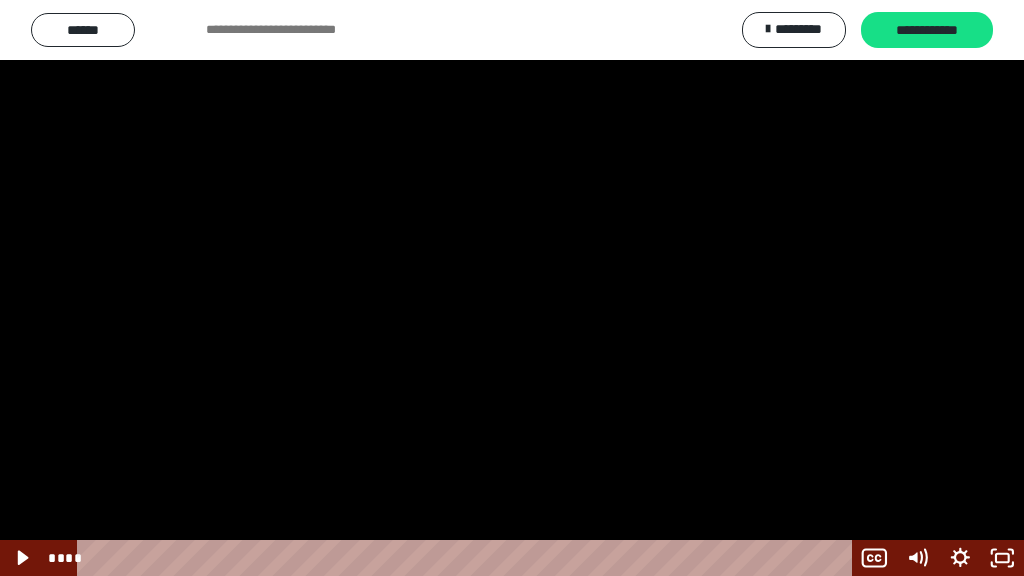 click at bounding box center (512, 288) 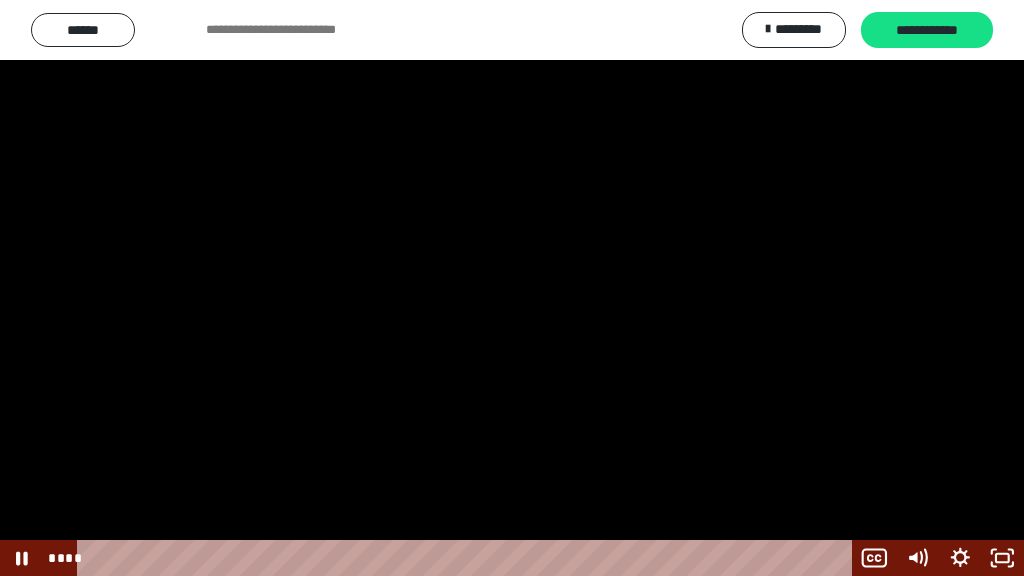 click at bounding box center (512, 288) 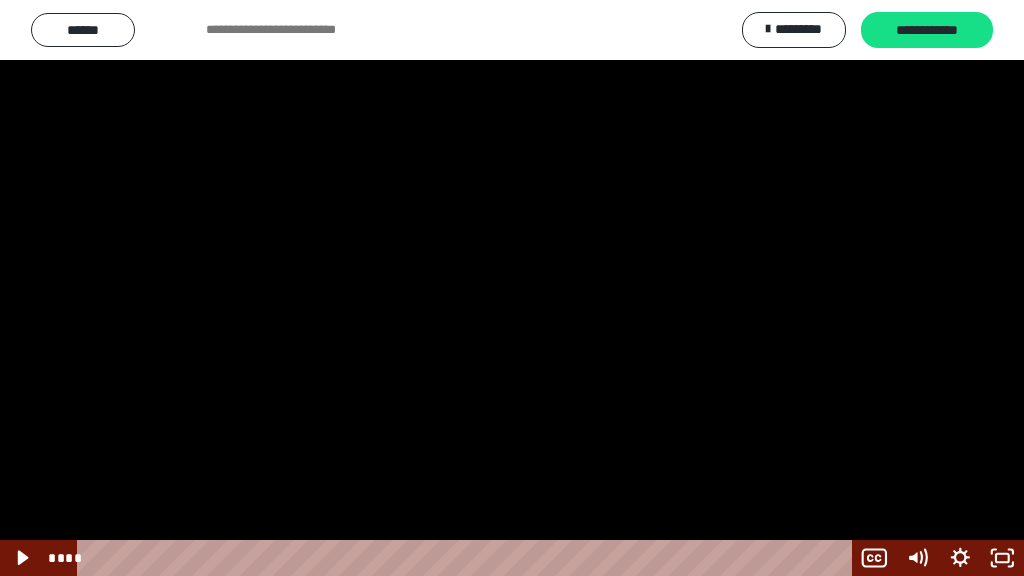click at bounding box center [512, 288] 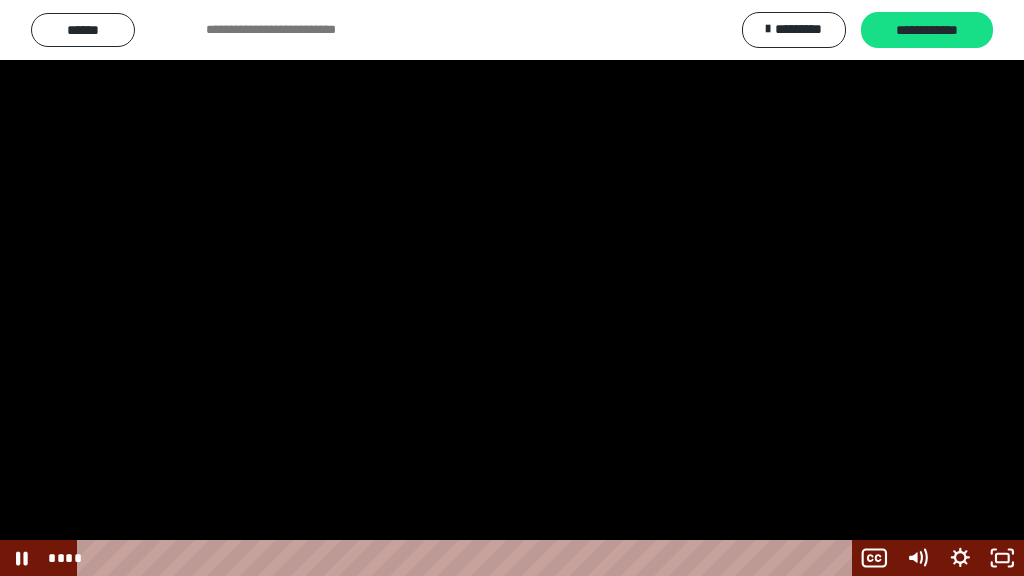 click at bounding box center [512, 288] 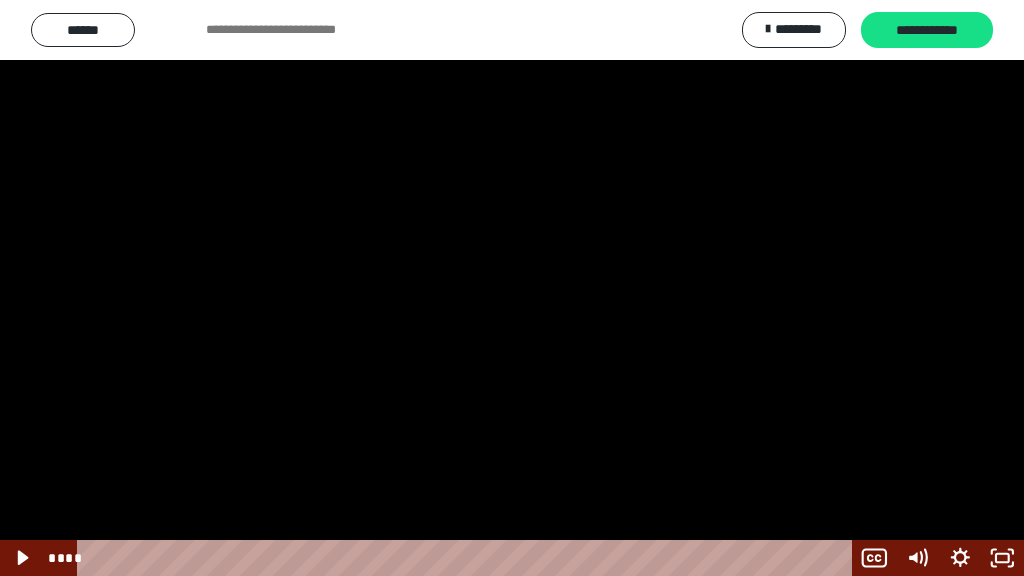 click at bounding box center (512, 288) 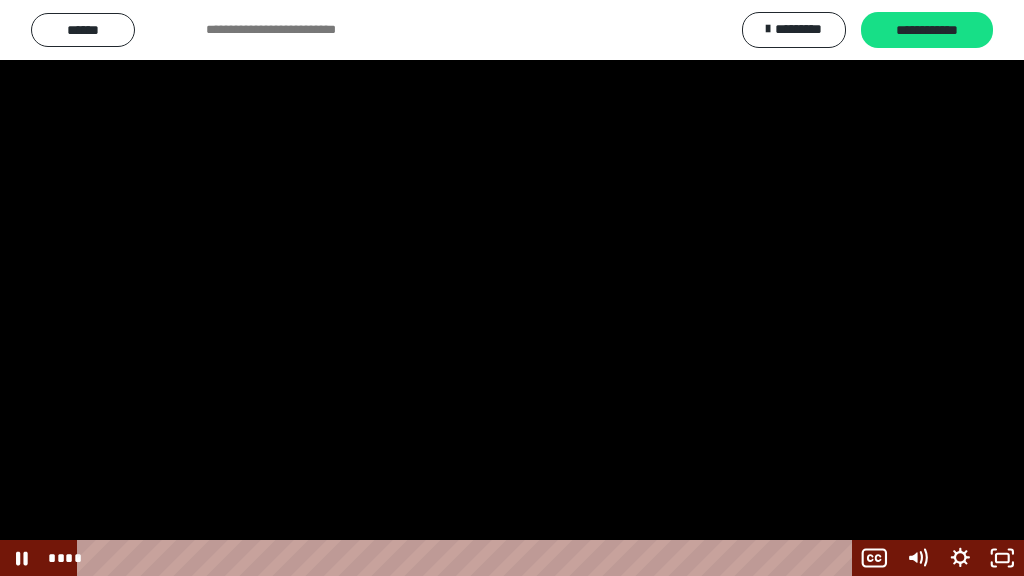 click at bounding box center [512, 288] 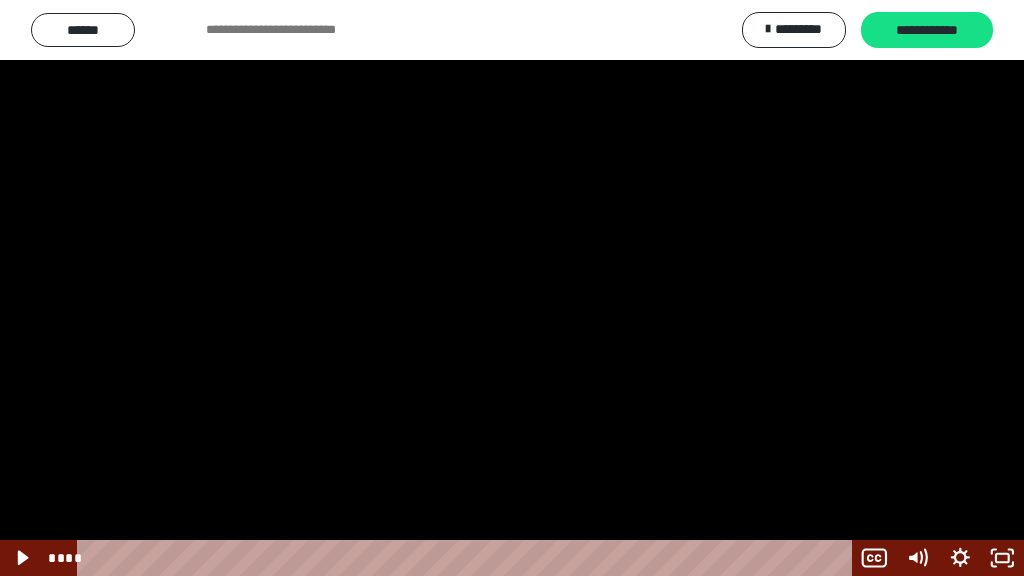 click at bounding box center [512, 288] 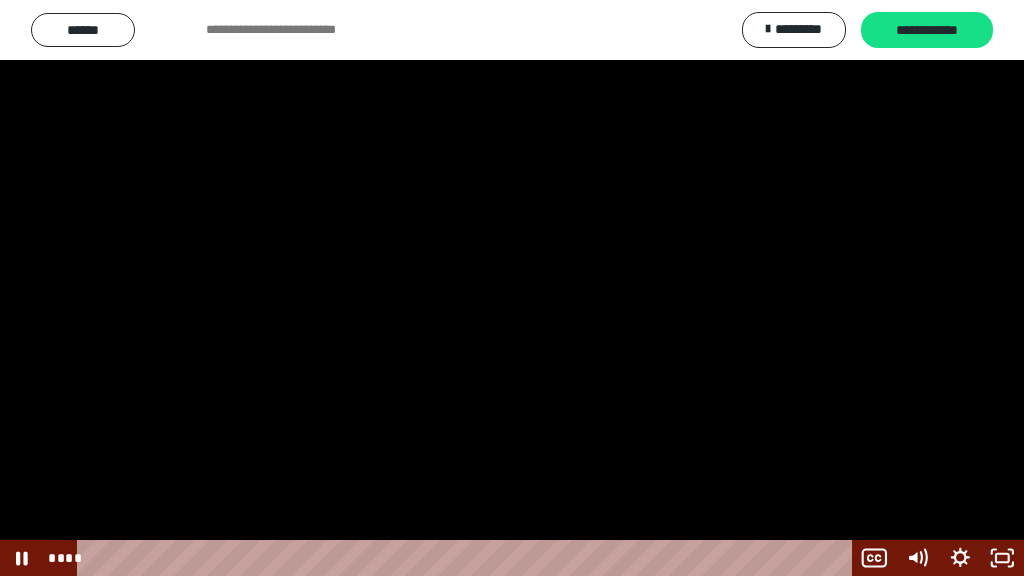 click at bounding box center [512, 288] 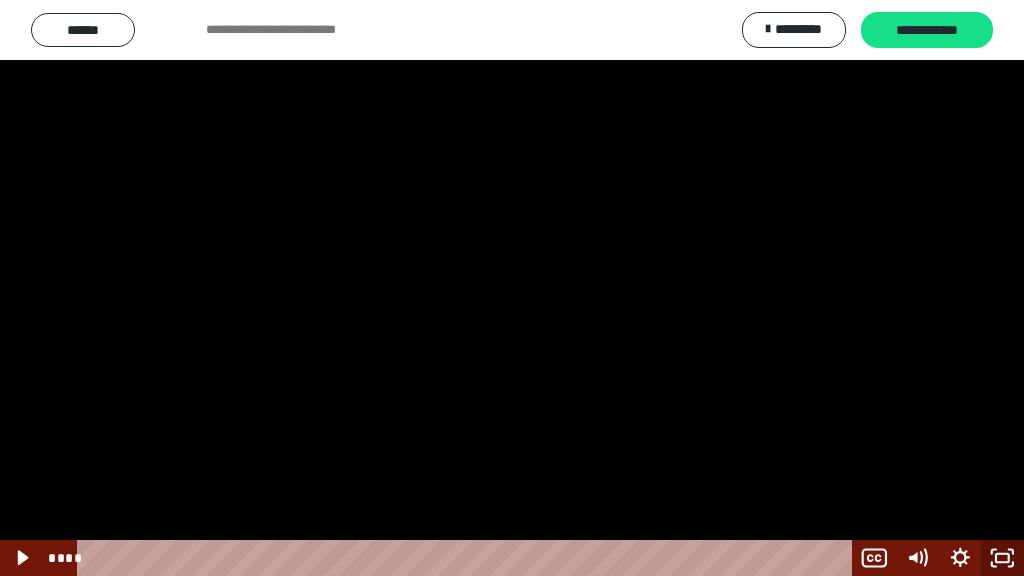 click 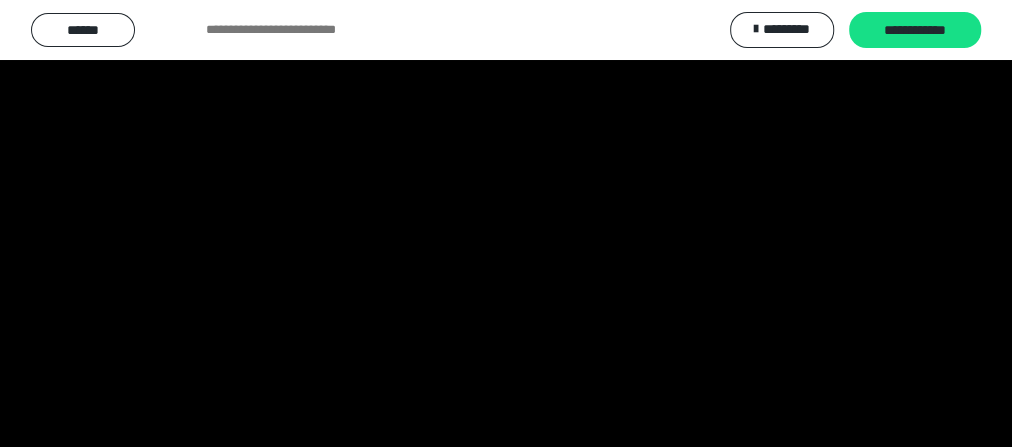 scroll, scrollTop: 119, scrollLeft: 0, axis: vertical 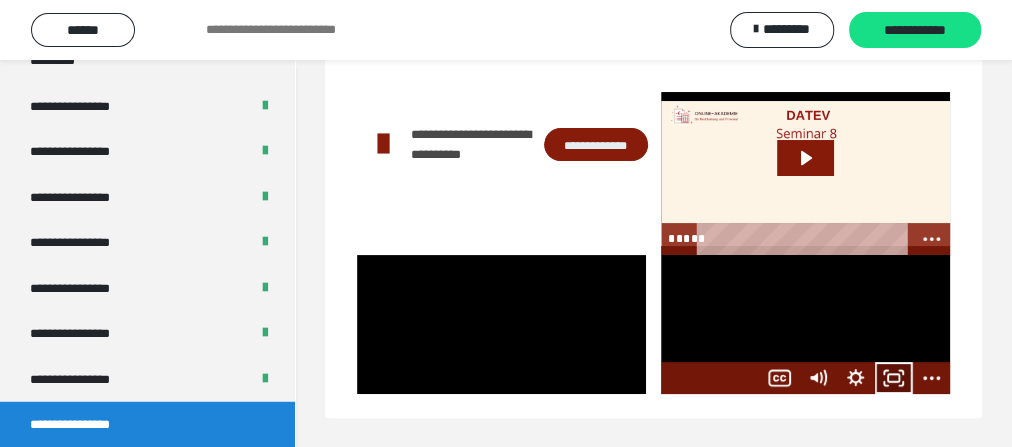 click 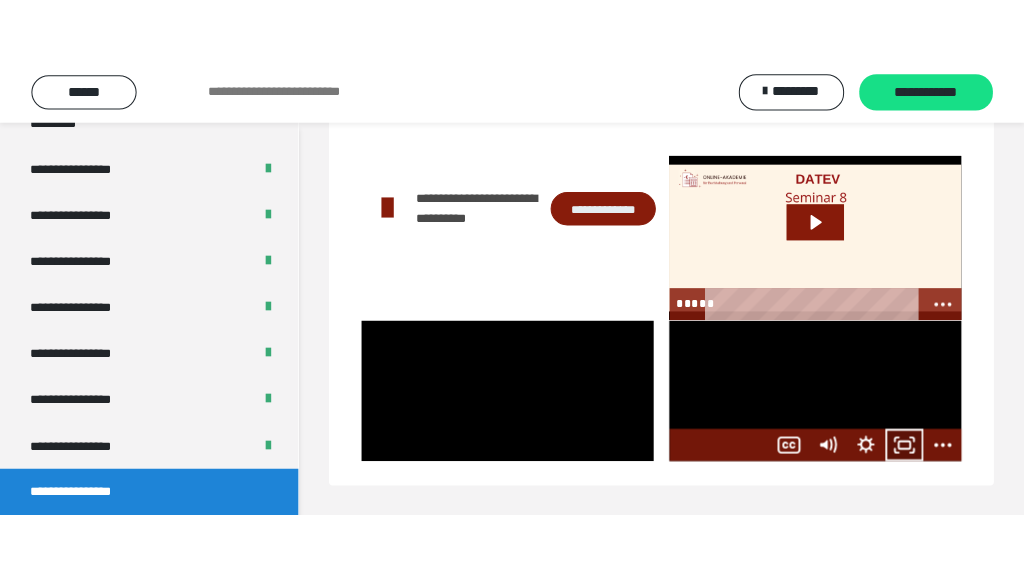 scroll, scrollTop: 60, scrollLeft: 0, axis: vertical 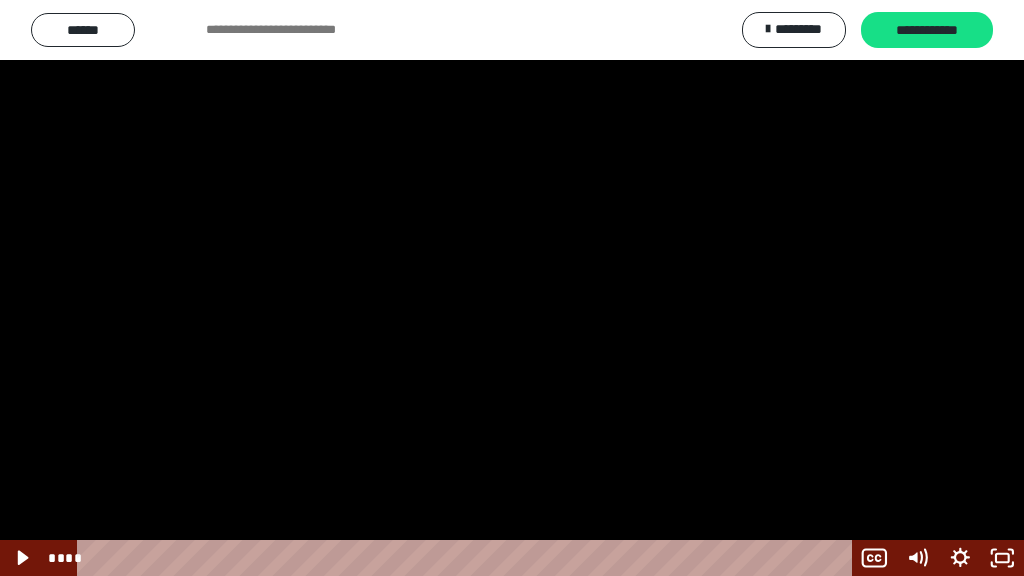 click at bounding box center [512, 288] 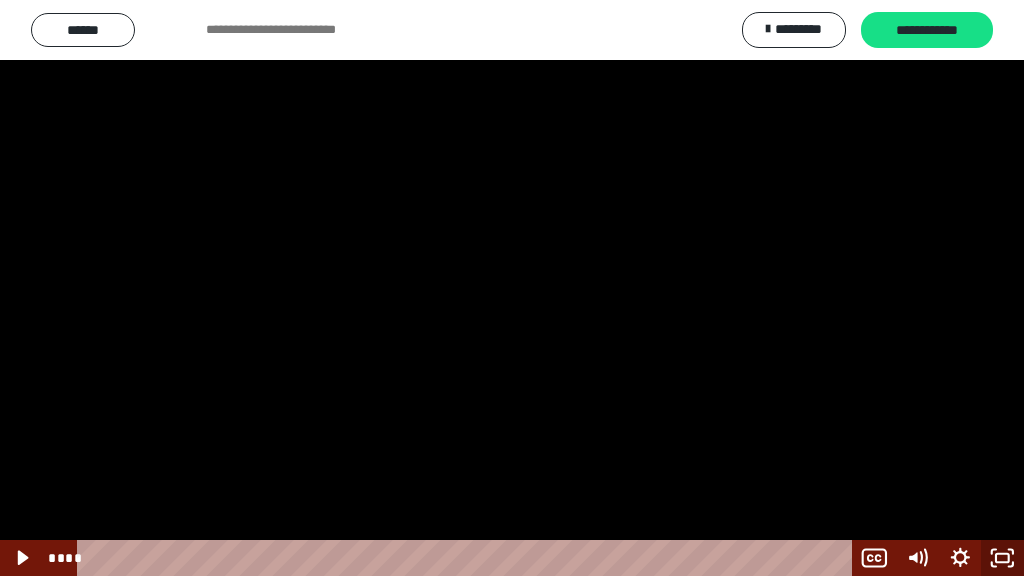 click 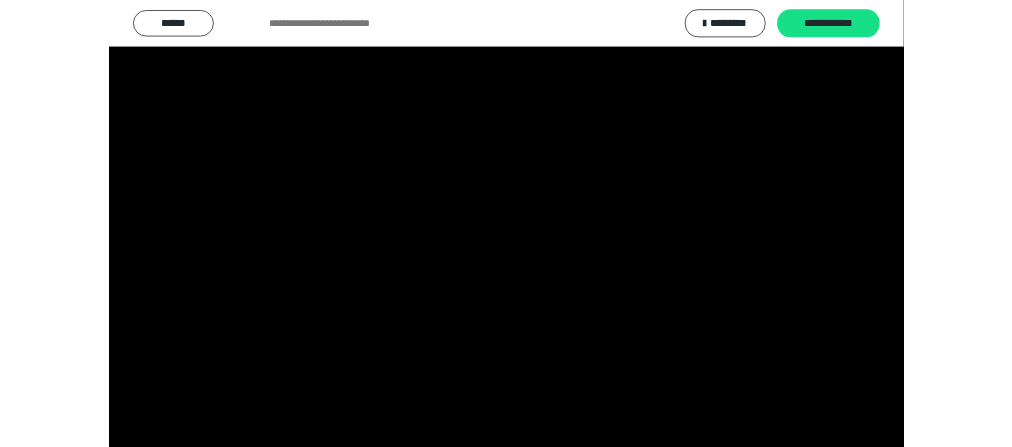 scroll, scrollTop: 2606, scrollLeft: 0, axis: vertical 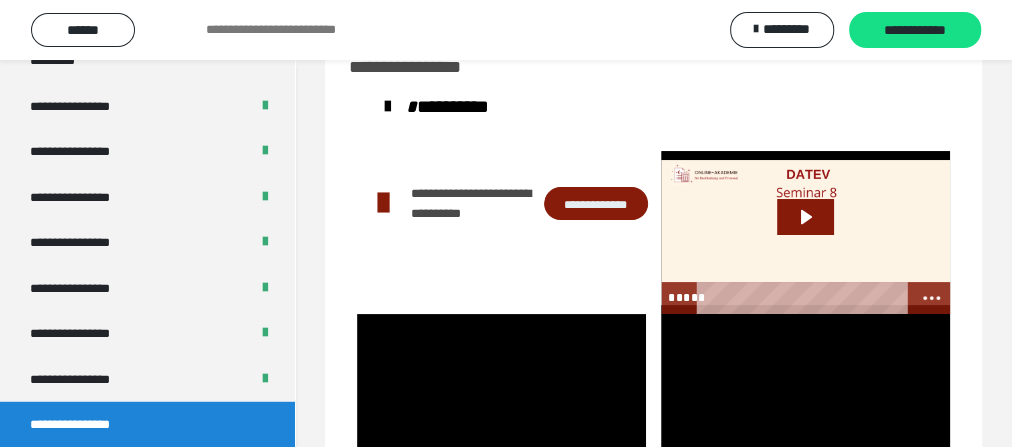 click on "**********" at bounding box center (147, 425) 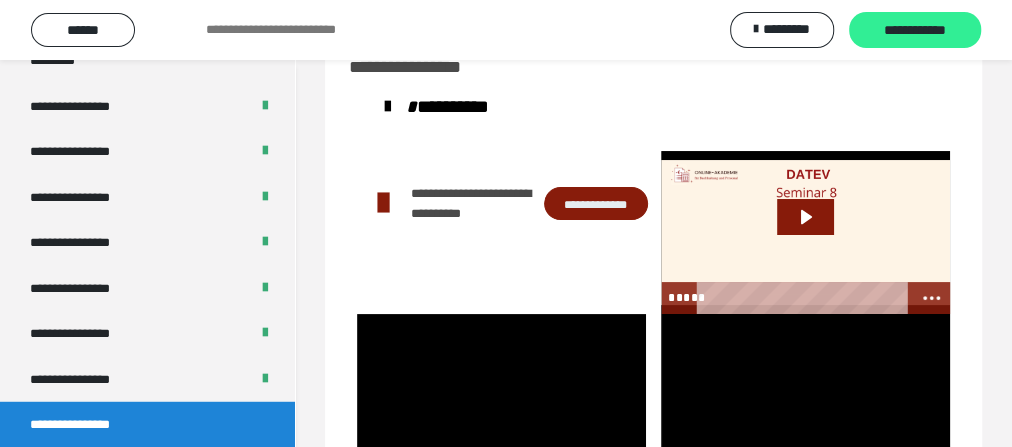 click on "**********" at bounding box center (915, 31) 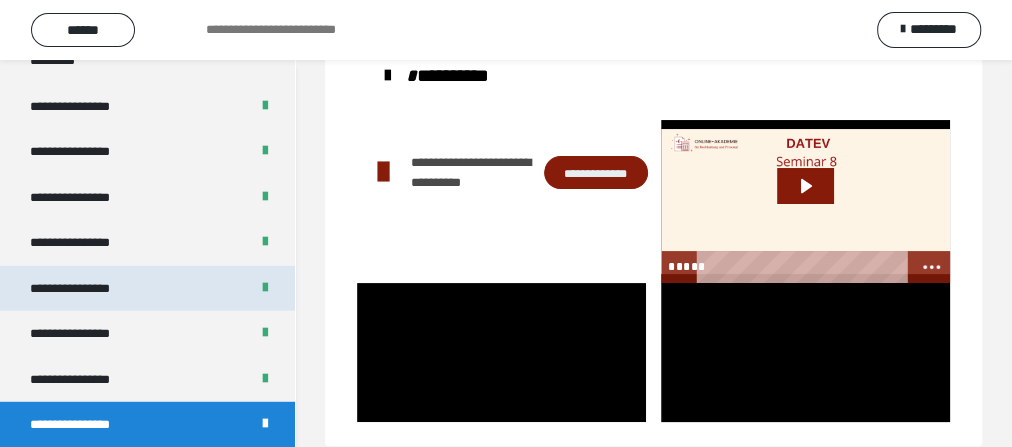 scroll, scrollTop: 119, scrollLeft: 0, axis: vertical 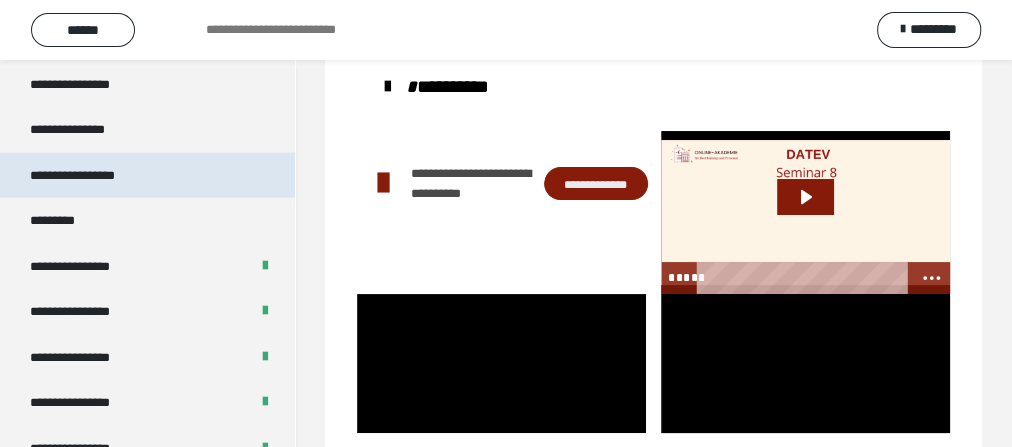 click on "**********" at bounding box center (93, 176) 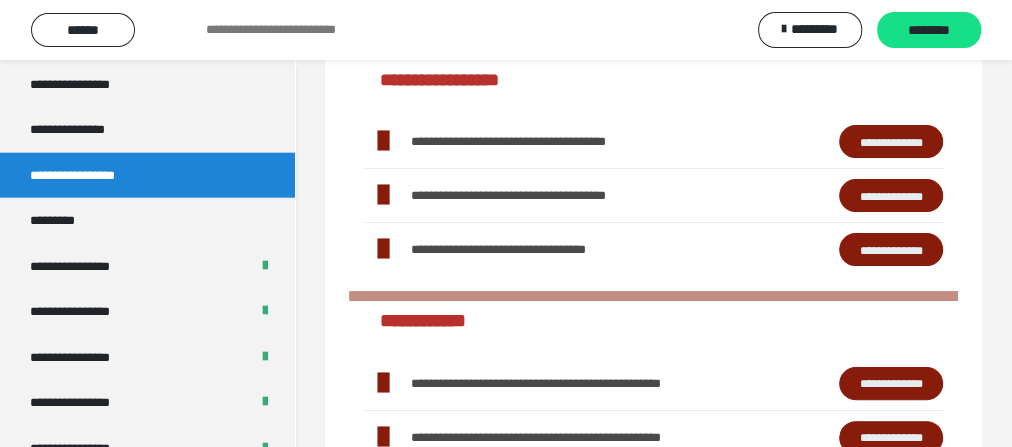 click on "**********" at bounding box center (93, 176) 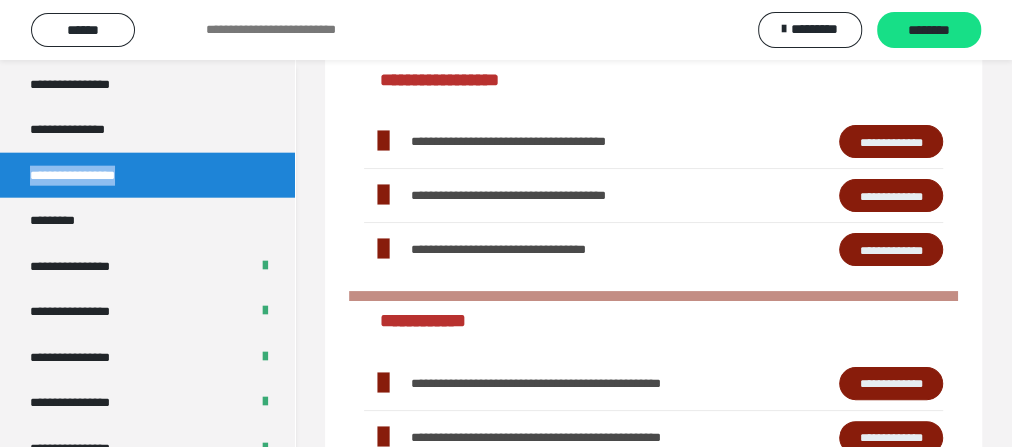 click on "**********" at bounding box center (93, 176) 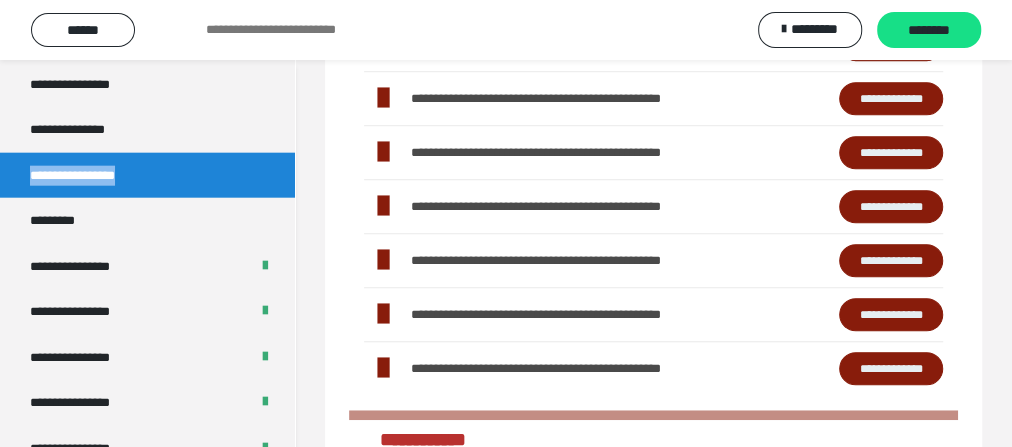 scroll, scrollTop: 720, scrollLeft: 0, axis: vertical 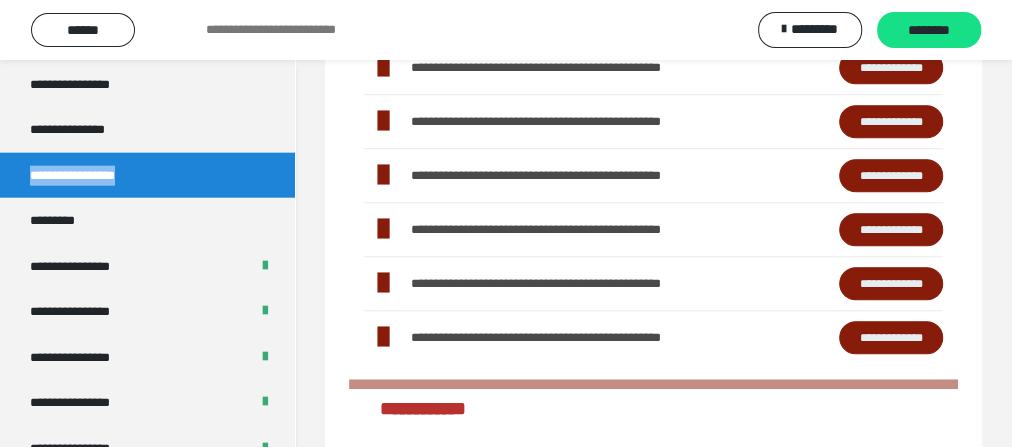 click on "**********" at bounding box center [891, 121] 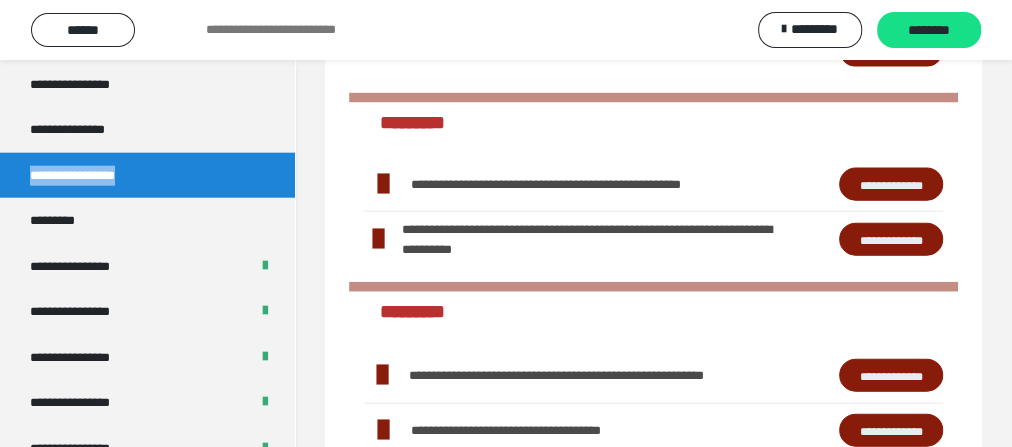 scroll, scrollTop: 2166, scrollLeft: 0, axis: vertical 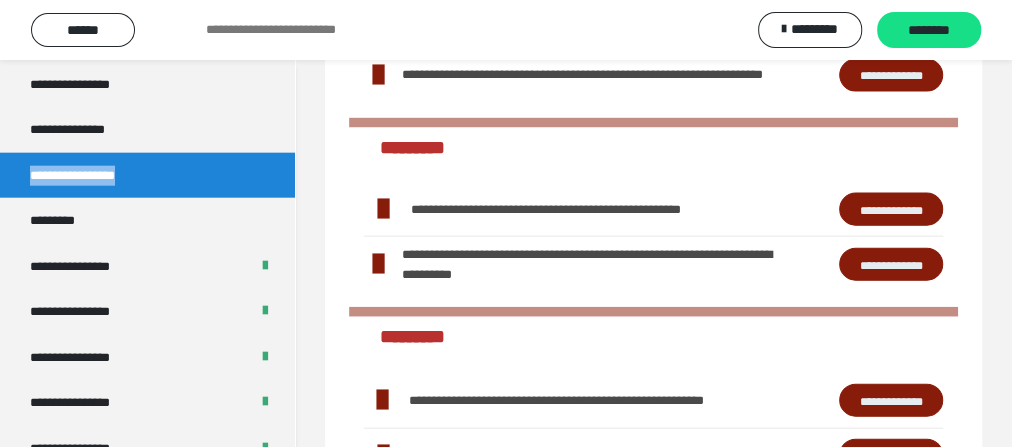 click on "**********" at bounding box center (891, 209) 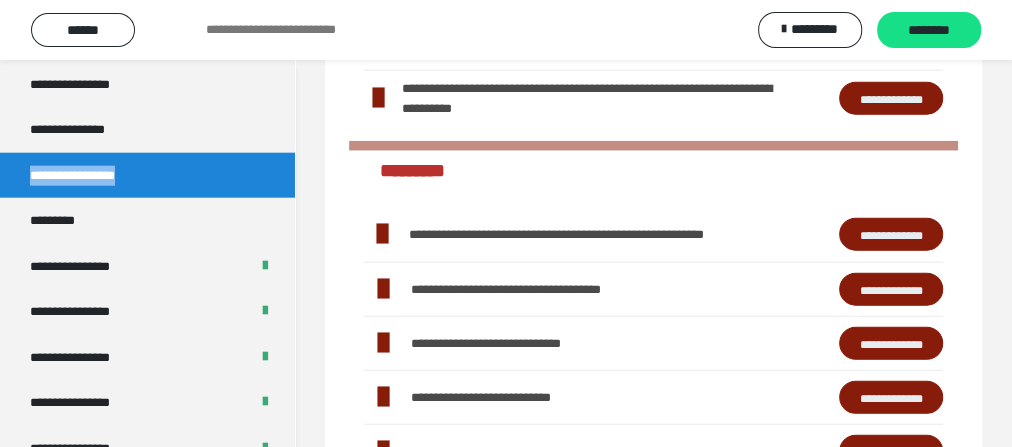 scroll, scrollTop: 2486, scrollLeft: 0, axis: vertical 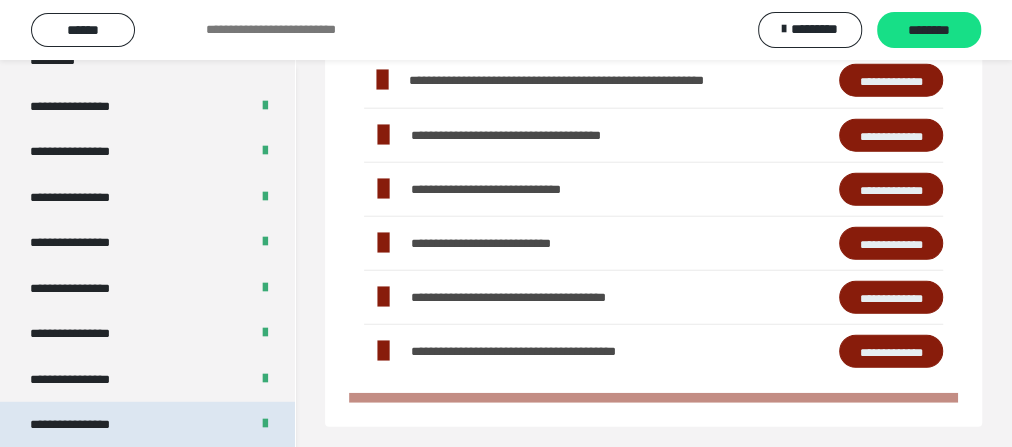 click on "**********" at bounding box center (87, 425) 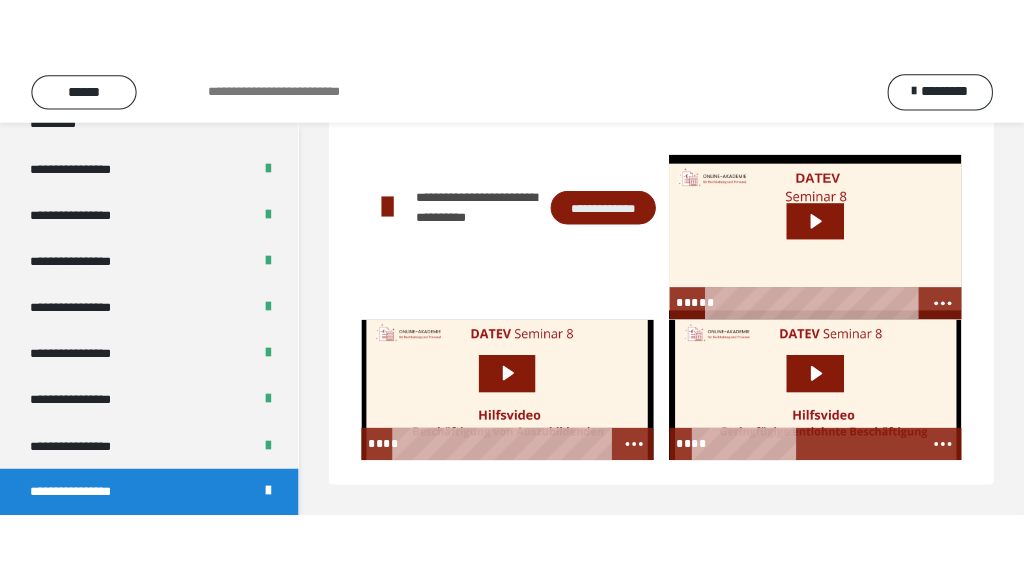 scroll, scrollTop: 60, scrollLeft: 0, axis: vertical 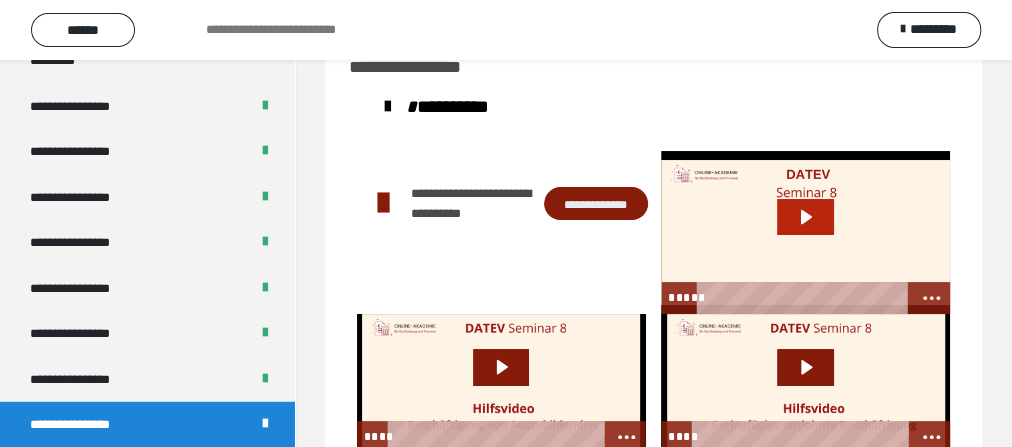 click 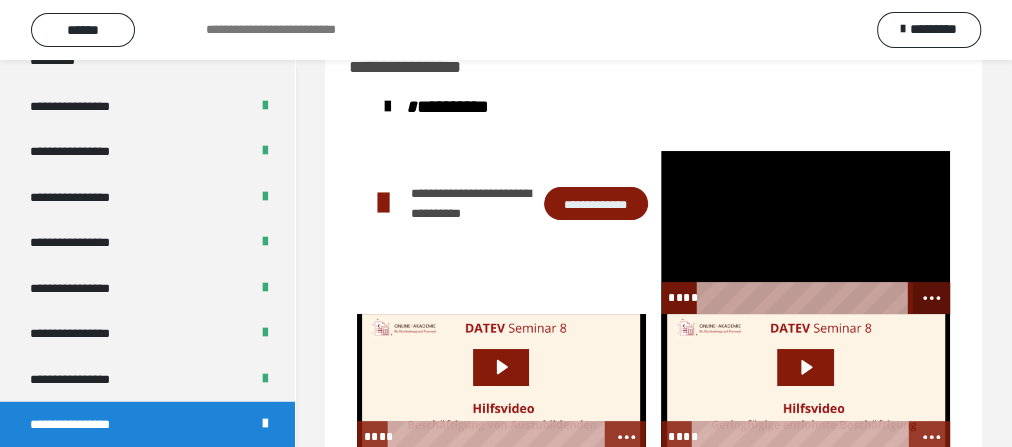 click 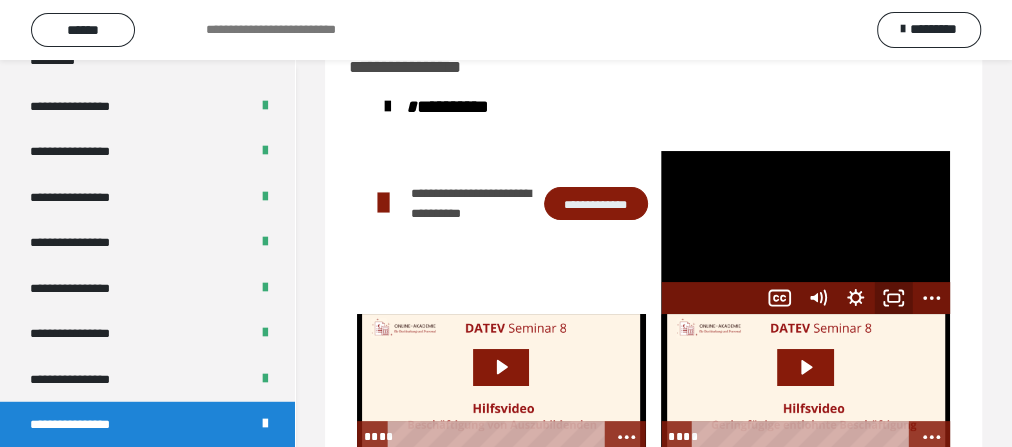 click 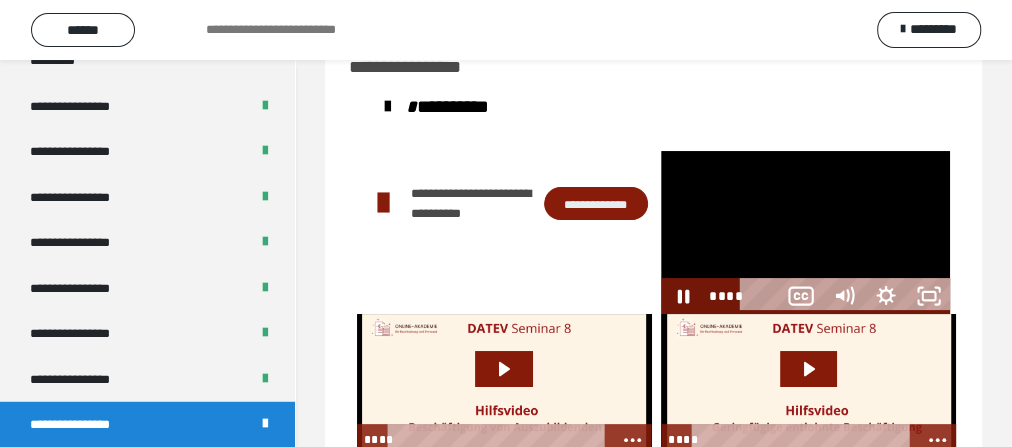 scroll, scrollTop: 2478, scrollLeft: 0, axis: vertical 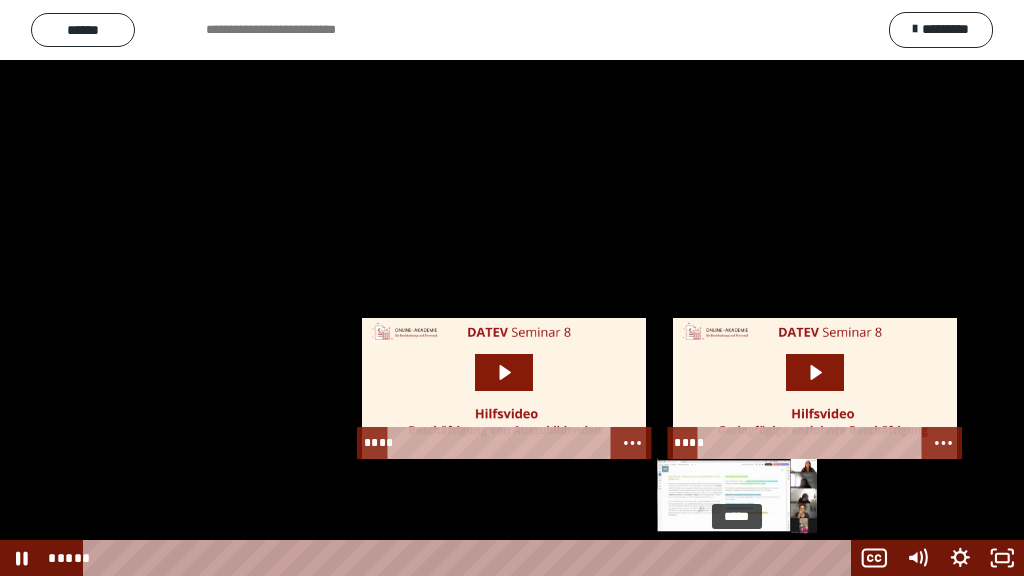 click on "*****" at bounding box center [470, 558] 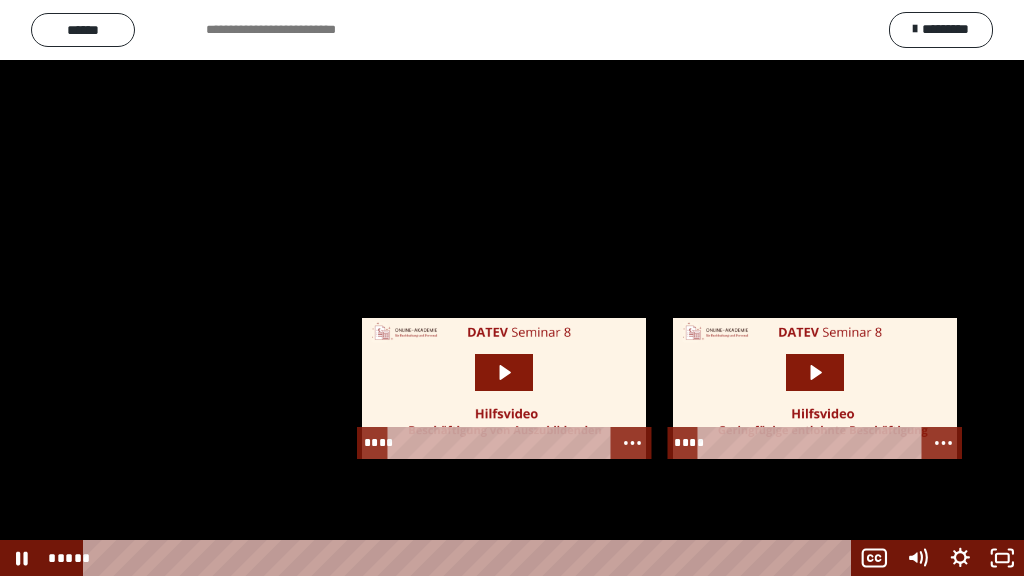 click at bounding box center [512, 288] 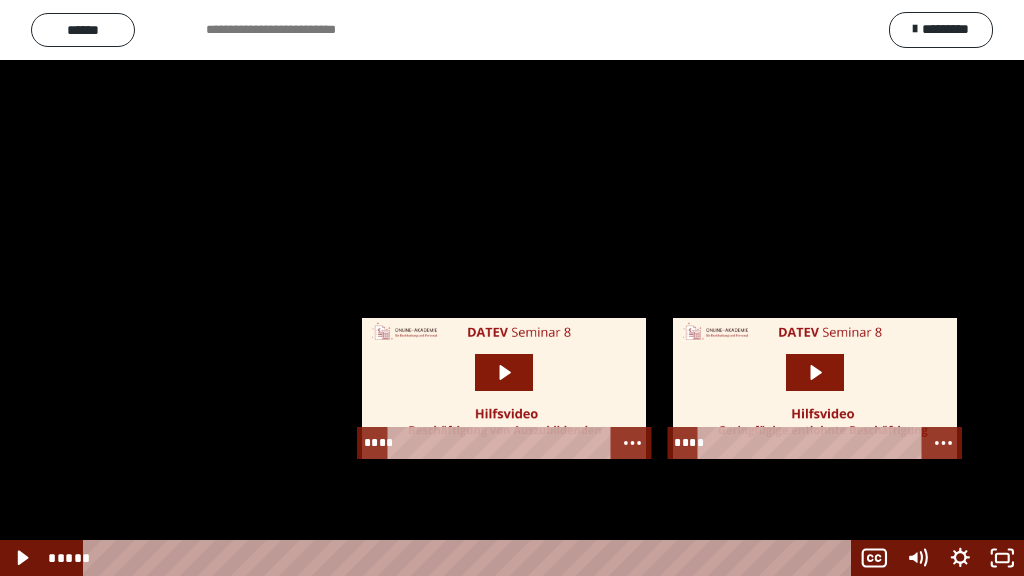 click at bounding box center (512, 288) 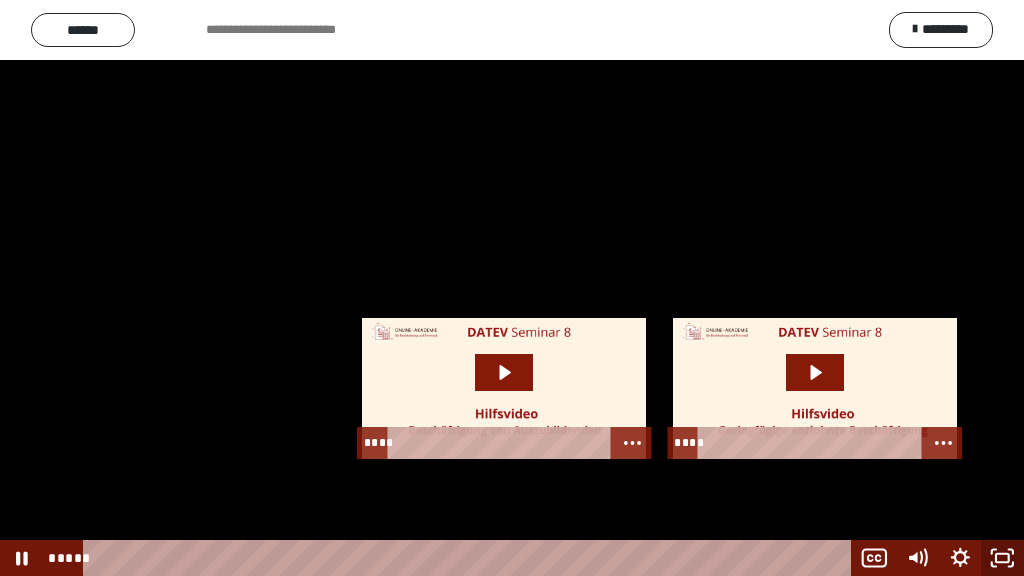 click 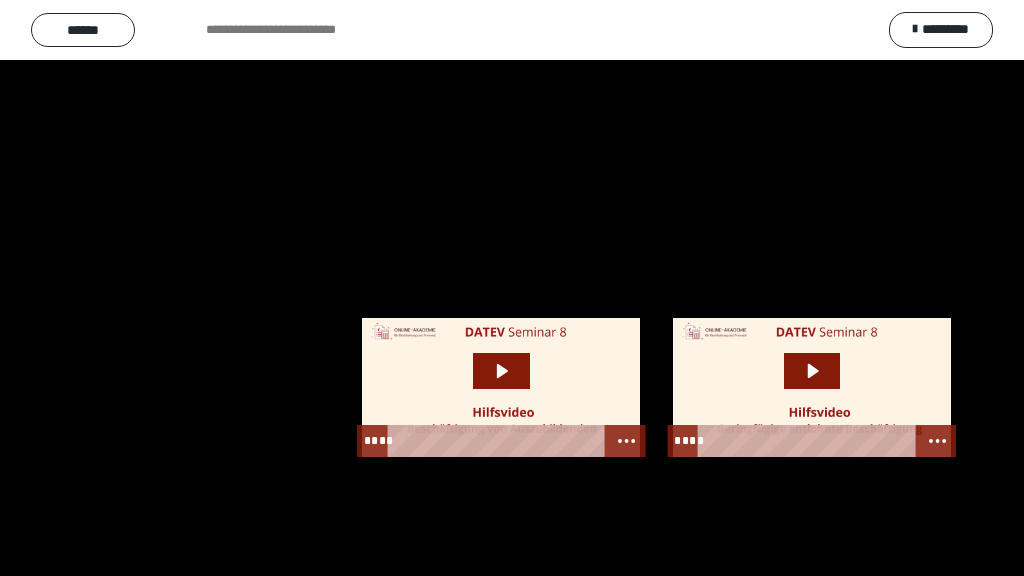 scroll, scrollTop: 2606, scrollLeft: 0, axis: vertical 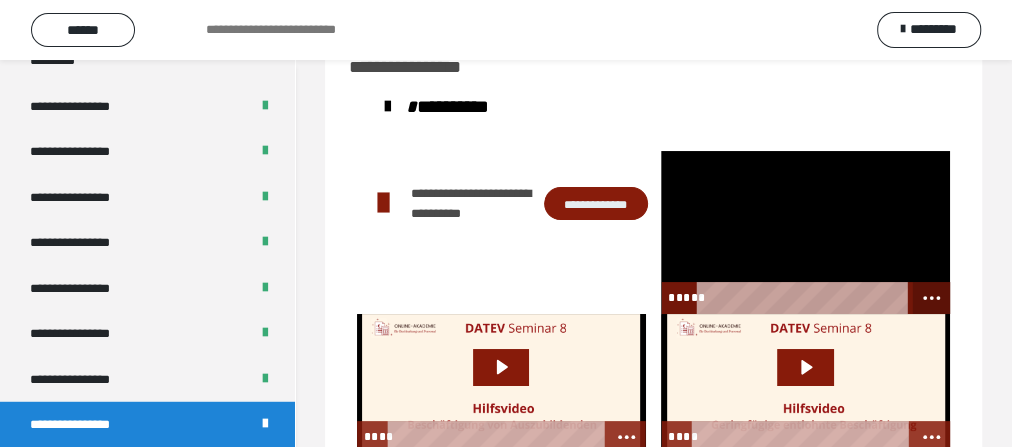 click 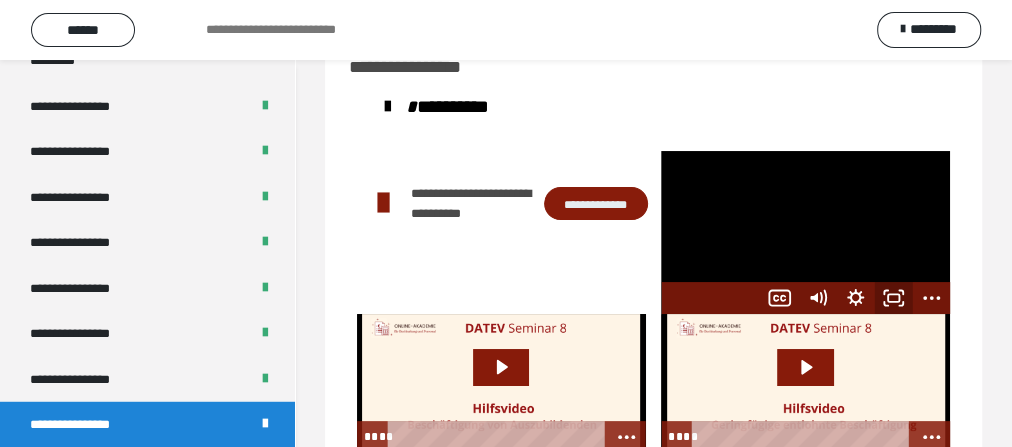 click 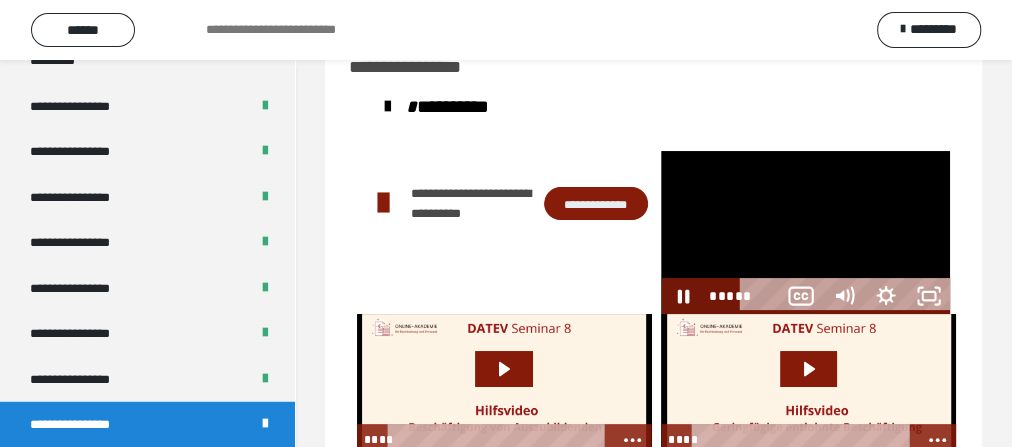 scroll, scrollTop: 2478, scrollLeft: 0, axis: vertical 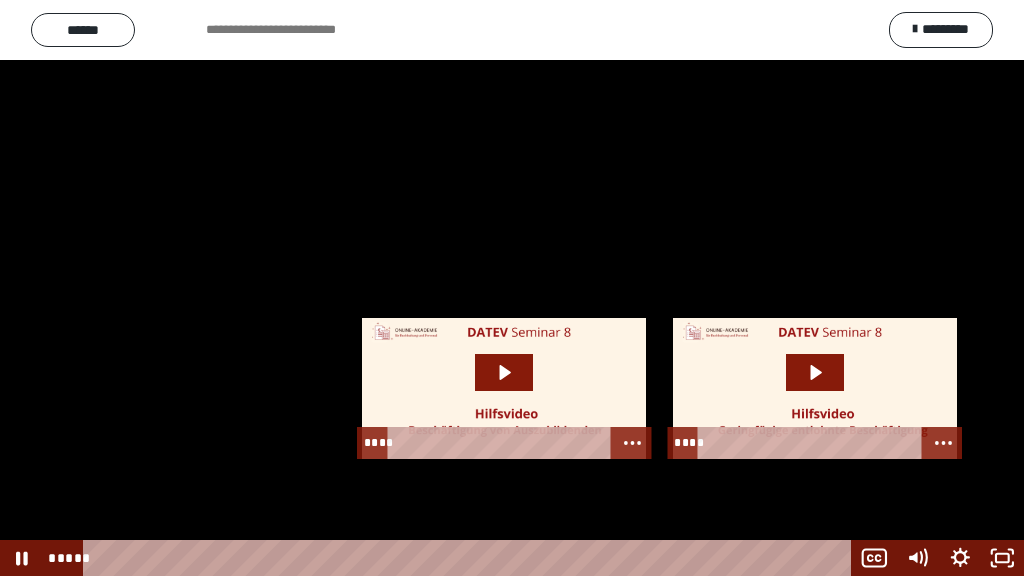 click at bounding box center [512, 288] 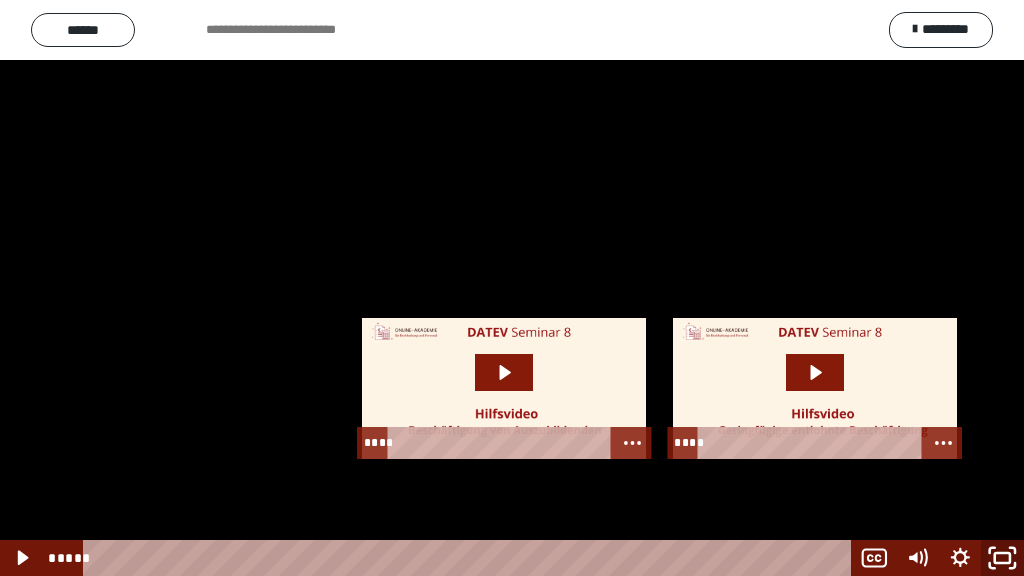 click 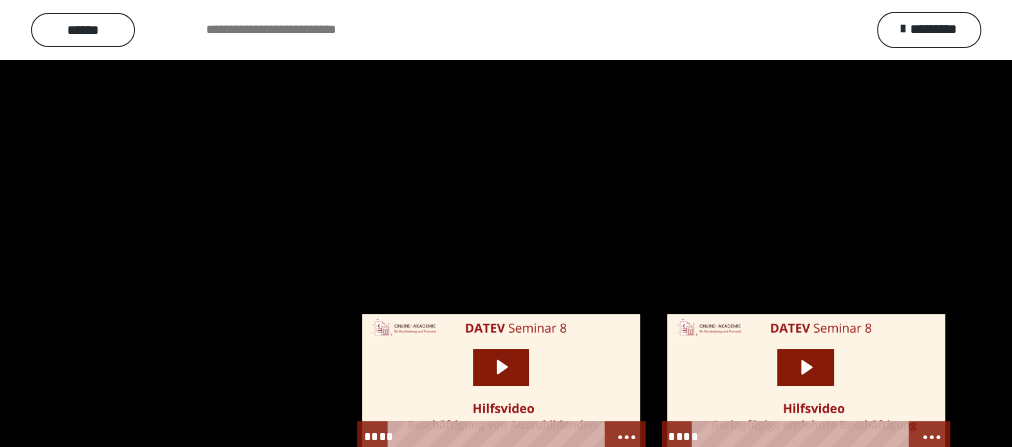 scroll, scrollTop: 2606, scrollLeft: 0, axis: vertical 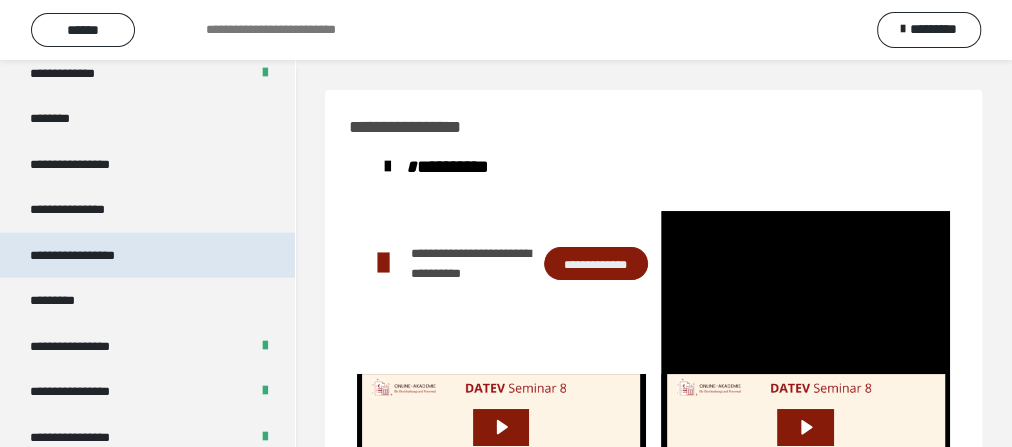 click on "**********" at bounding box center [147, 256] 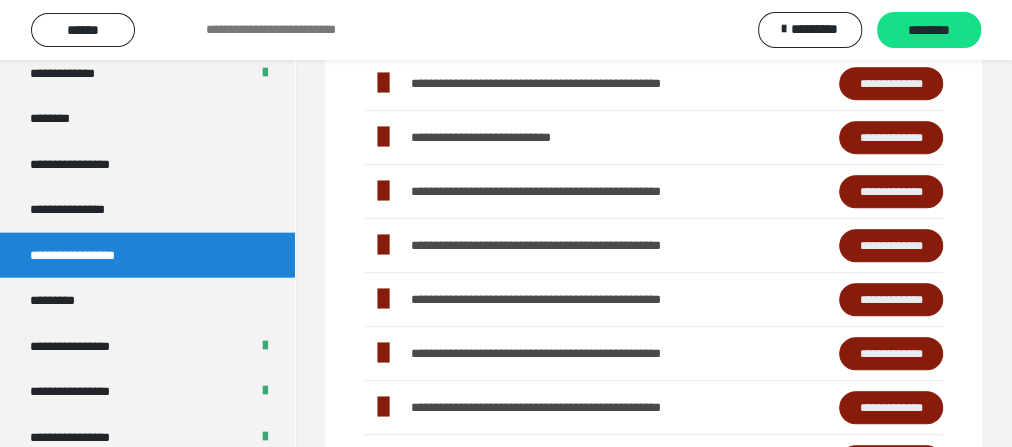 scroll, scrollTop: 640, scrollLeft: 0, axis: vertical 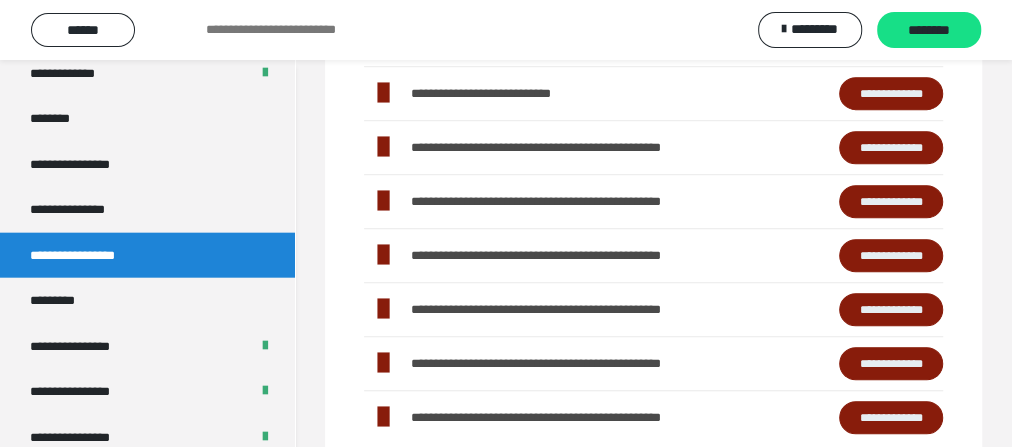 click on "**********" at bounding box center (891, 201) 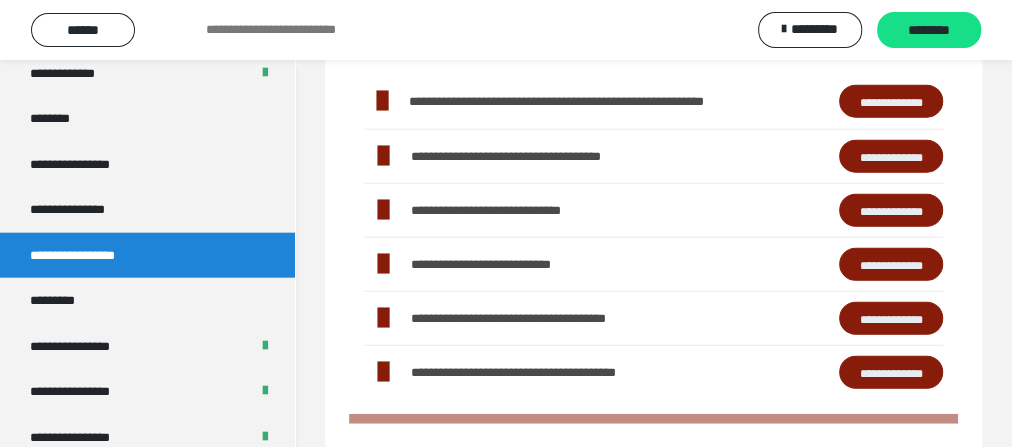 scroll, scrollTop: 2486, scrollLeft: 0, axis: vertical 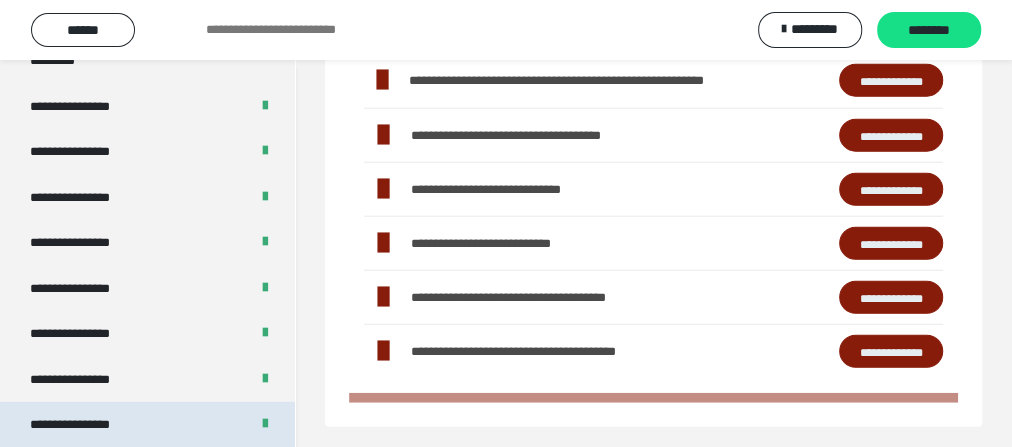 click on "**********" at bounding box center (87, 425) 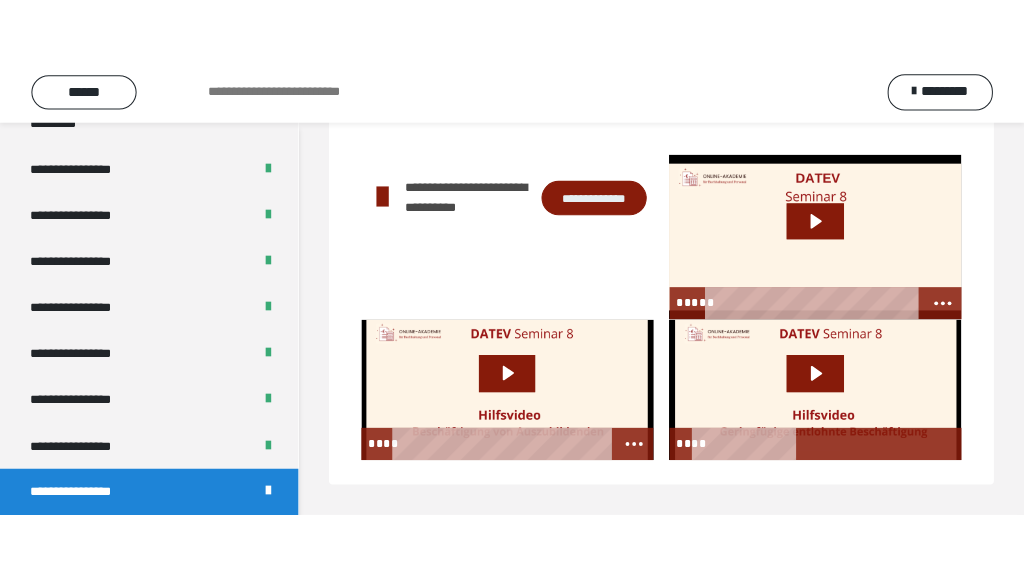 scroll, scrollTop: 60, scrollLeft: 0, axis: vertical 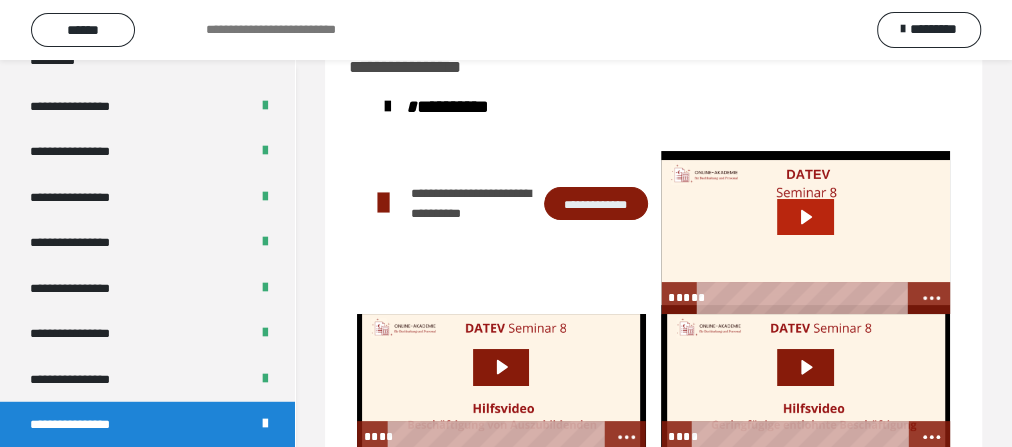 click 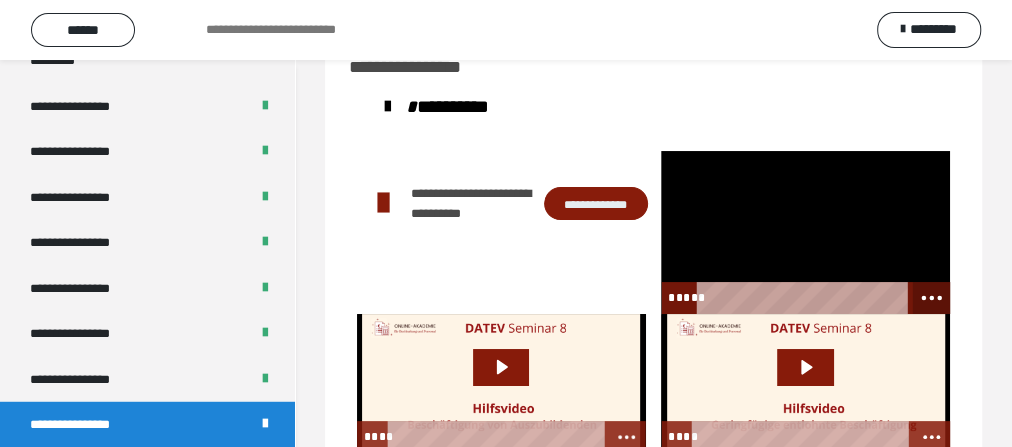 click 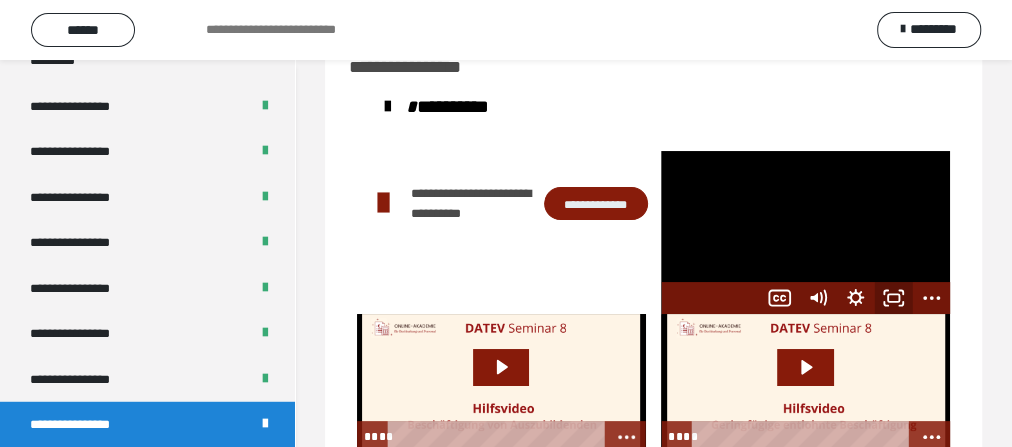 click 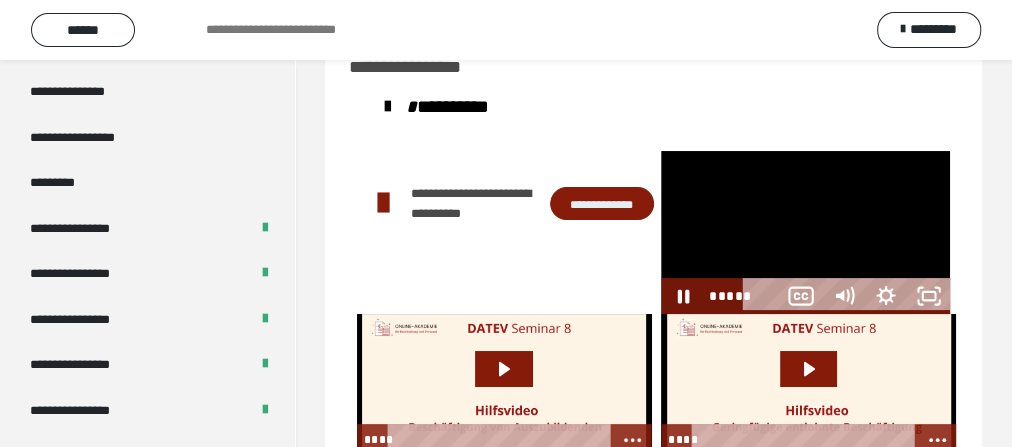 scroll, scrollTop: 2478, scrollLeft: 0, axis: vertical 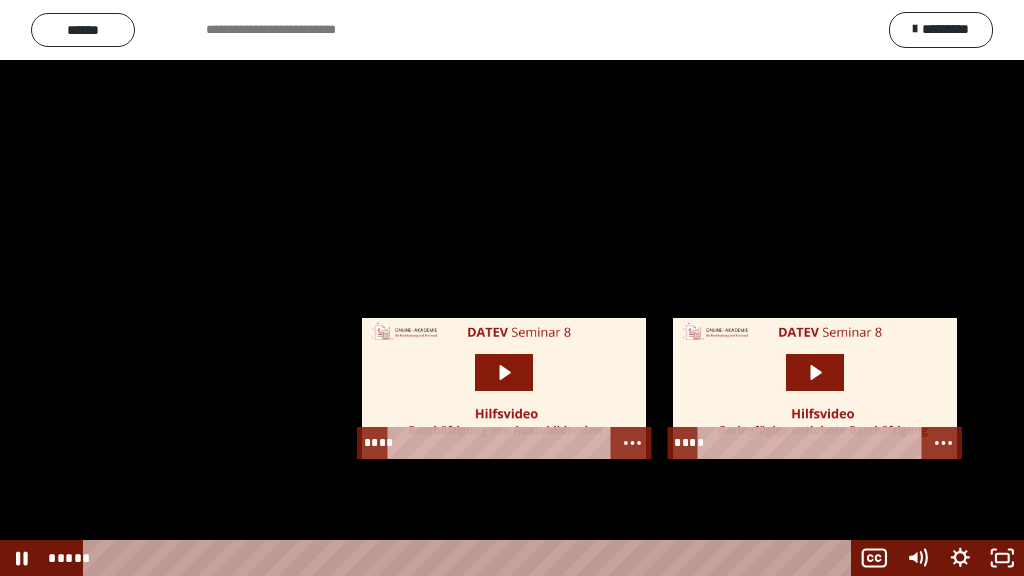 click at bounding box center (512, 288) 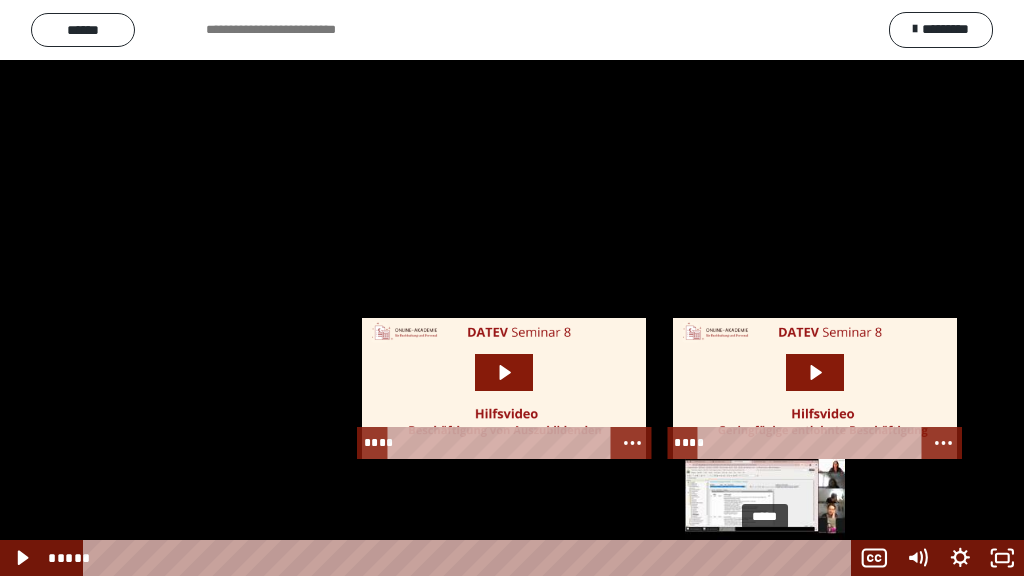 drag, startPoint x: 778, startPoint y: 556, endPoint x: 767, endPoint y: 560, distance: 11.7046995 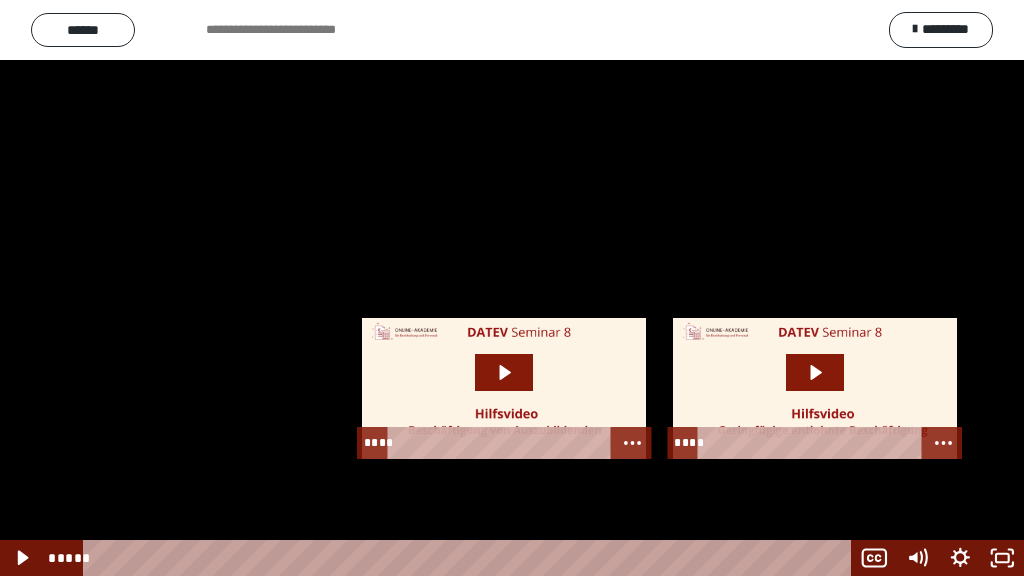 click at bounding box center [512, 288] 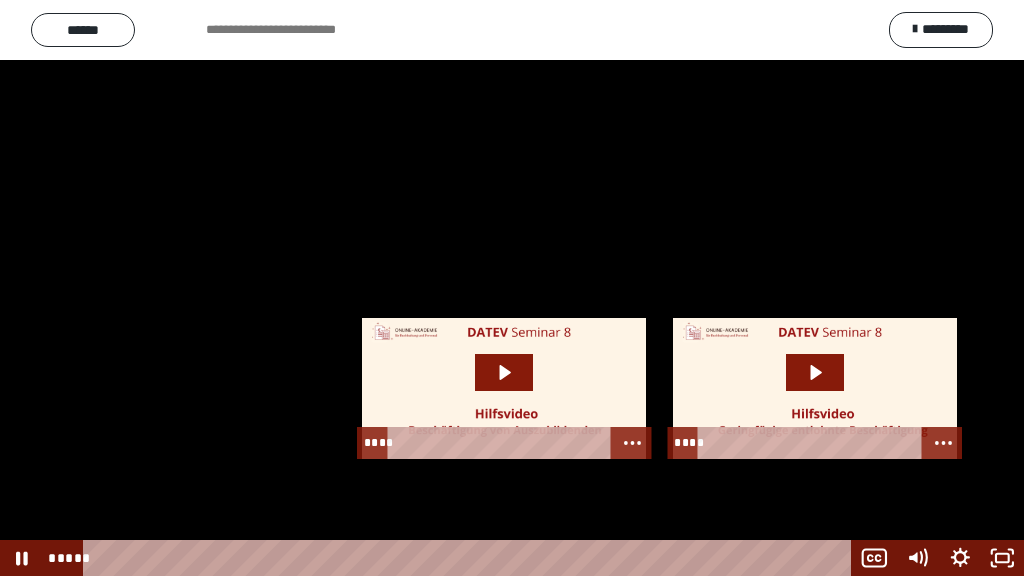 click at bounding box center [512, 288] 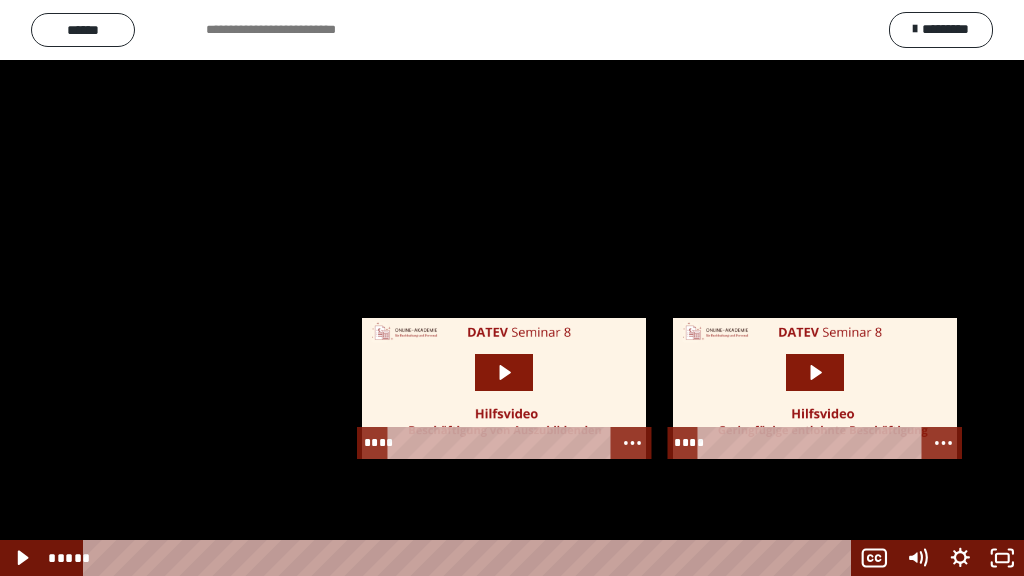 click at bounding box center (512, 288) 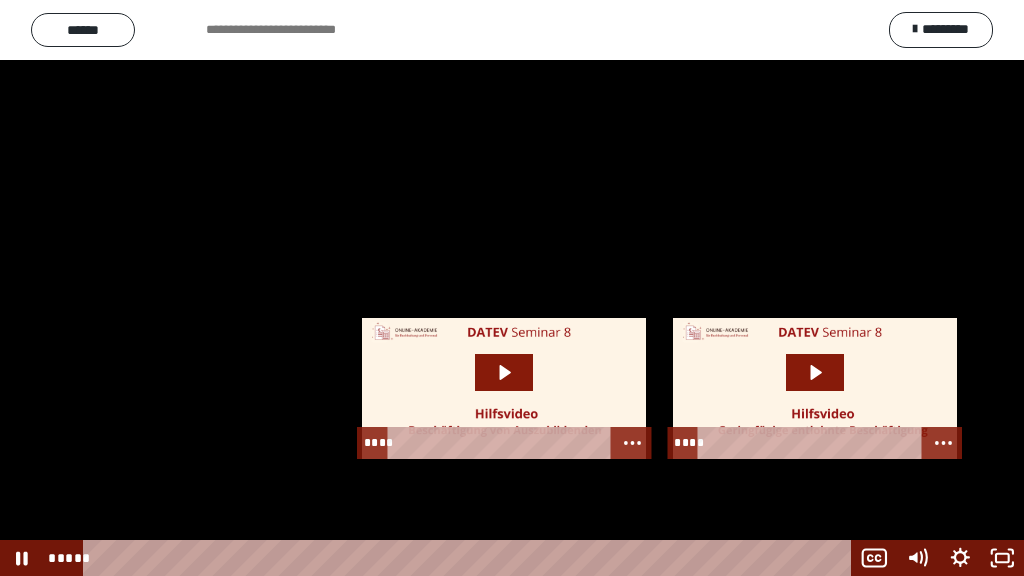 click at bounding box center [512, 288] 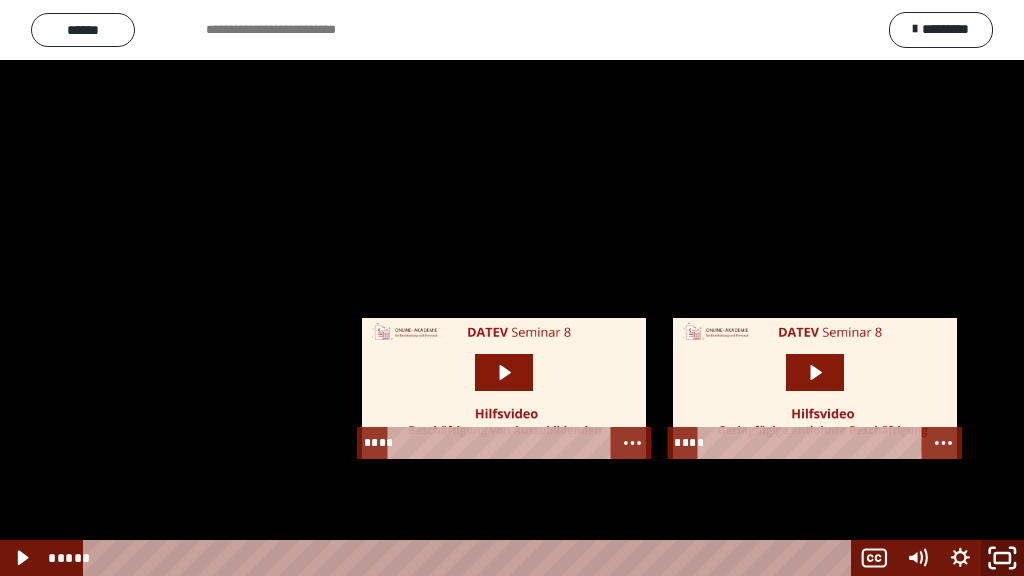 click 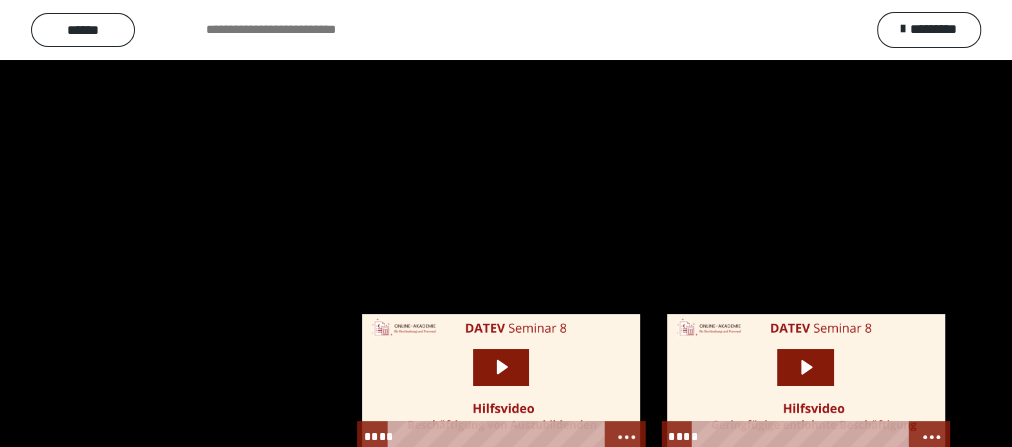 scroll, scrollTop: 2606, scrollLeft: 0, axis: vertical 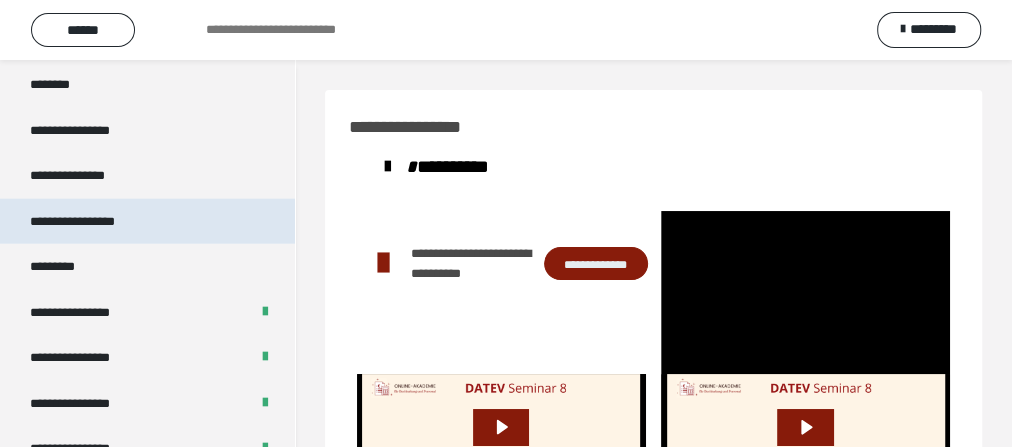 click on "**********" at bounding box center (93, 222) 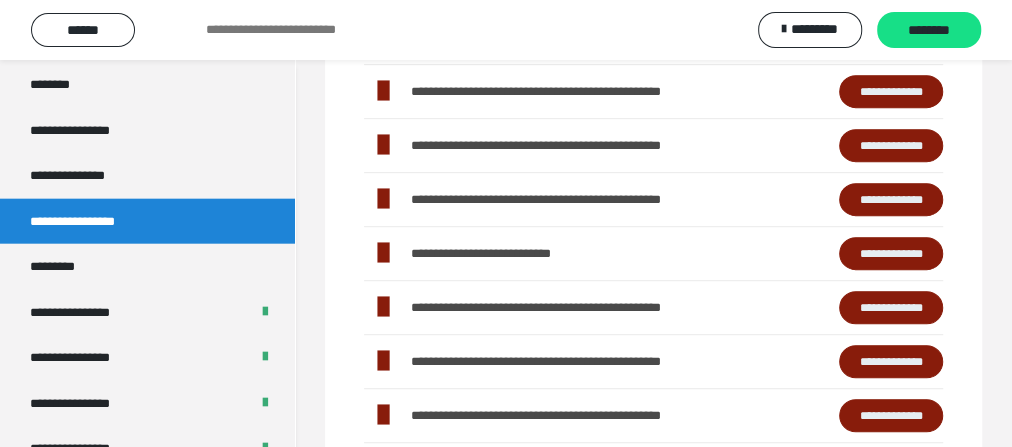 scroll, scrollTop: 560, scrollLeft: 0, axis: vertical 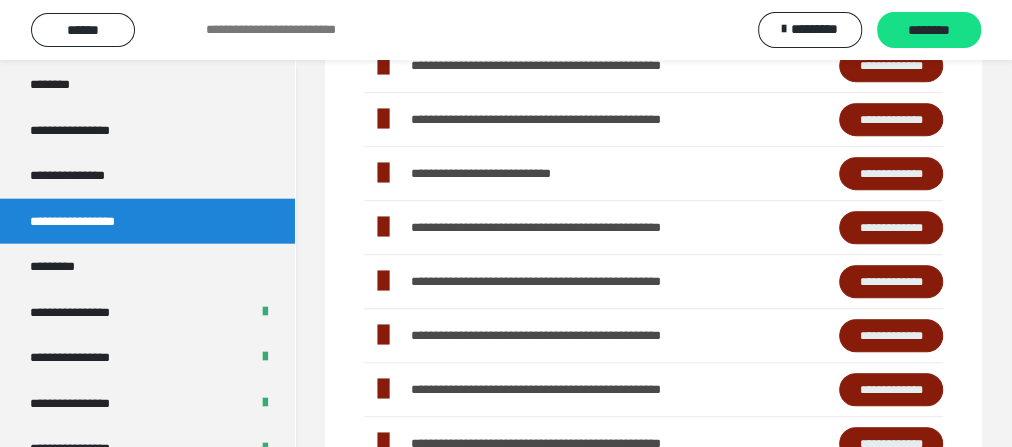click on "**********" at bounding box center [891, 281] 